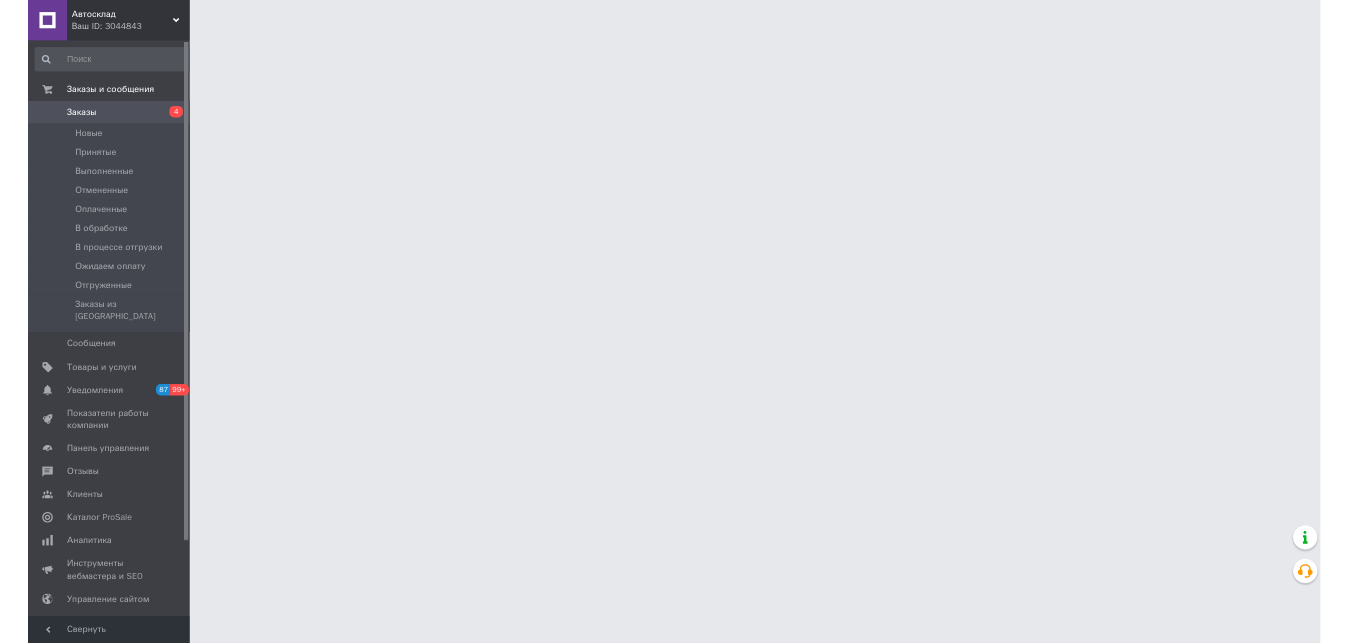 scroll, scrollTop: 0, scrollLeft: 0, axis: both 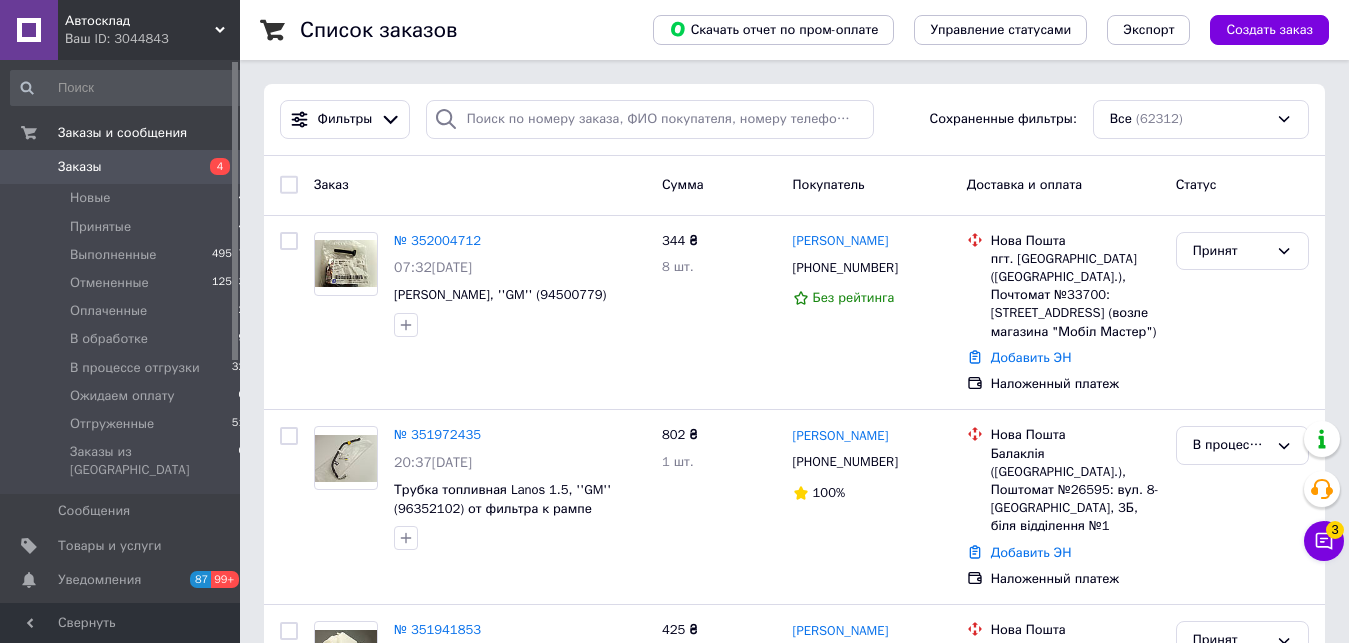 click on "Автосклад" at bounding box center [140, 21] 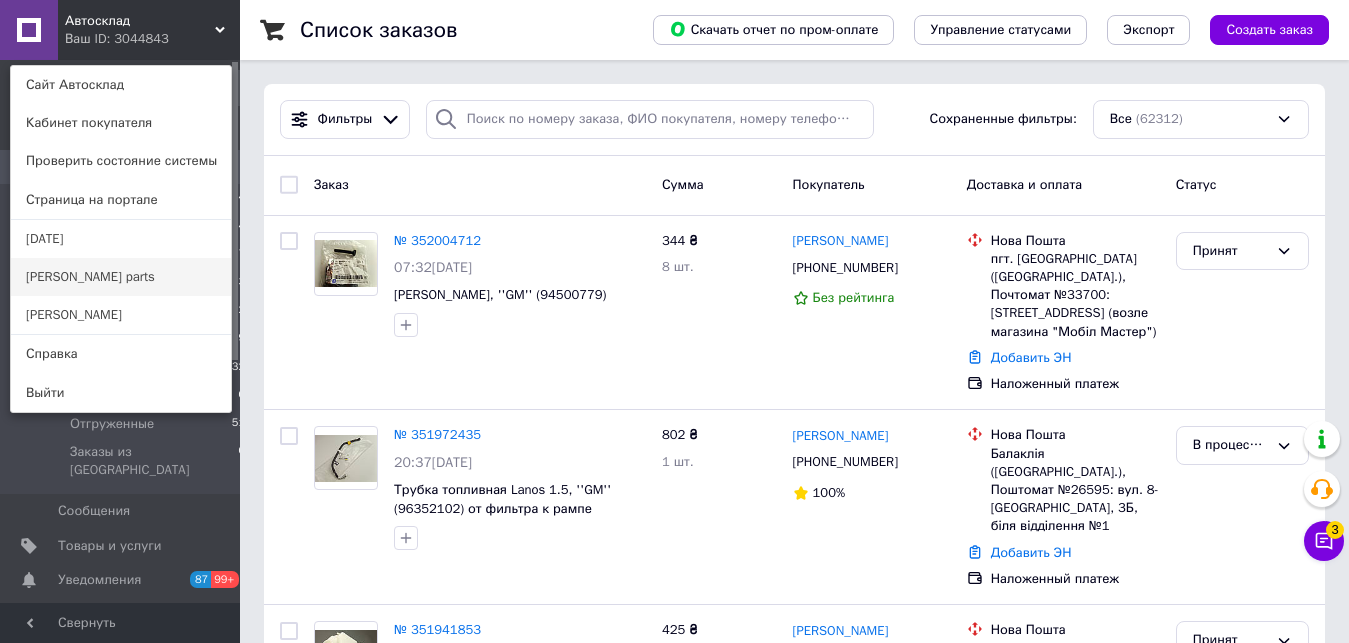 click on "[PERSON_NAME] parts" at bounding box center (121, 277) 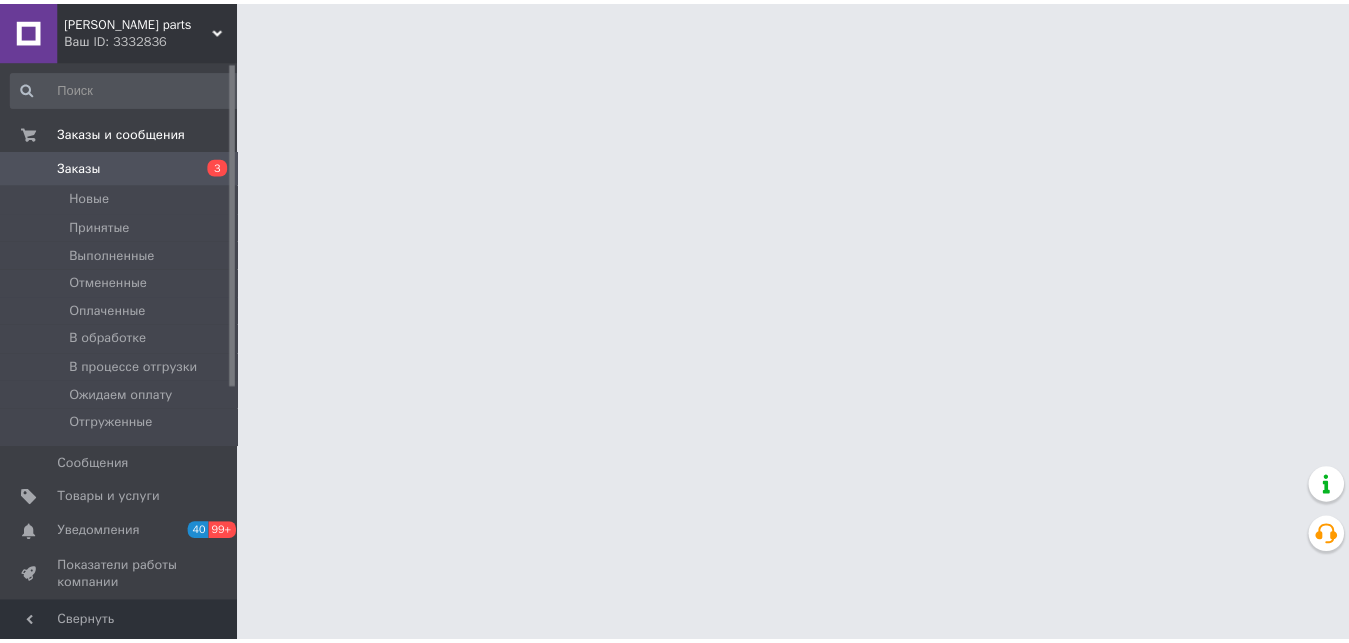 scroll, scrollTop: 0, scrollLeft: 0, axis: both 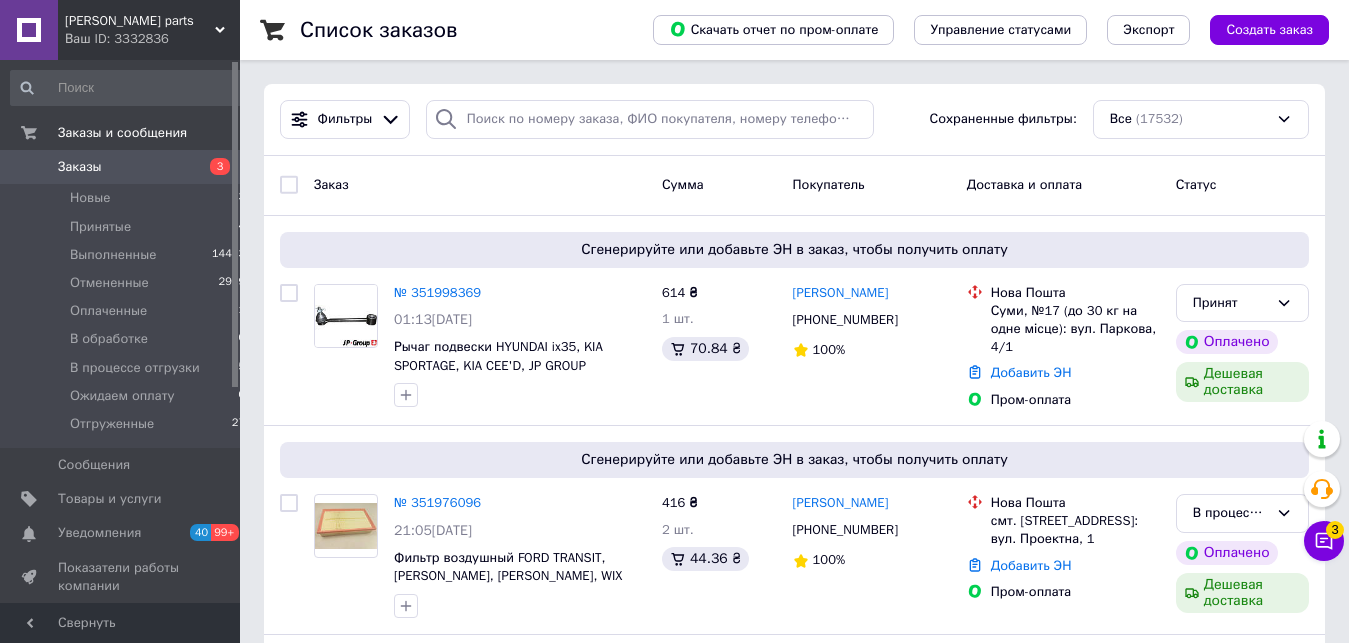 click on "Ваш ID: 3332836" at bounding box center [152, 39] 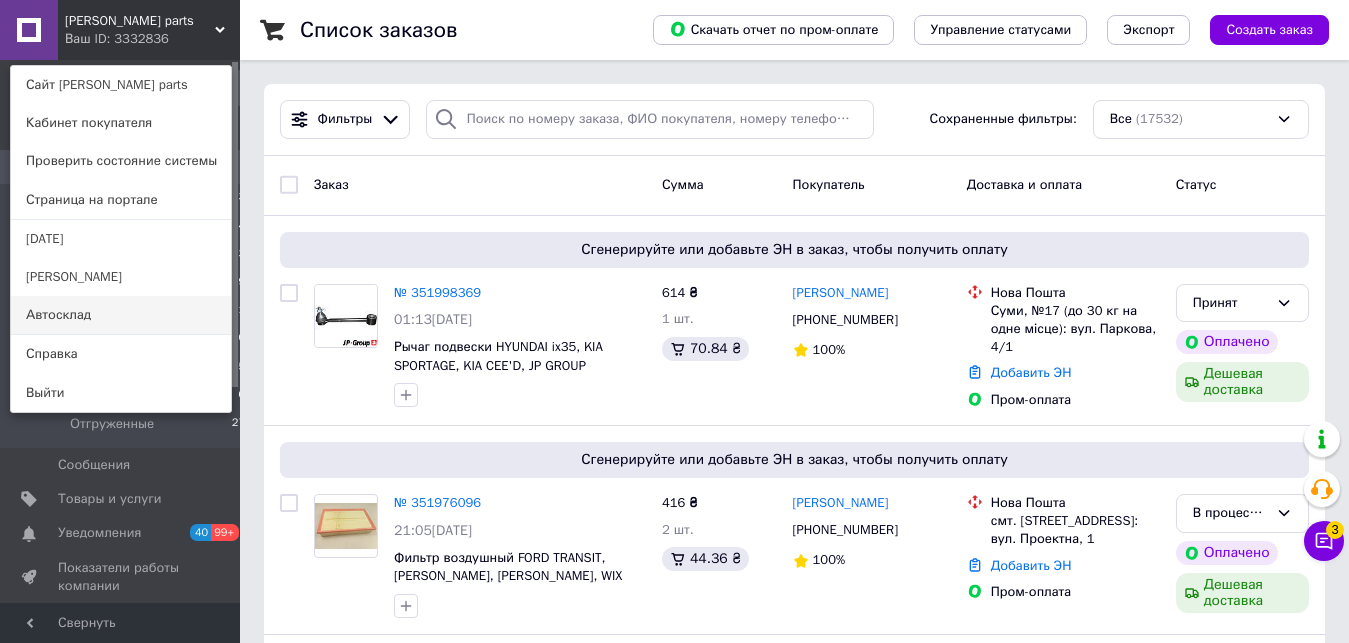click on "Автосклад" at bounding box center (121, 315) 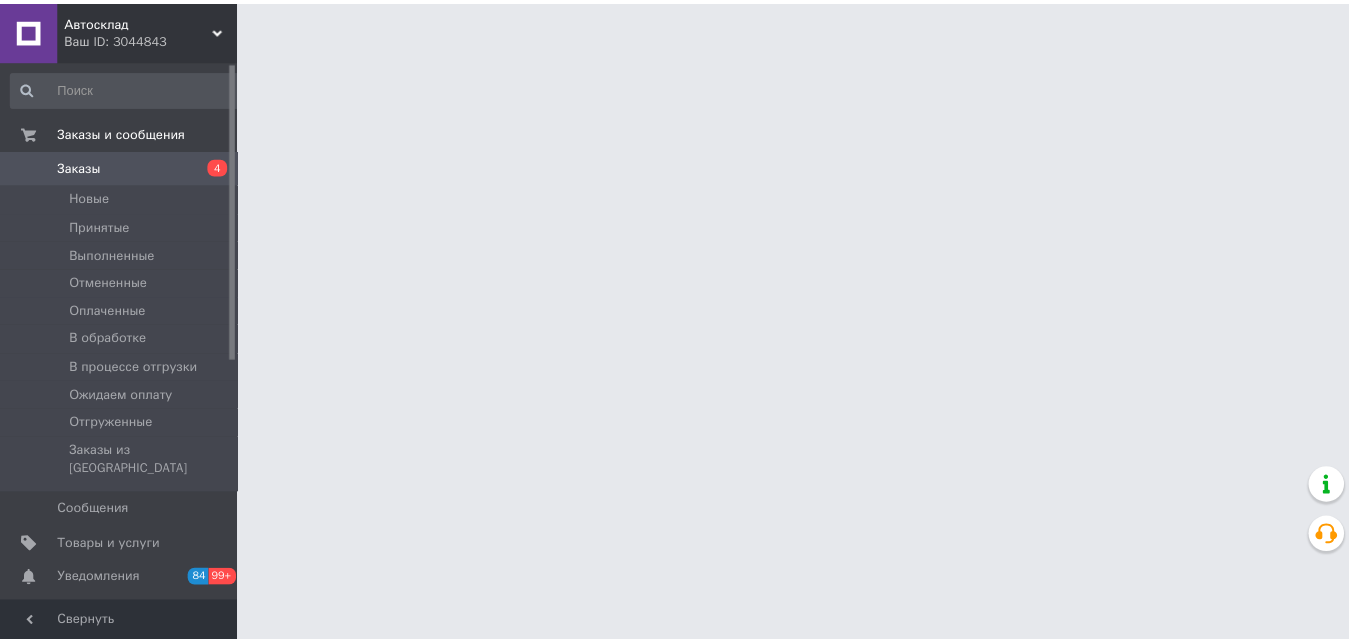 scroll, scrollTop: 0, scrollLeft: 0, axis: both 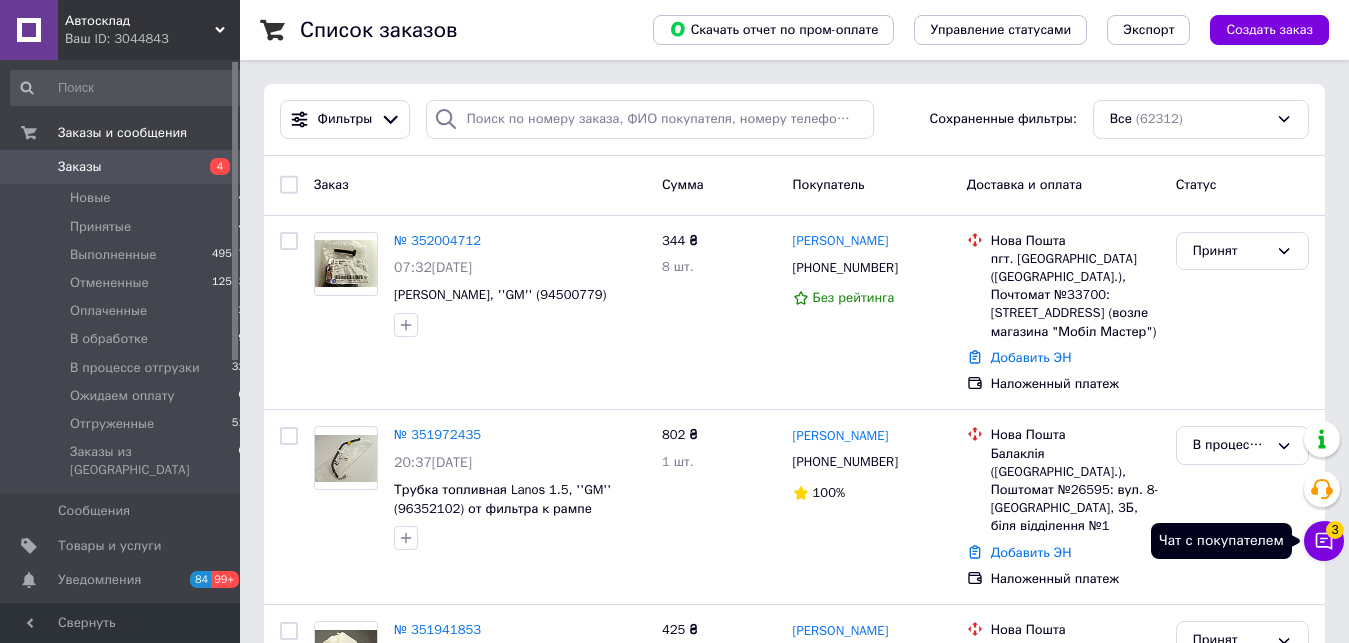 click 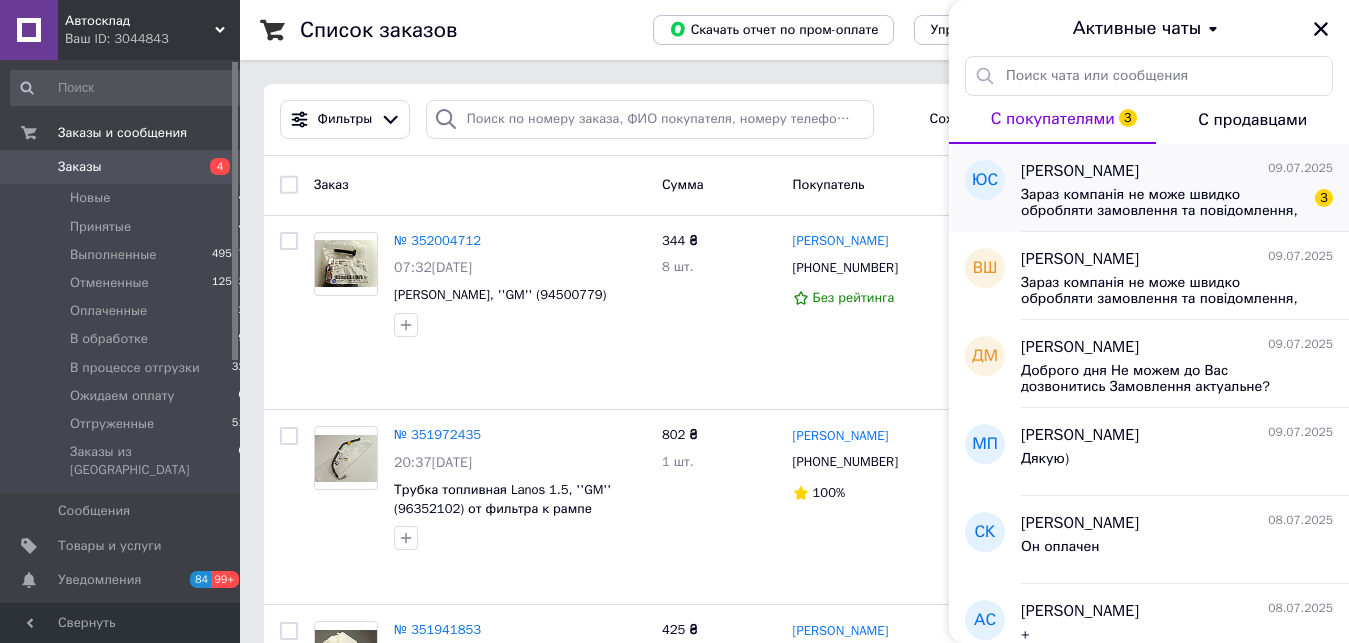 click on "Зараз компанія не може швидко обробляти замовлення та повідомлення,
оскільки за її графіком роботи сьогодні вихідний. Ваша заявка буде оброблена в найближчий робочий день. 3" at bounding box center (1177, 201) 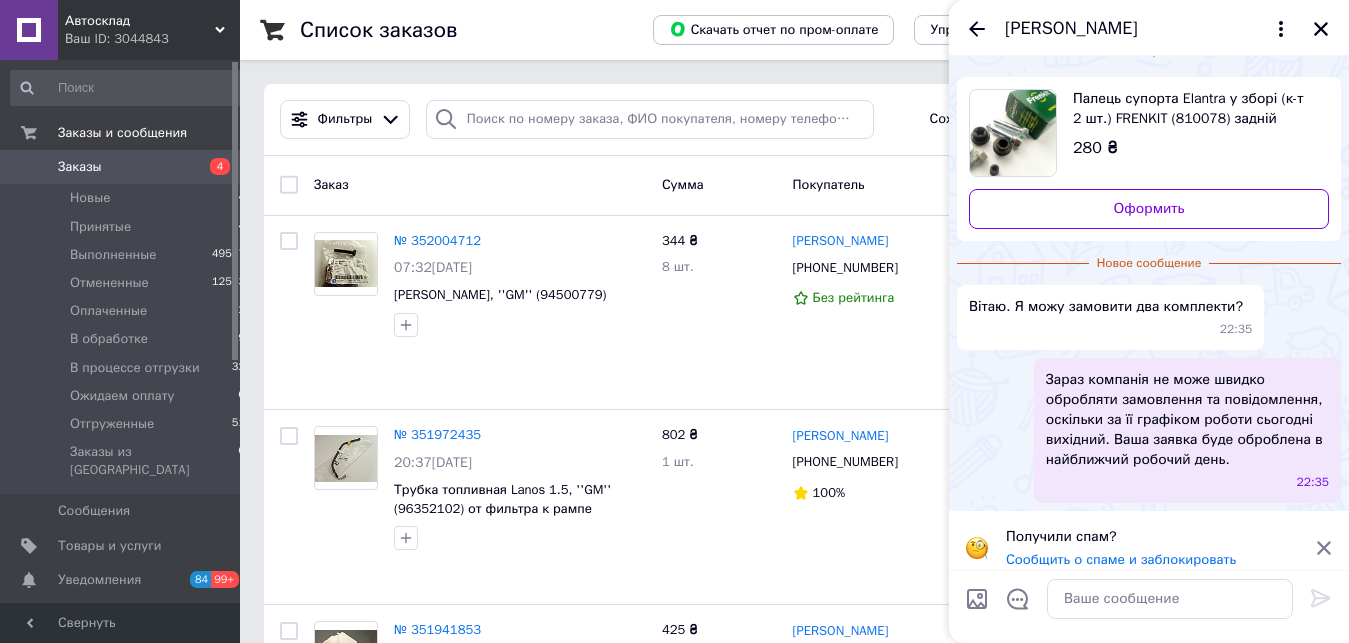 scroll, scrollTop: 45, scrollLeft: 0, axis: vertical 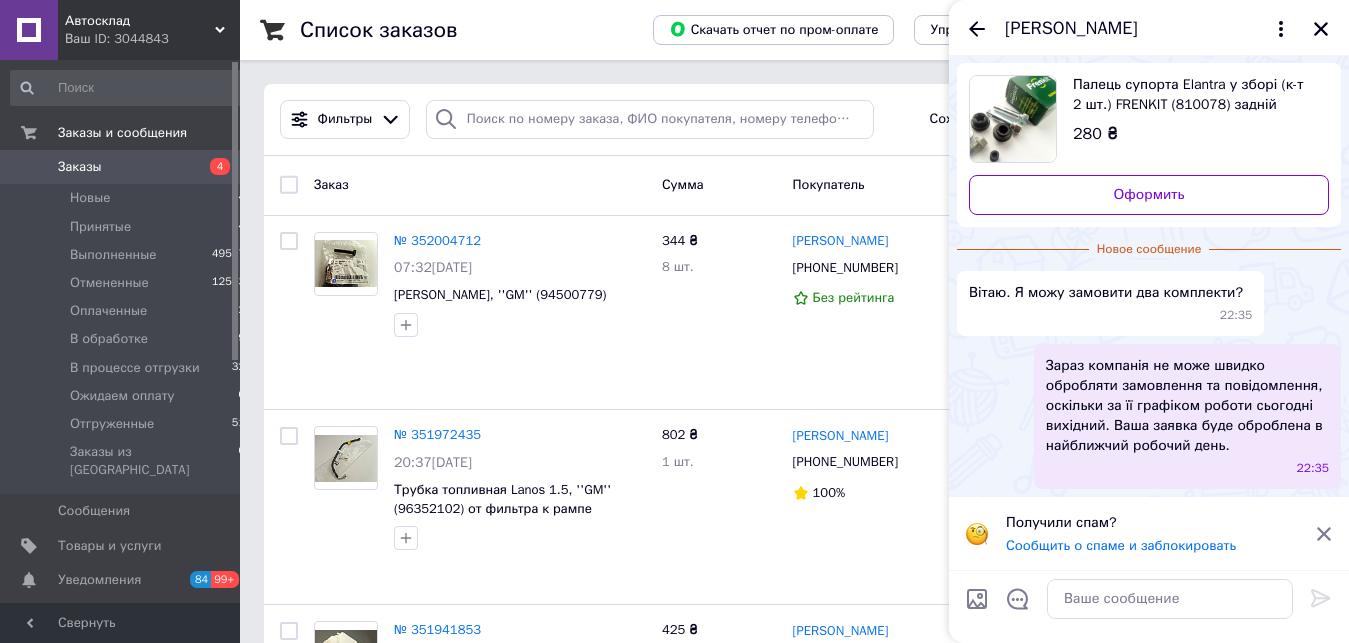 click at bounding box center [1170, 599] 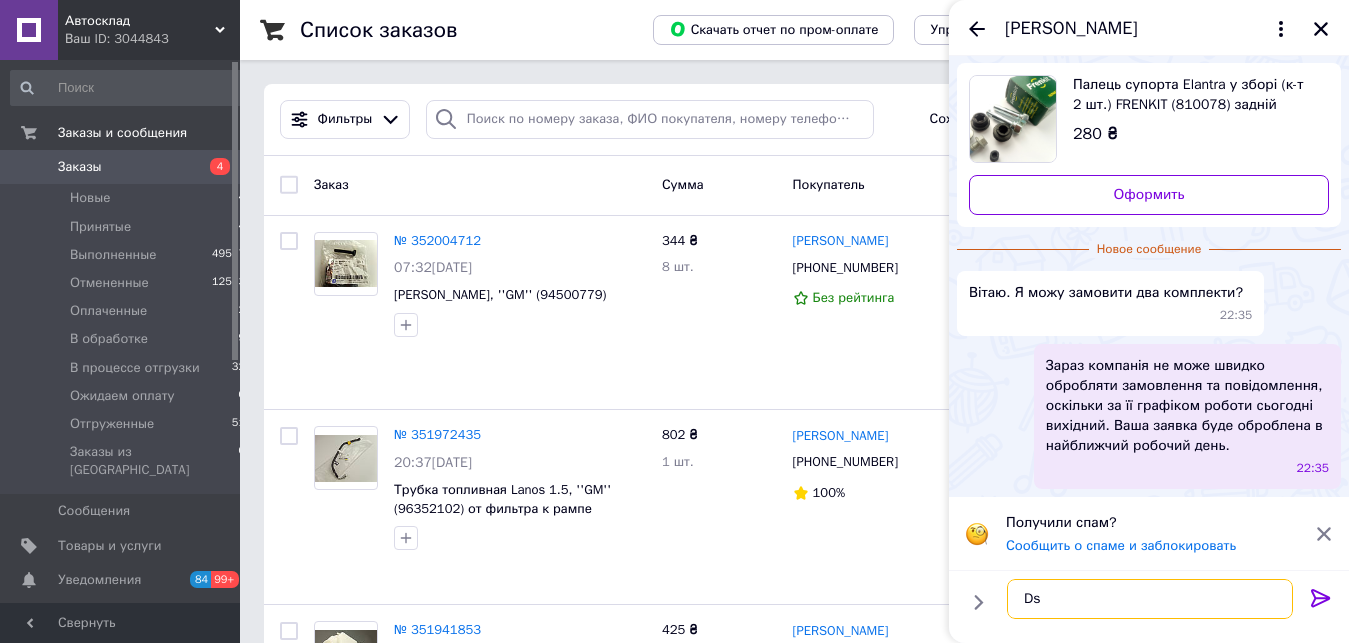 type on "D" 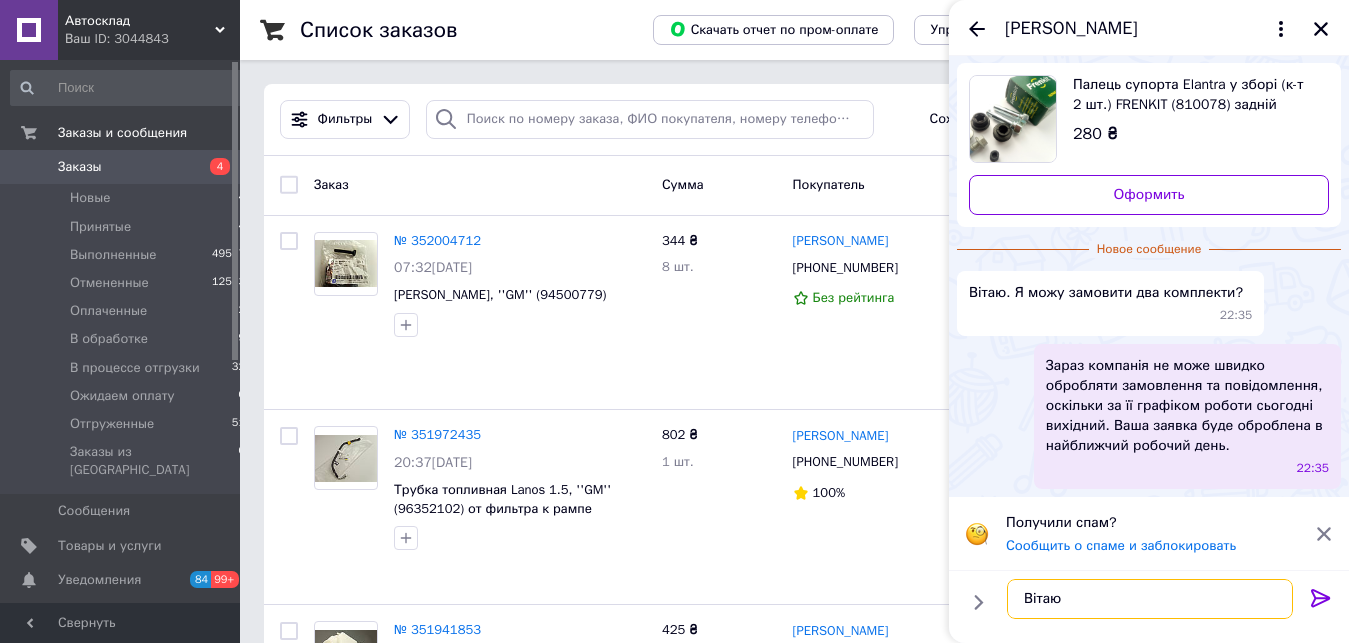 scroll, scrollTop: 14, scrollLeft: 0, axis: vertical 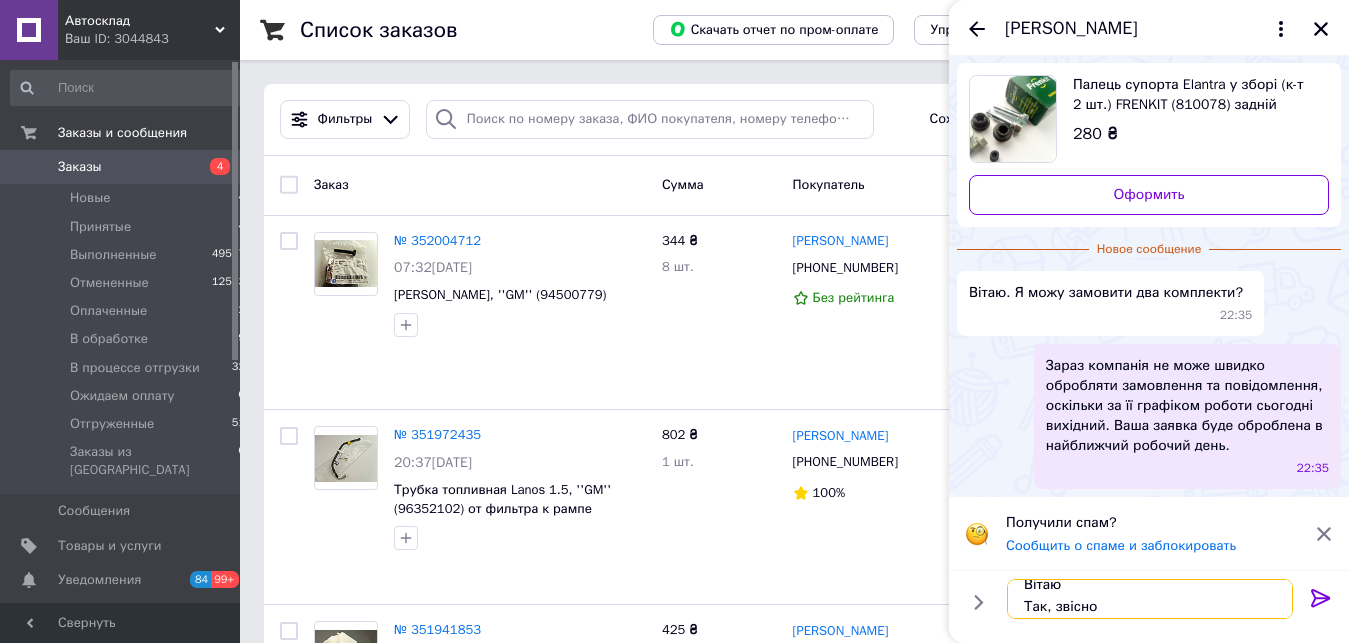 type on "Вітаю
Так, звісно" 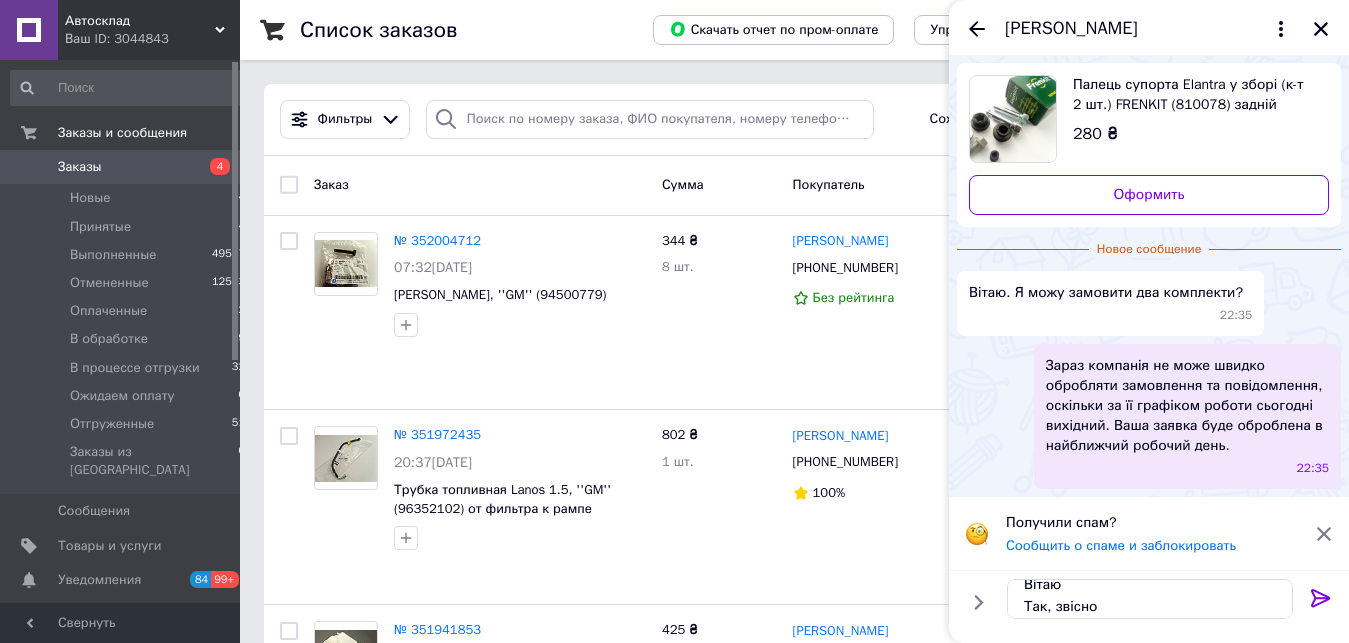 click 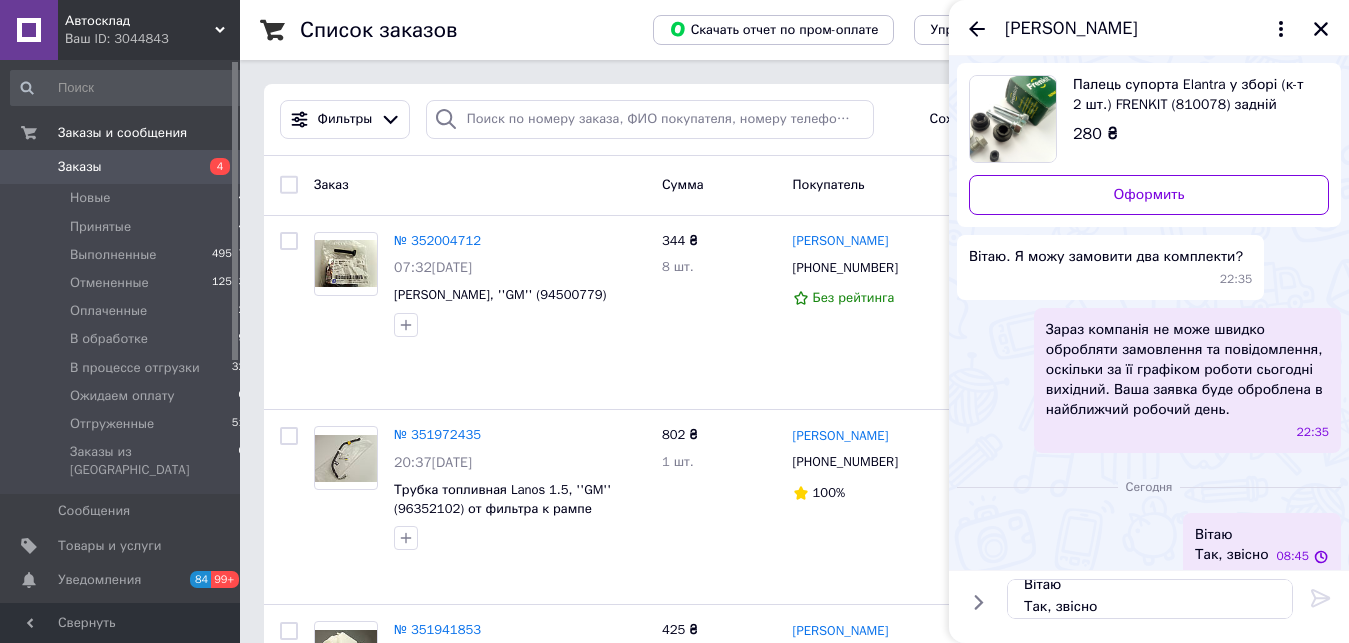 type 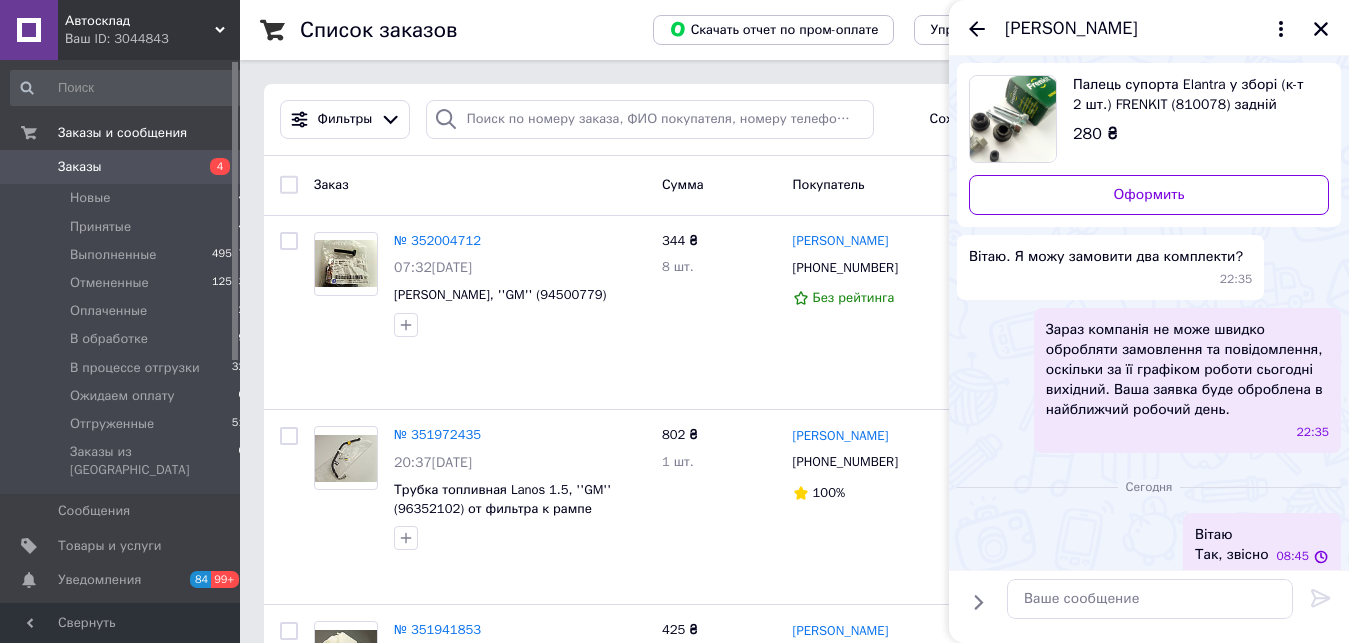 scroll, scrollTop: 0, scrollLeft: 0, axis: both 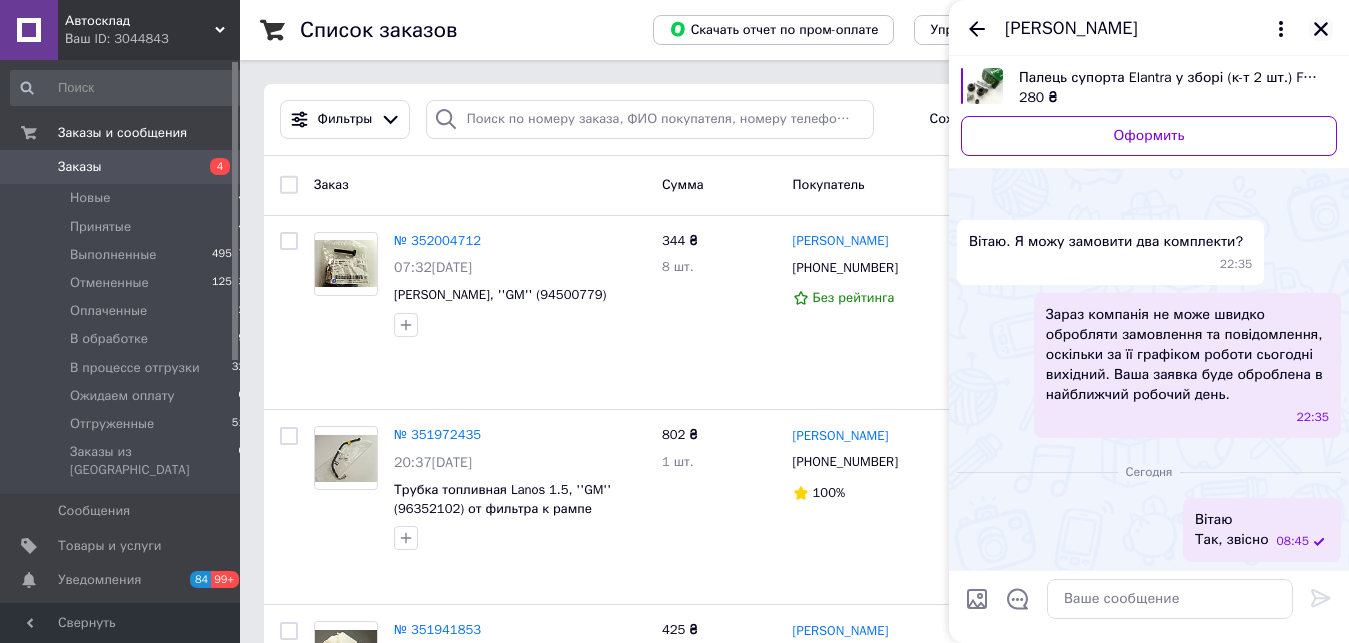 click 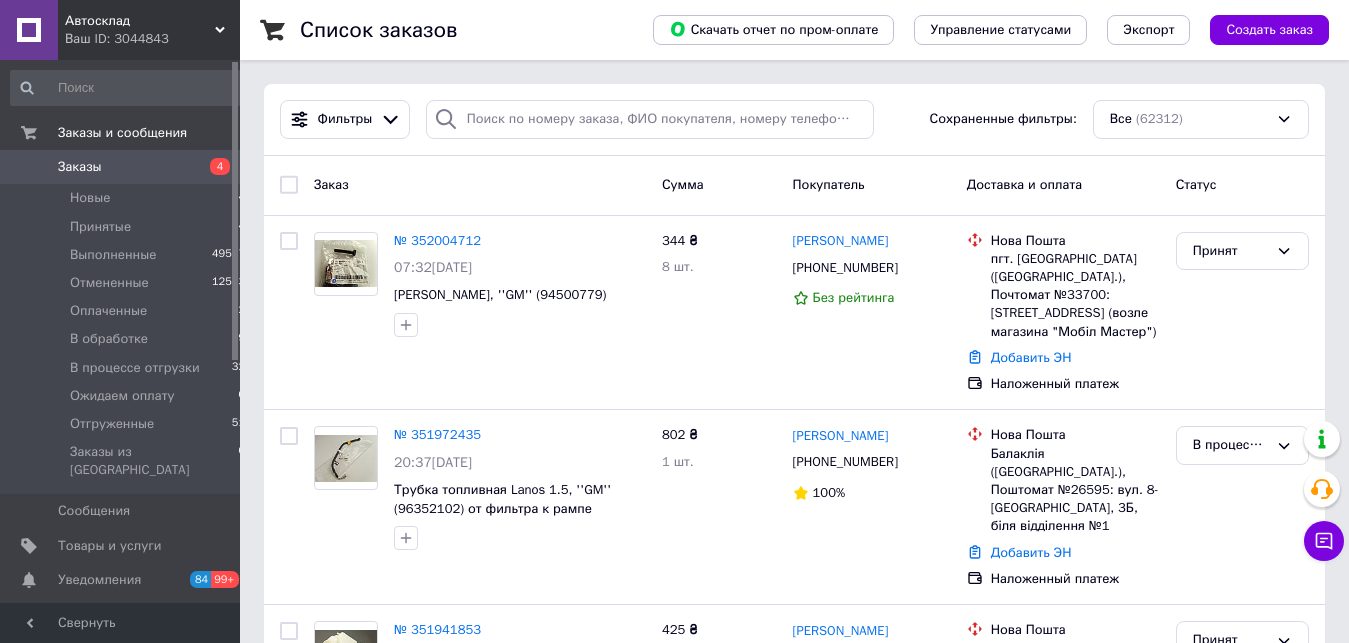 click on "Ваш ID: 3044843" at bounding box center [152, 39] 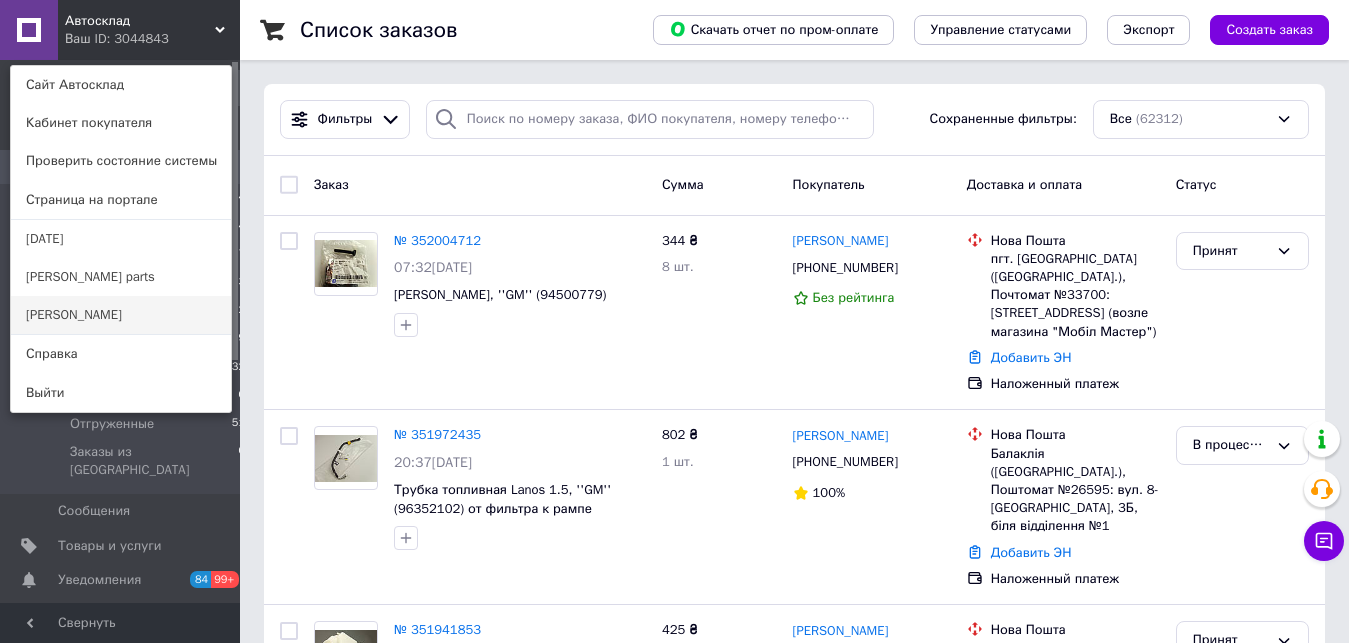 click on "[PERSON_NAME]" at bounding box center [121, 315] 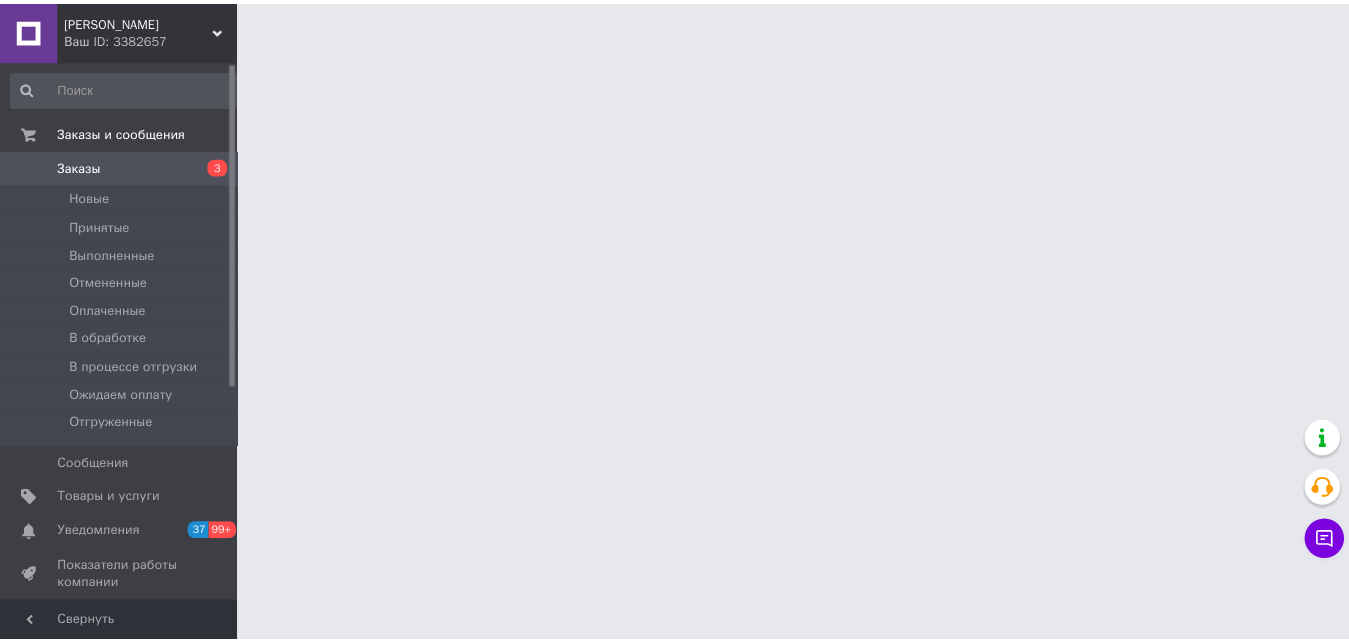 scroll, scrollTop: 0, scrollLeft: 0, axis: both 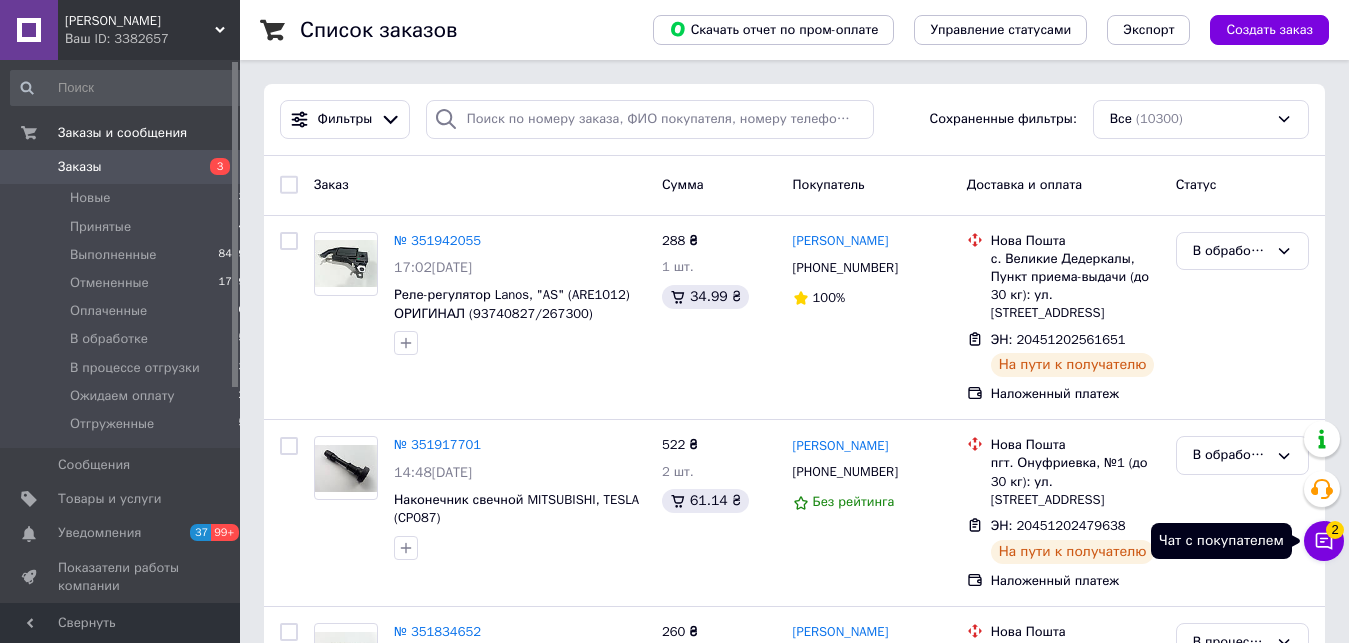 click on "Чат с покупателем 2" at bounding box center (1324, 541) 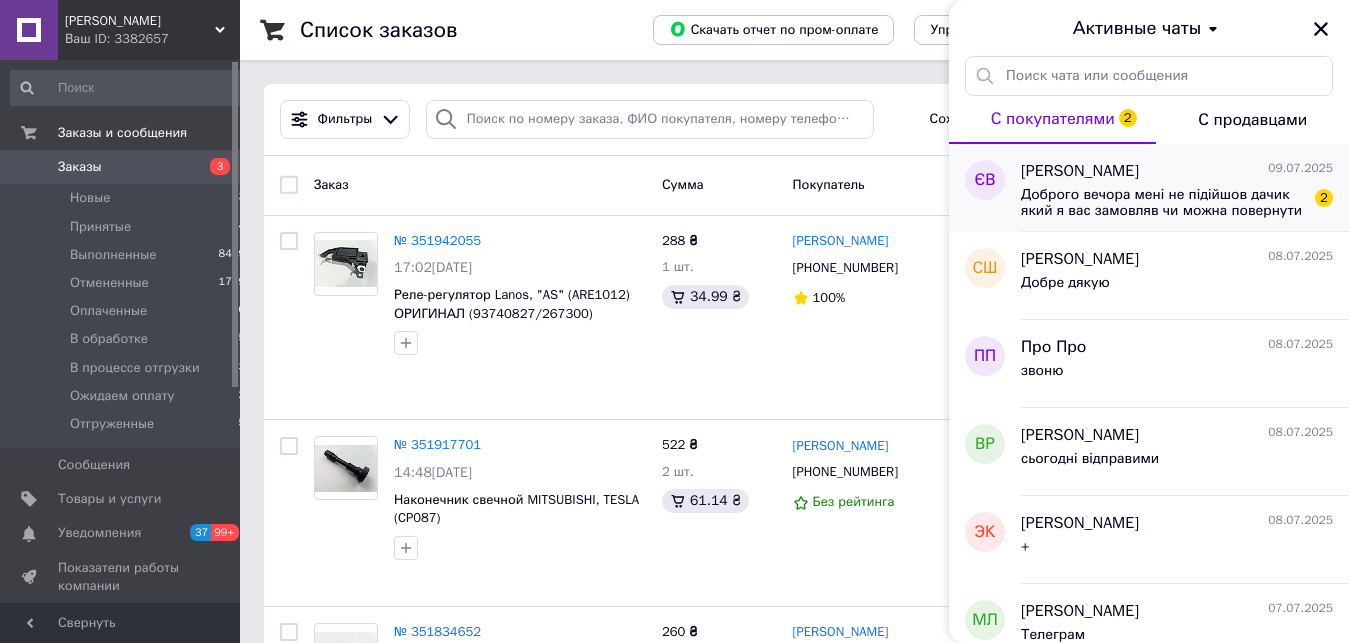 click on "Доброго вечора мені не підійшов дачик який я вас замовляв чи можна повернути товар,або заміни на підходящий." at bounding box center [1163, 203] 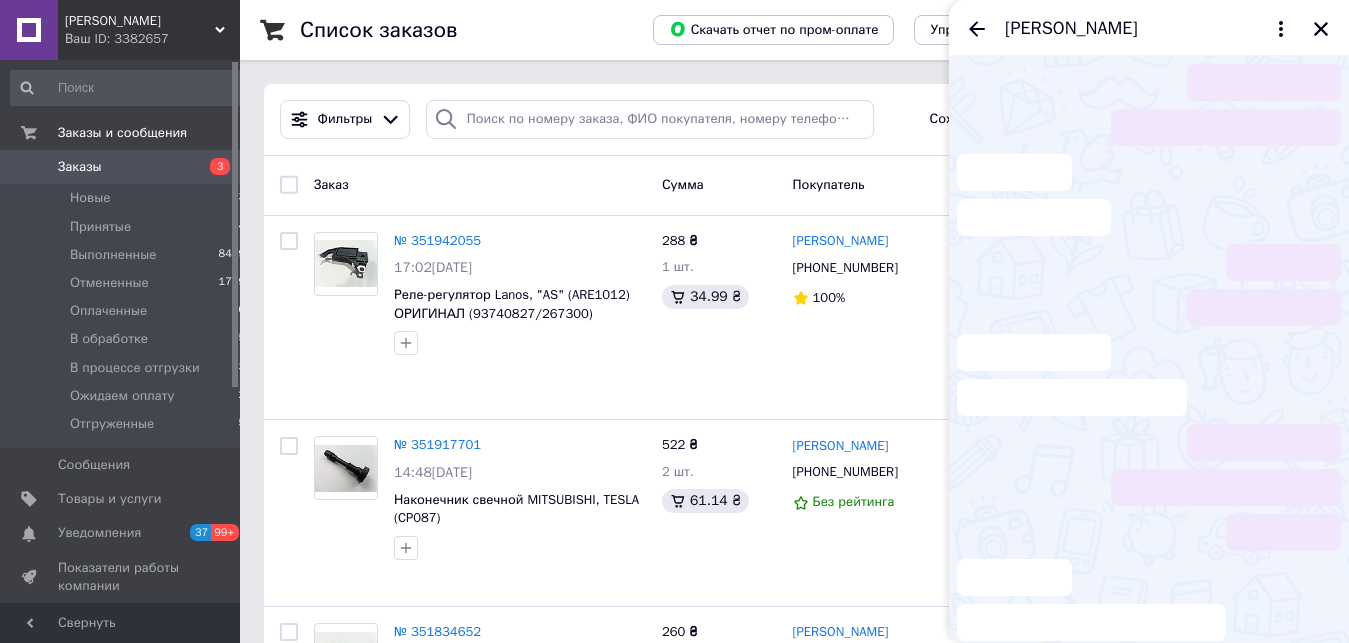 scroll, scrollTop: 83, scrollLeft: 0, axis: vertical 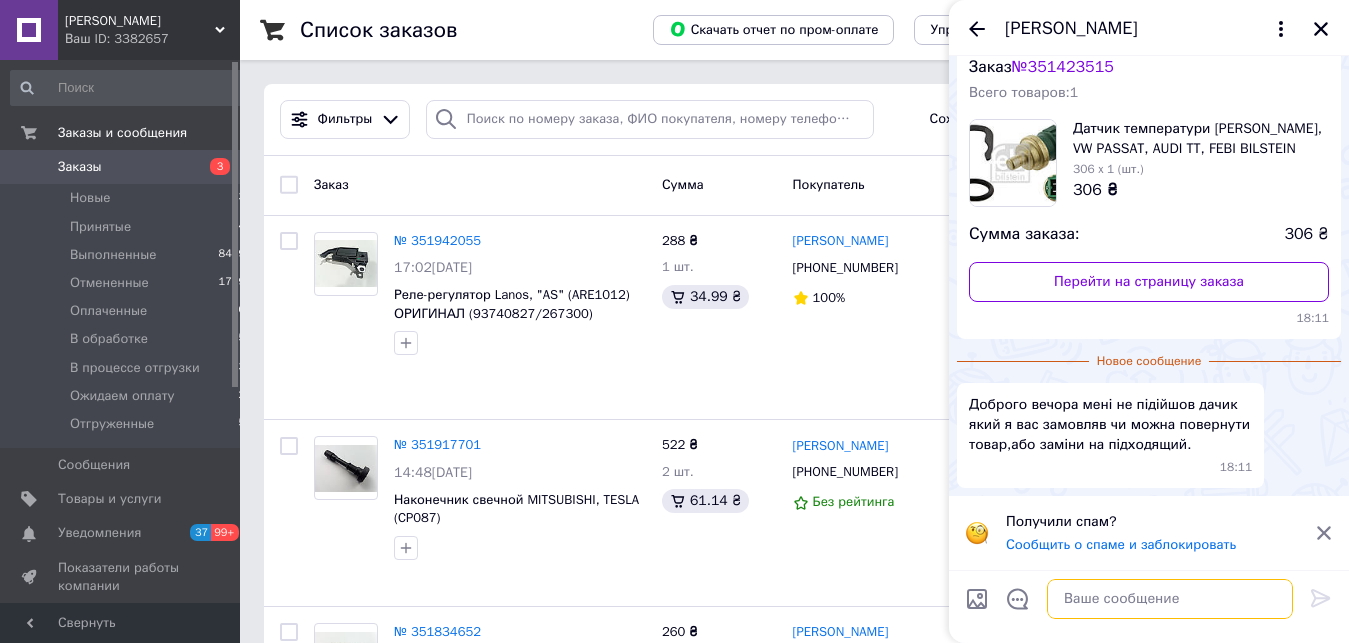 click at bounding box center [1170, 599] 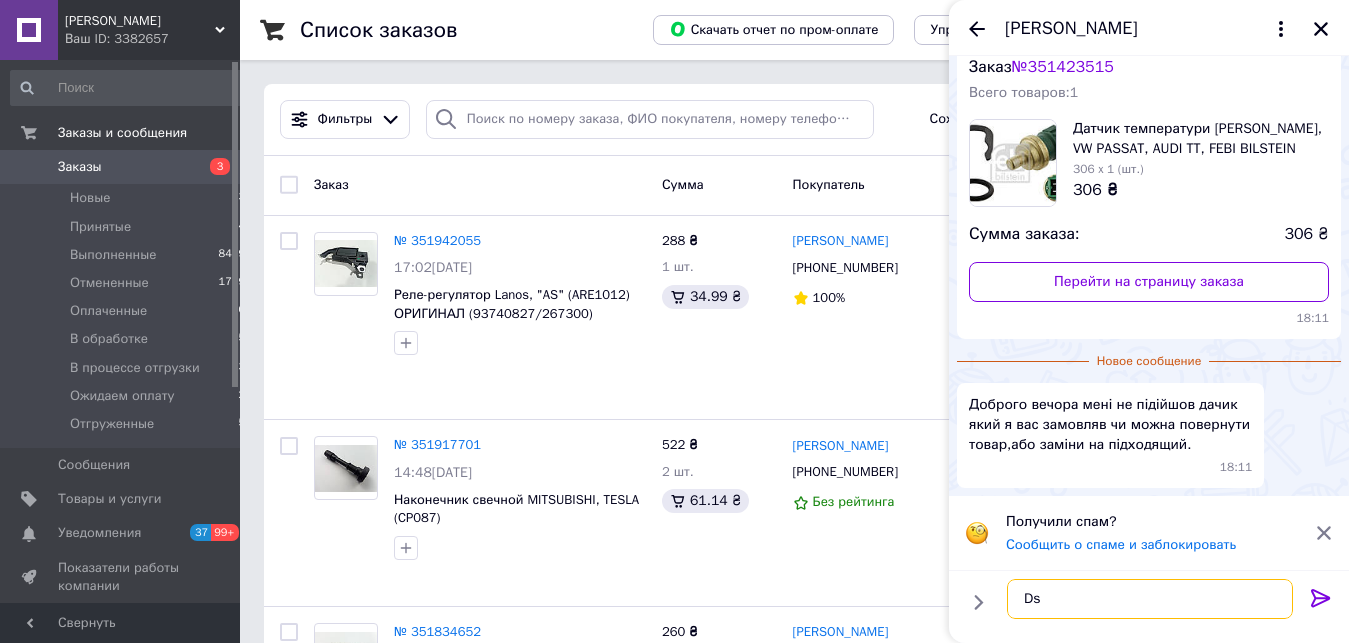 type on "D" 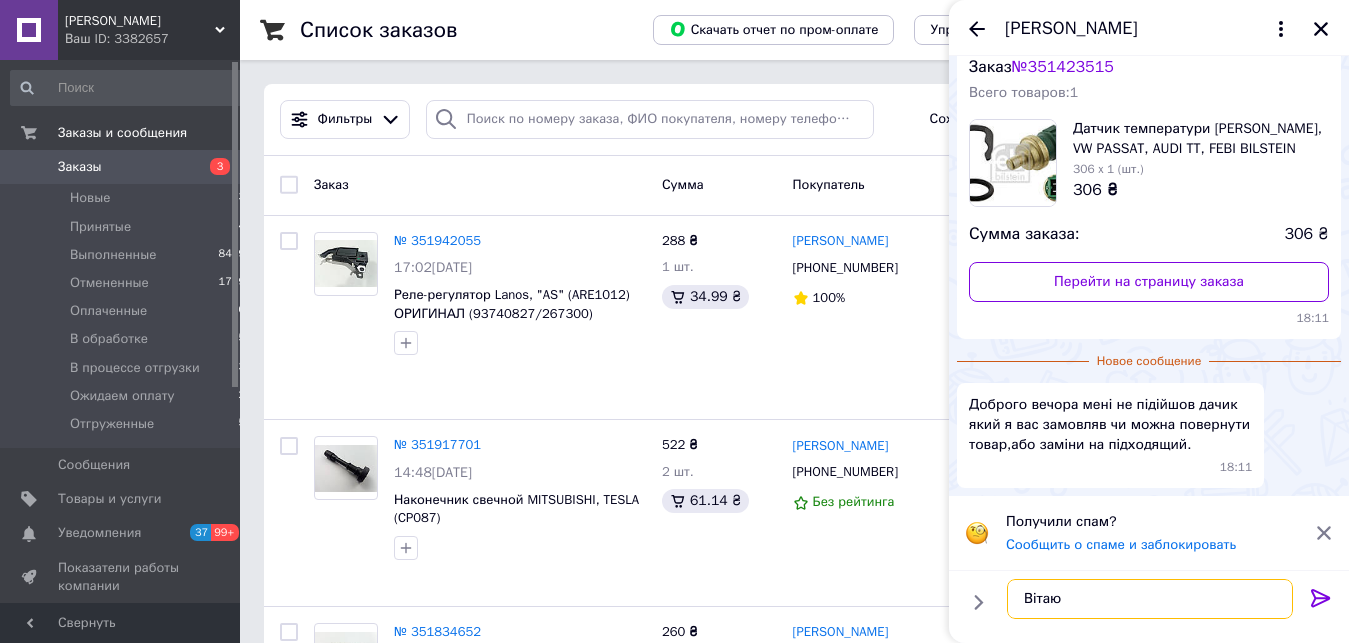 scroll, scrollTop: 14, scrollLeft: 0, axis: vertical 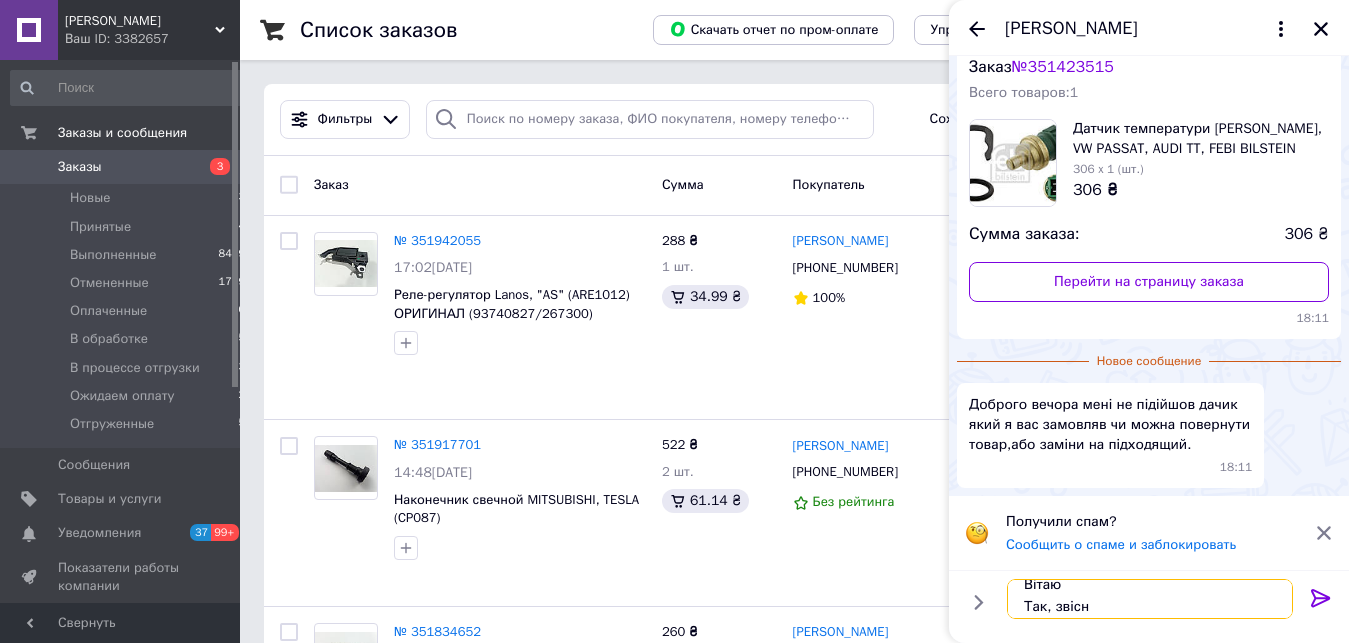 type on "Вітаю
Так, звісно" 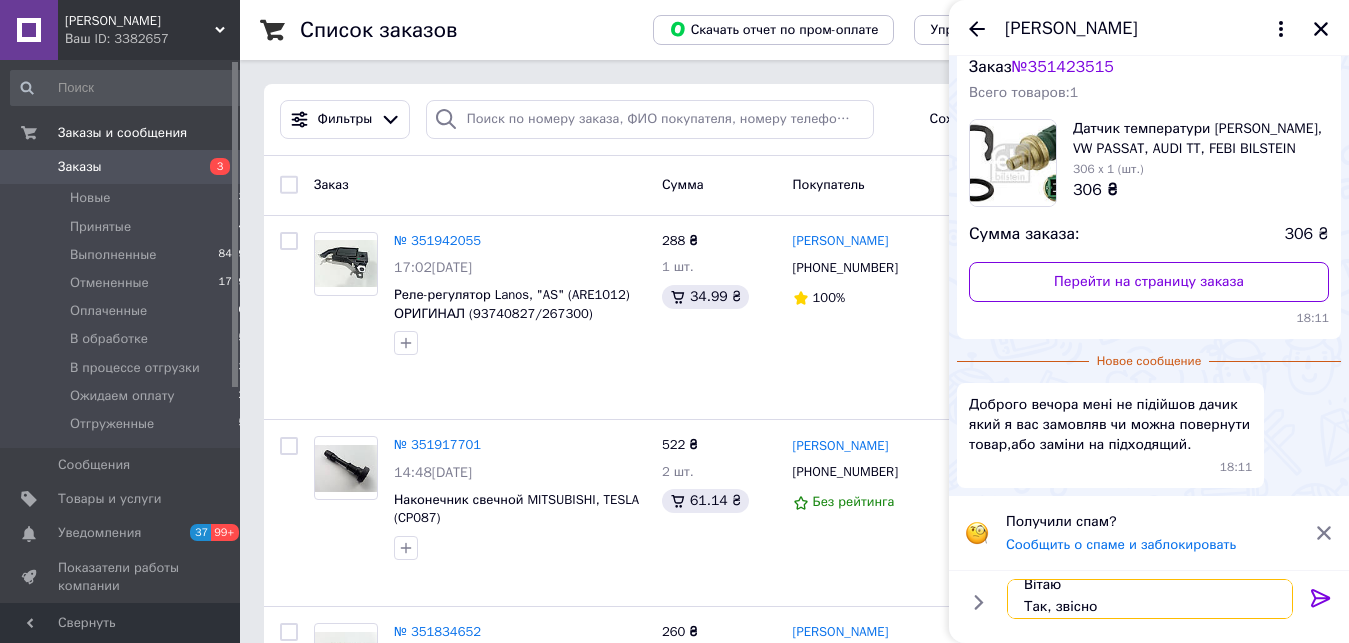 type 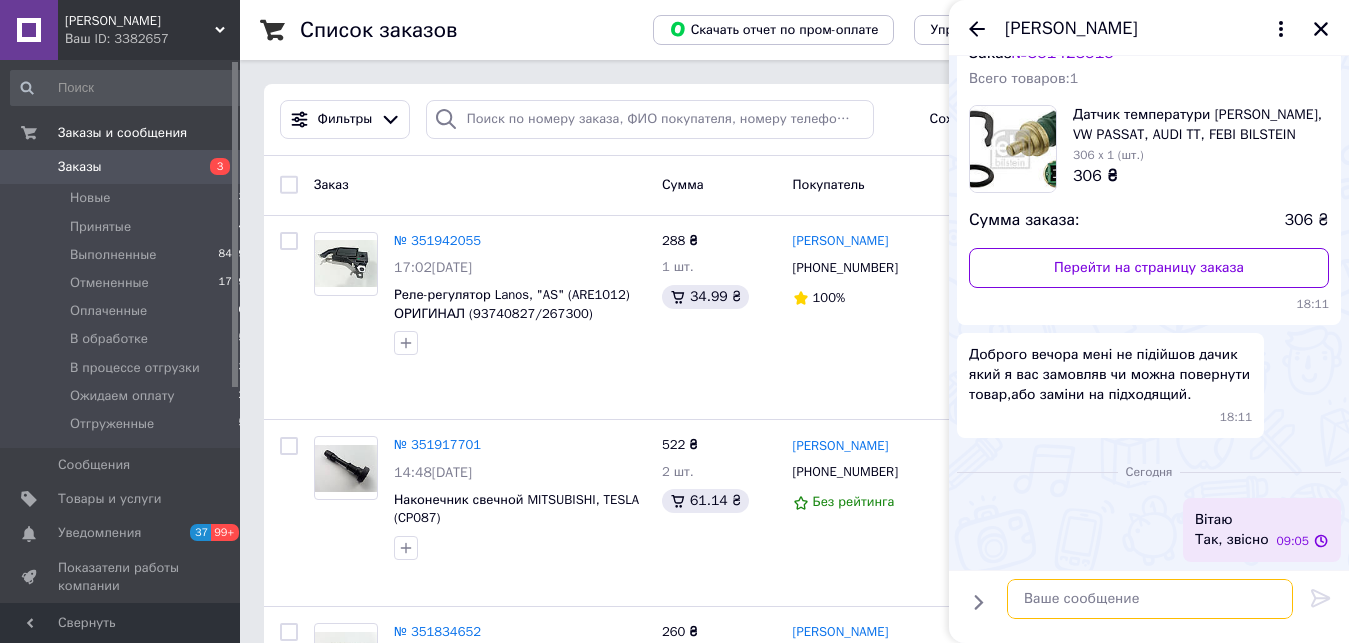 scroll, scrollTop: 0, scrollLeft: 0, axis: both 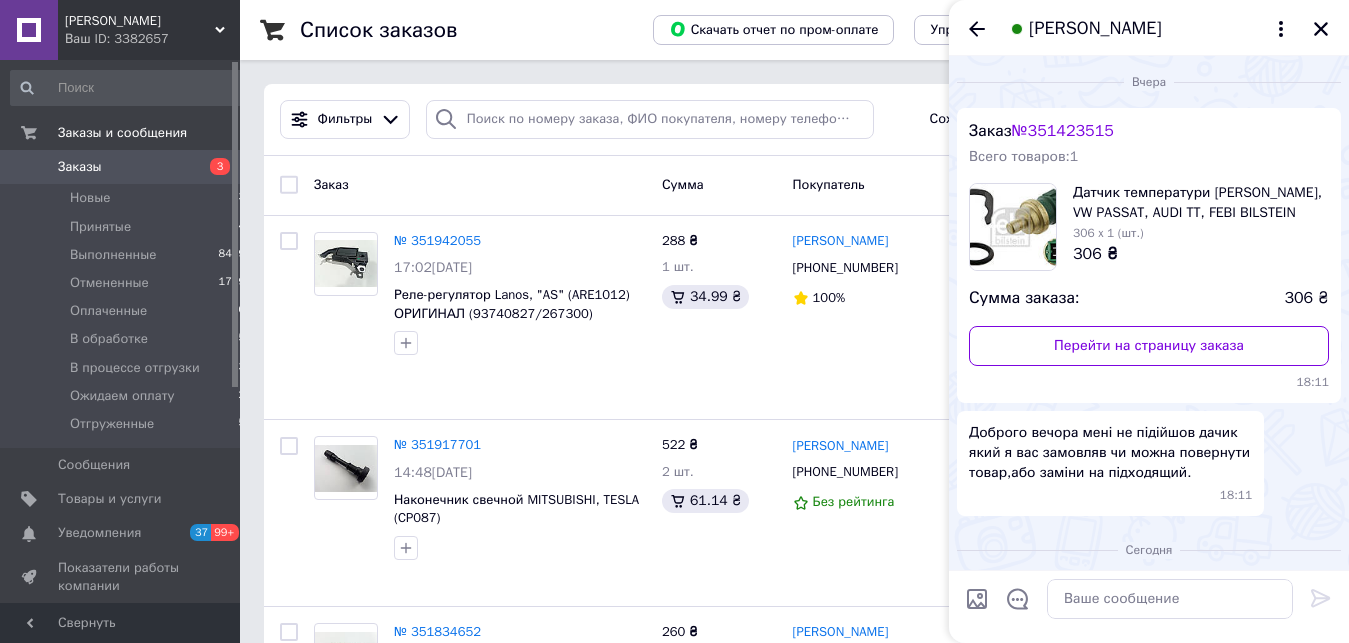click on "[PERSON_NAME]" at bounding box center [140, 21] 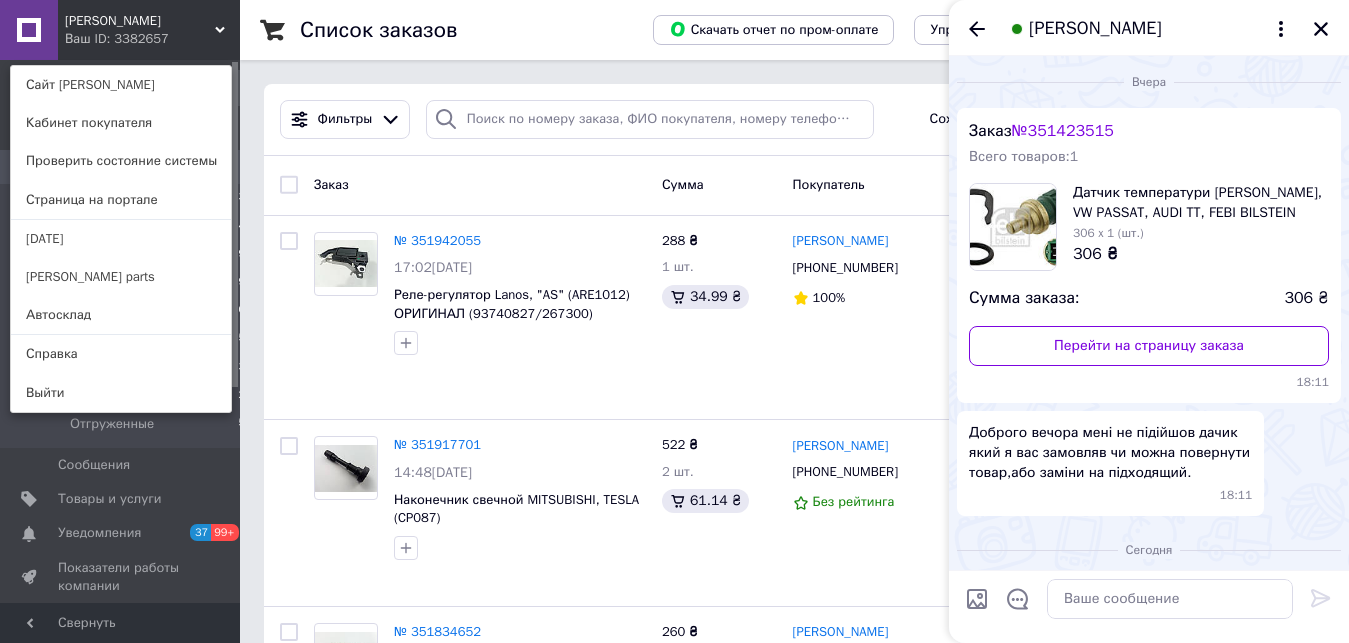 scroll, scrollTop: 98, scrollLeft: 0, axis: vertical 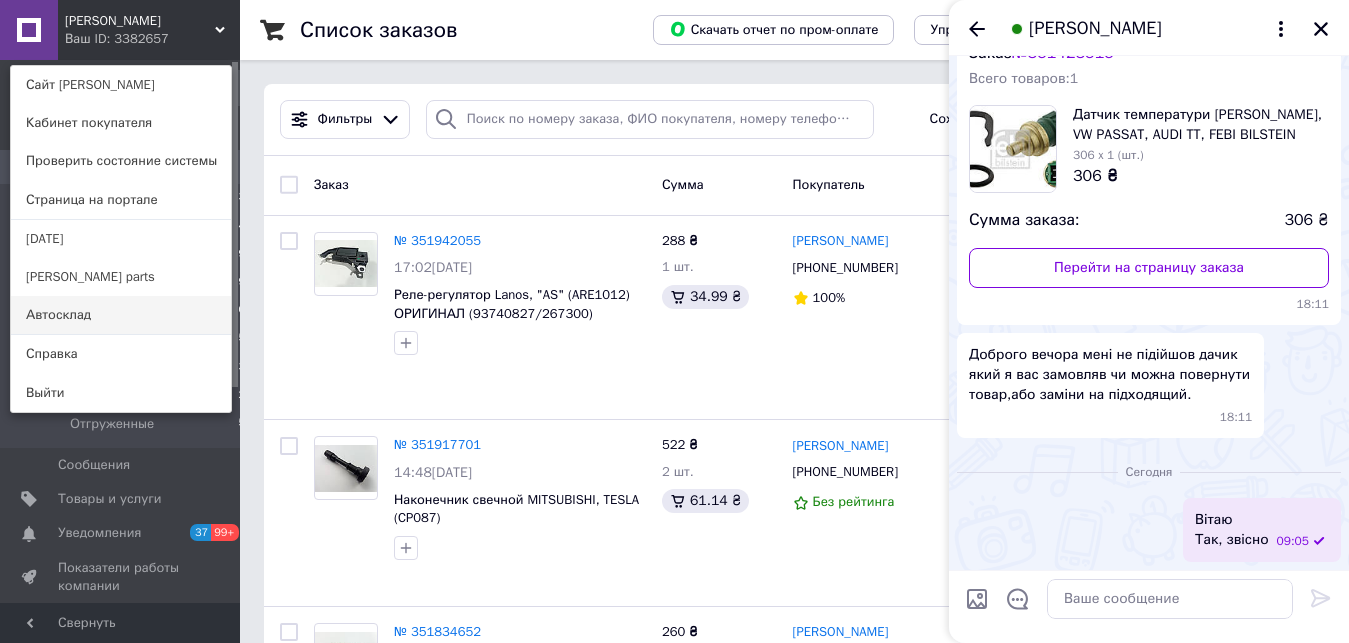 click on "Автосклад" at bounding box center (121, 315) 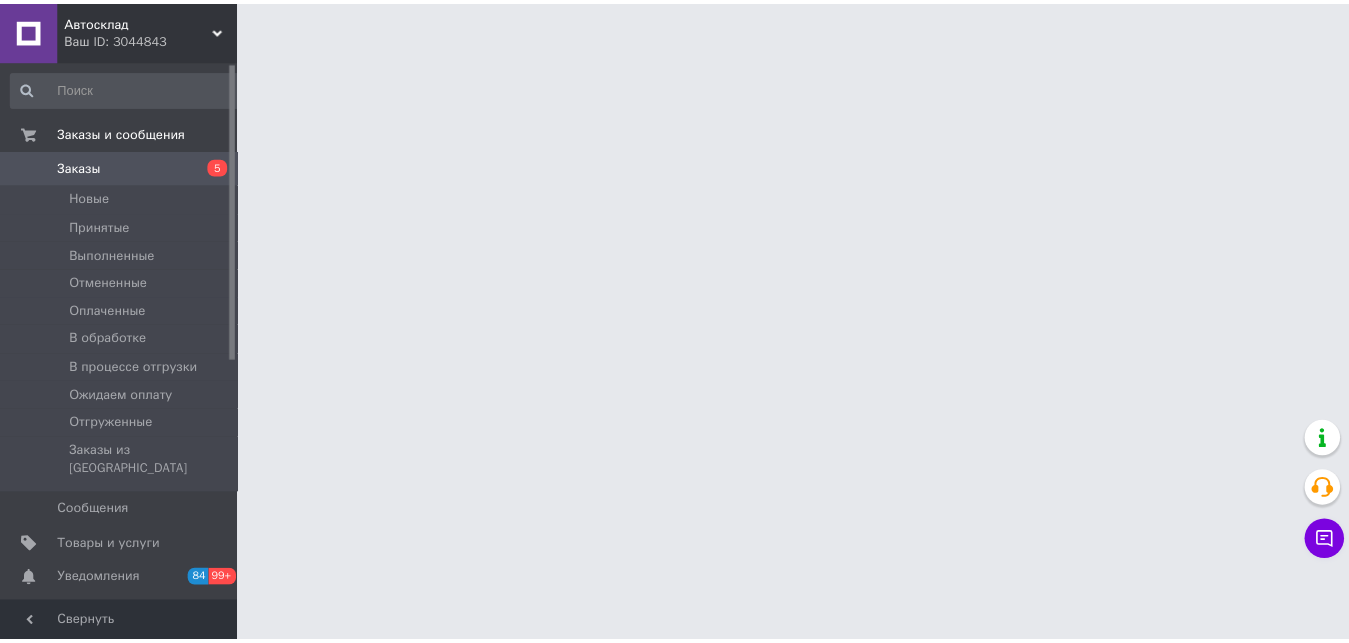 scroll, scrollTop: 0, scrollLeft: 0, axis: both 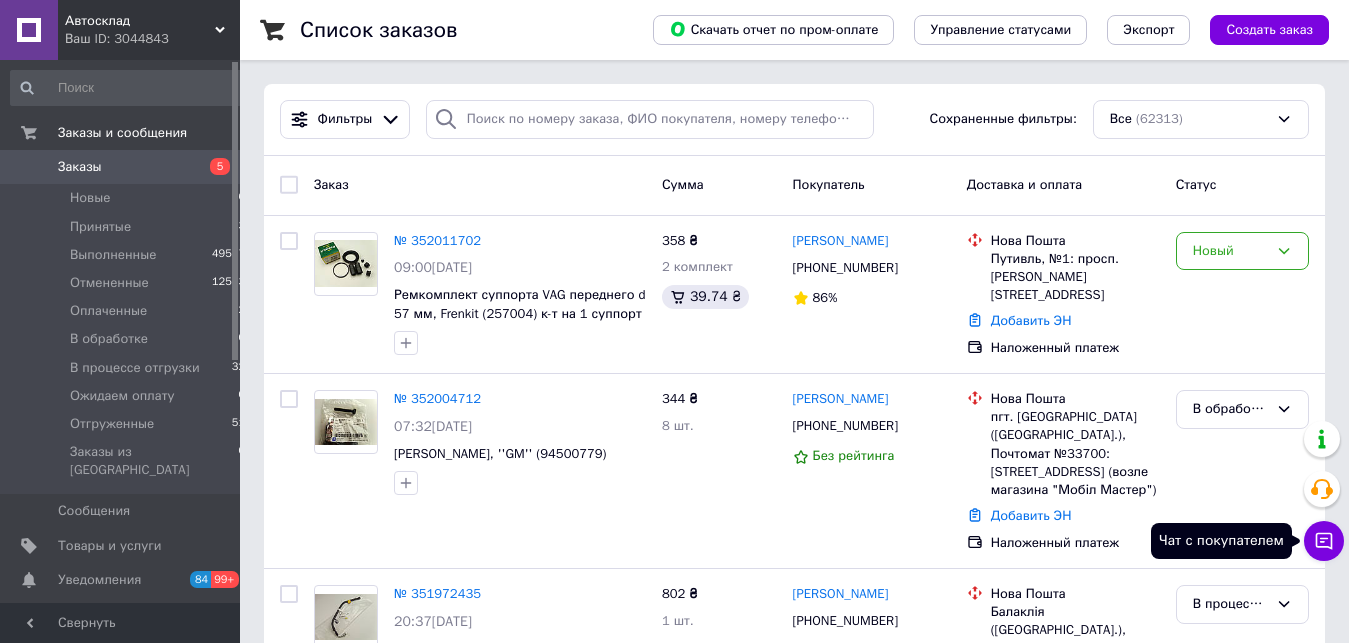 click 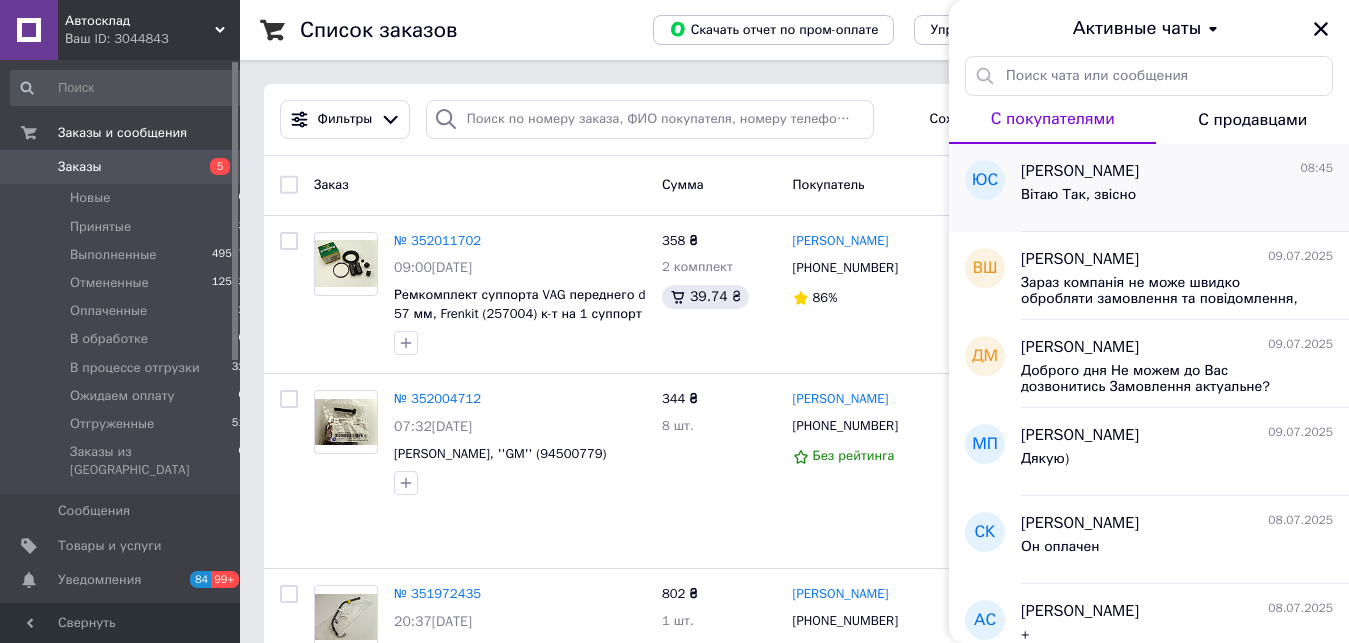 click on "Вітаю
Так, звісно" at bounding box center [1177, 199] 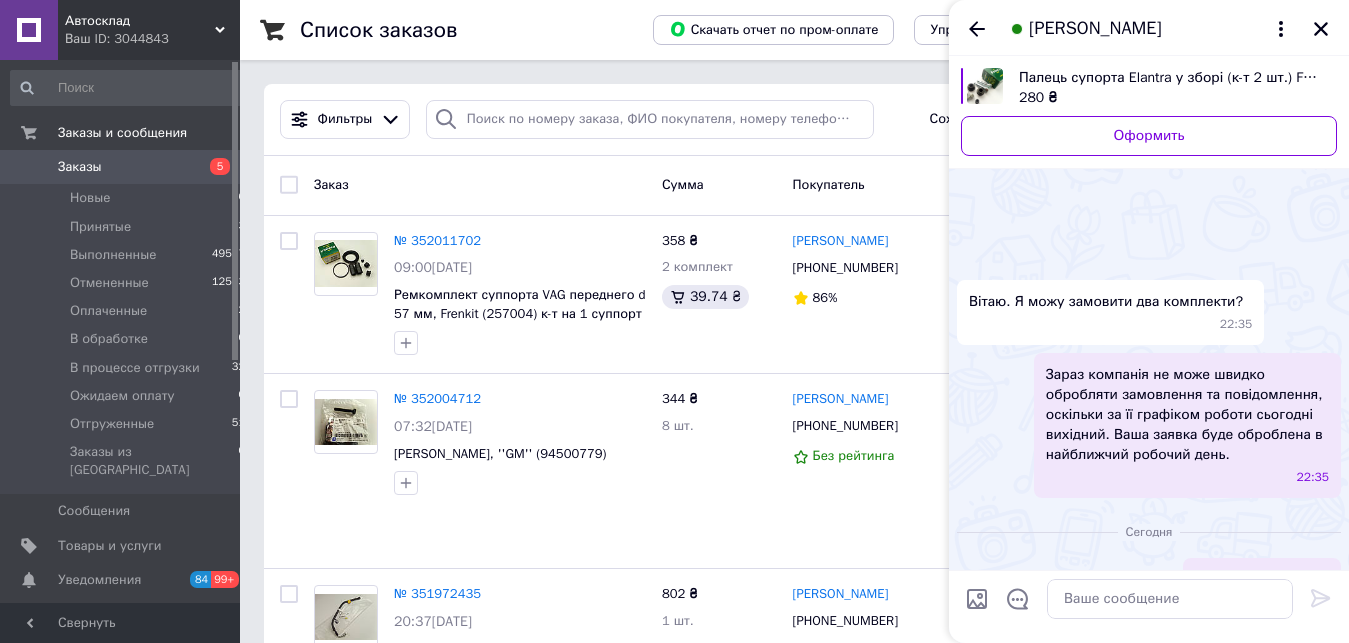 scroll, scrollTop: 60, scrollLeft: 0, axis: vertical 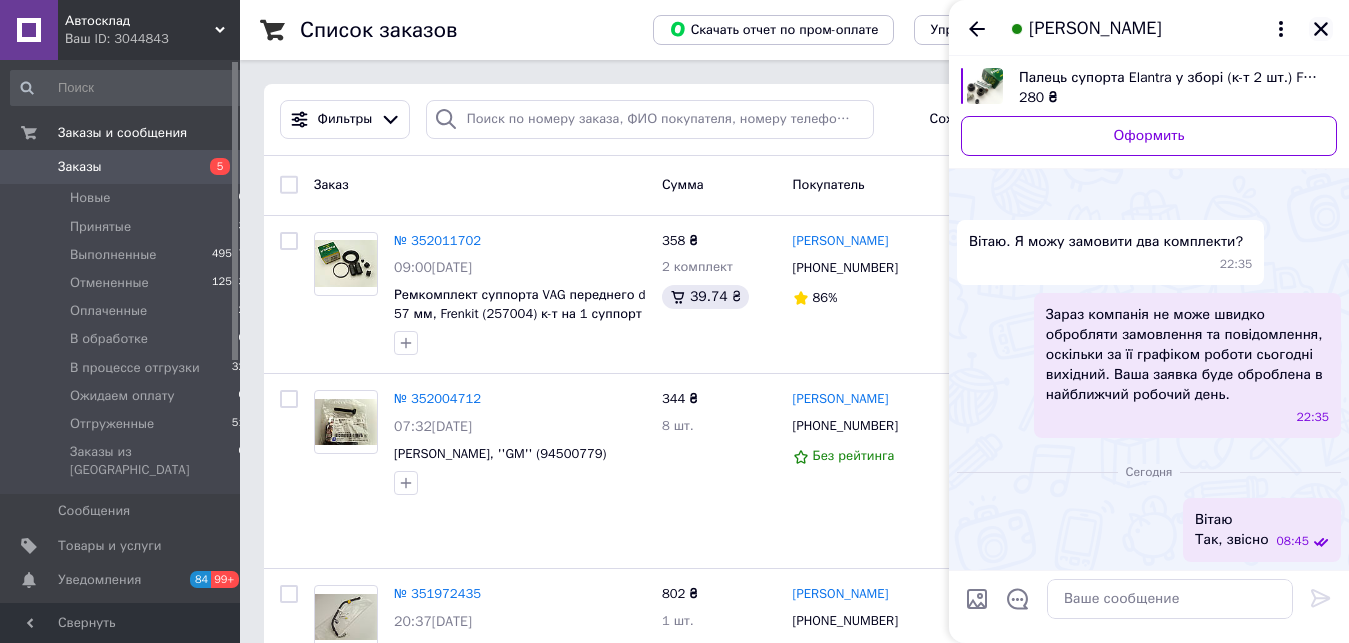 click 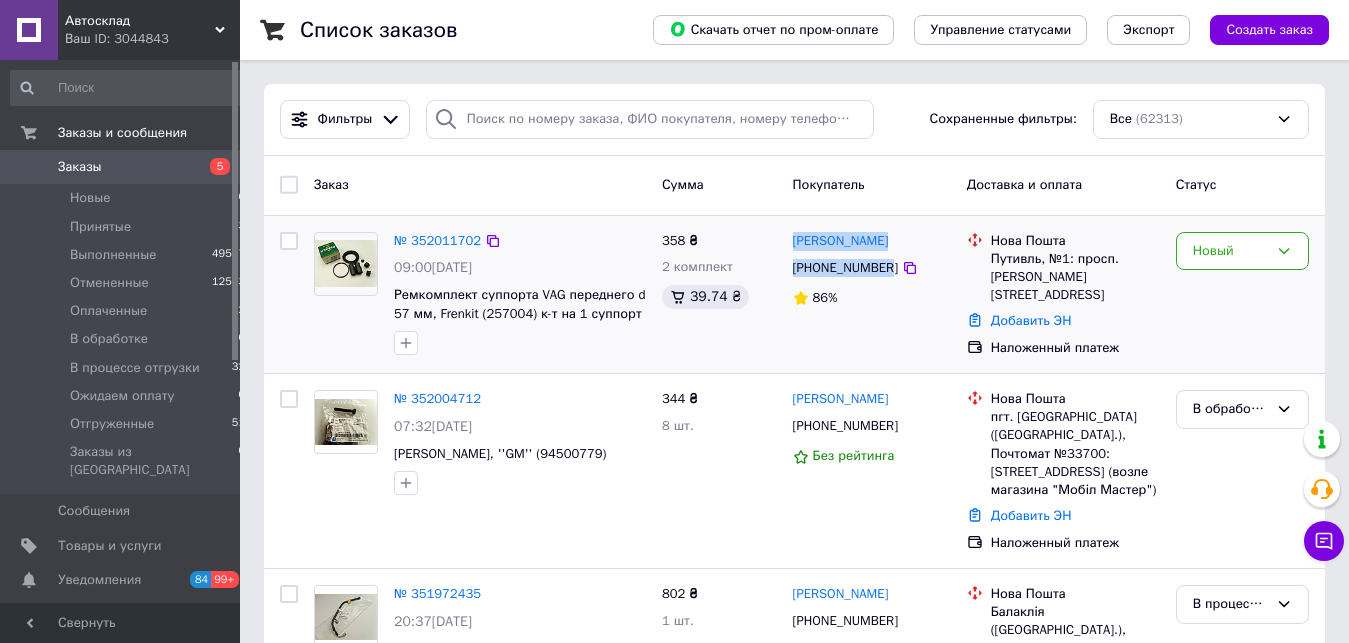 drag, startPoint x: 797, startPoint y: 226, endPoint x: 887, endPoint y: 268, distance: 99.31767 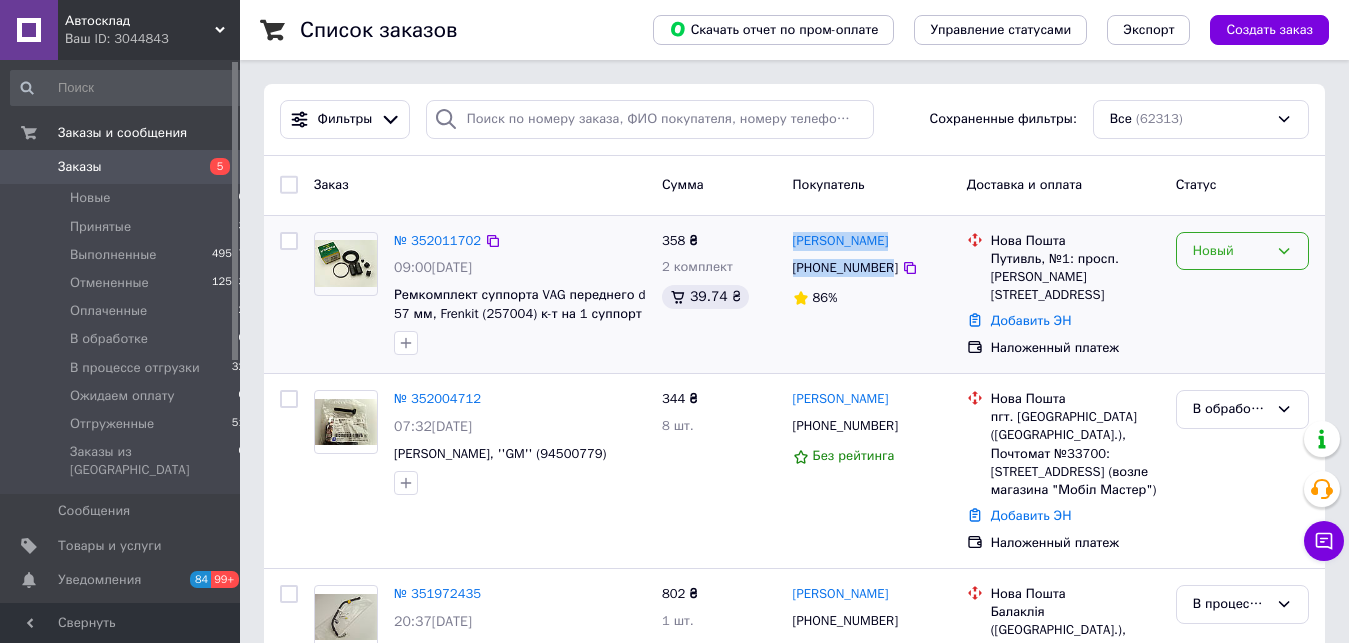 click on "Новый" at bounding box center [1230, 251] 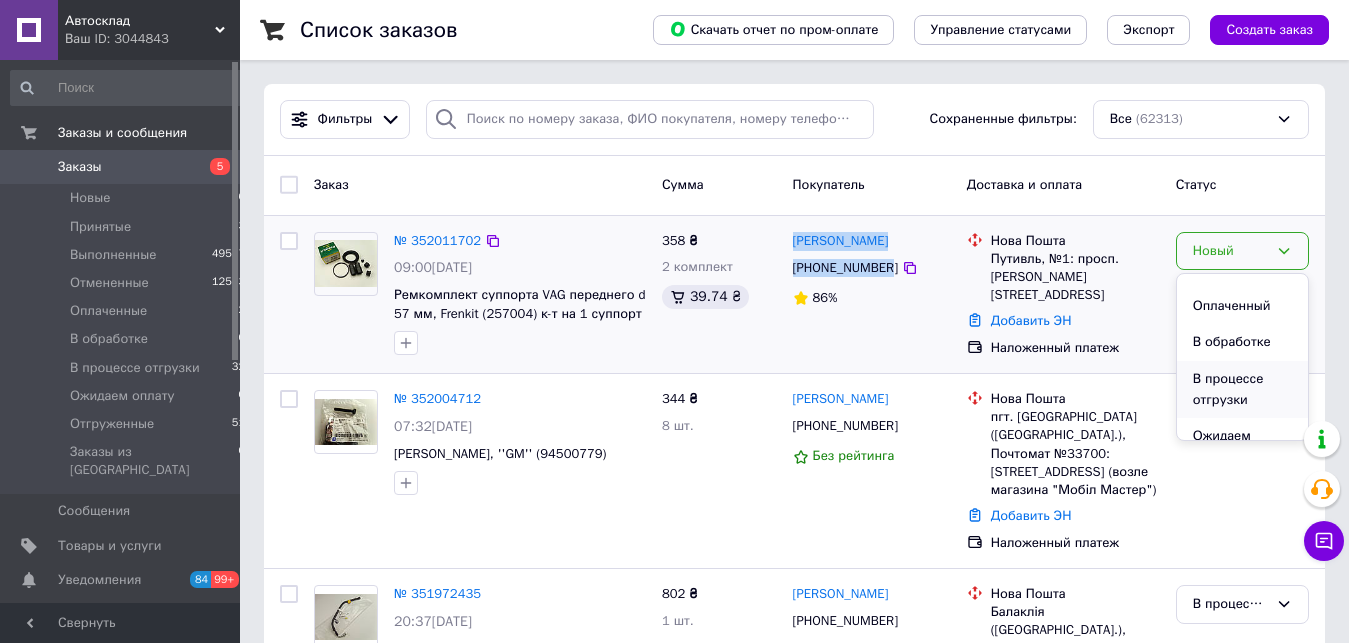 scroll, scrollTop: 102, scrollLeft: 0, axis: vertical 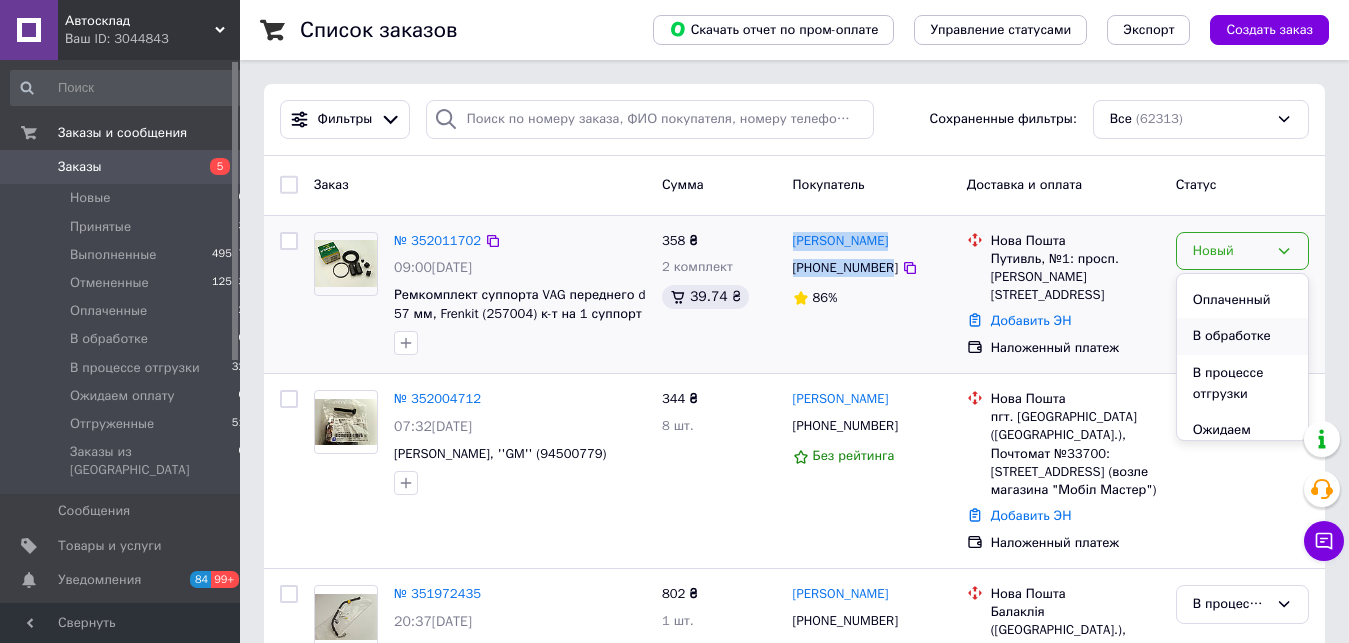 click on "В обработке" at bounding box center [1242, 336] 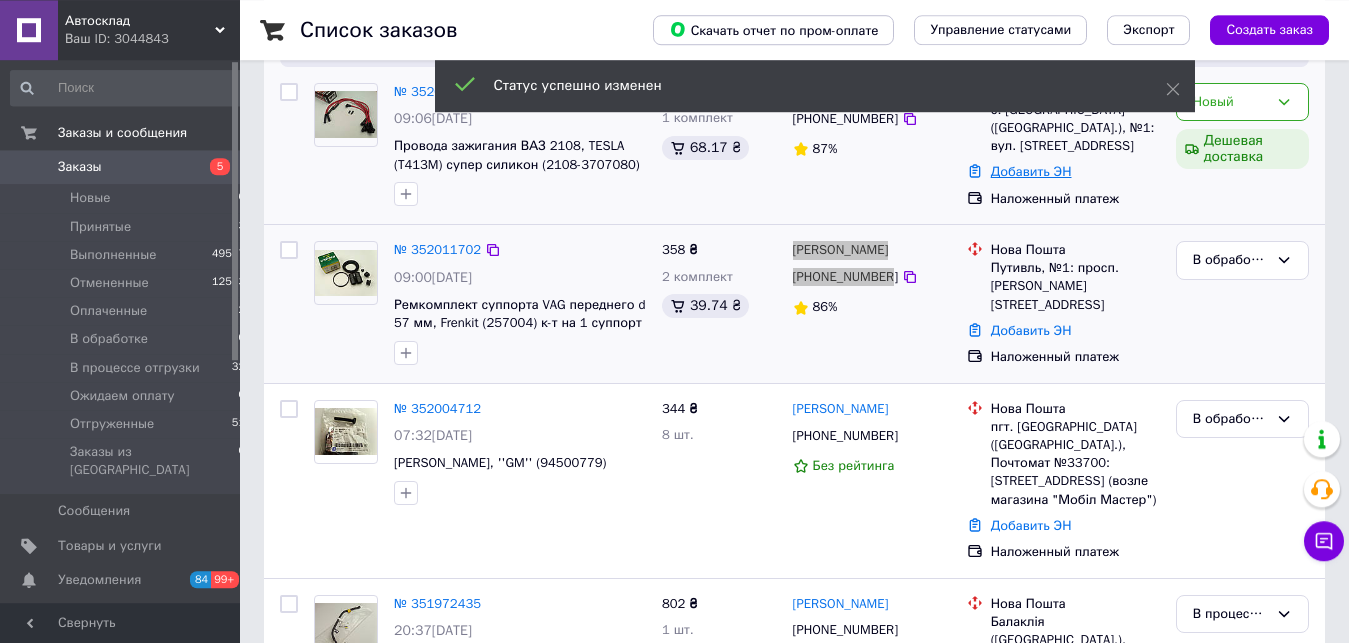 scroll, scrollTop: 204, scrollLeft: 0, axis: vertical 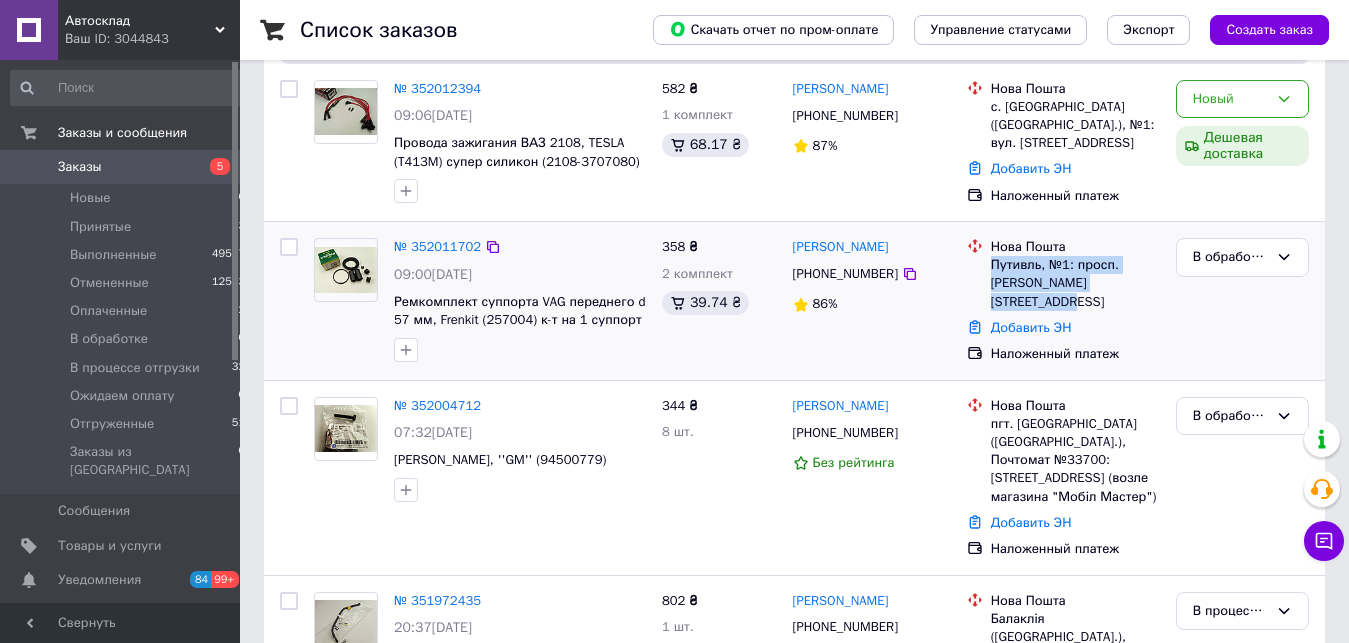 drag, startPoint x: 989, startPoint y: 267, endPoint x: 1110, endPoint y: 286, distance: 122.48265 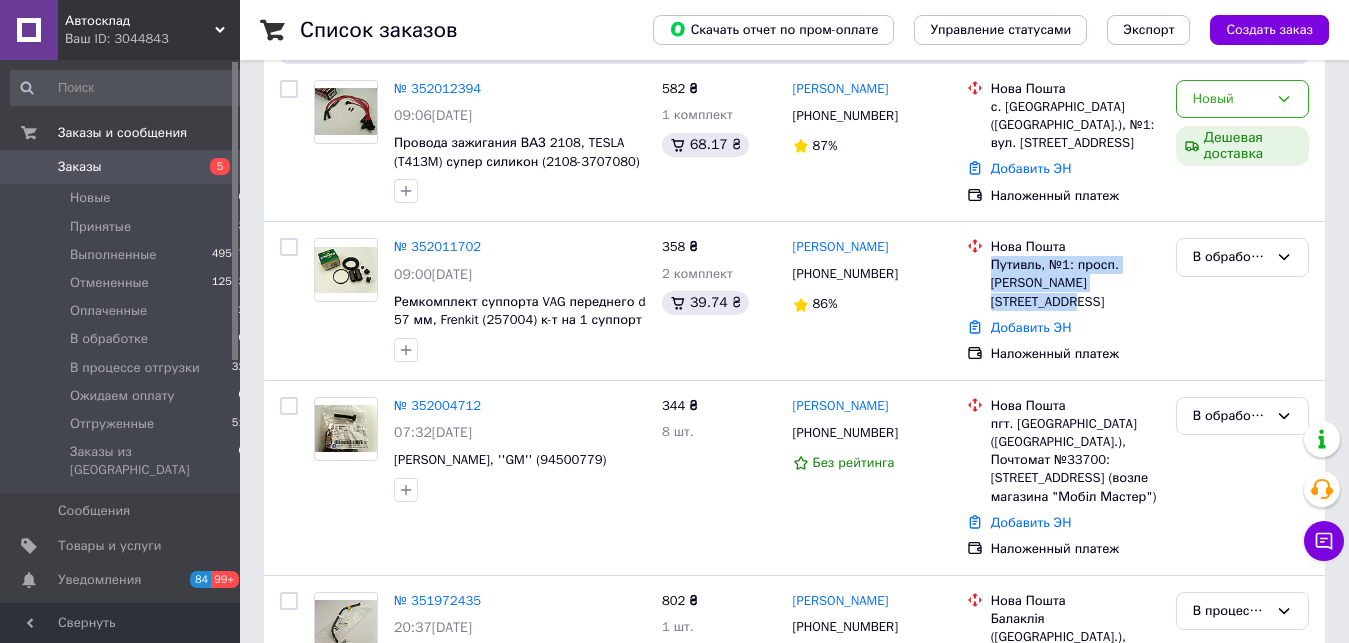copy on "Путивль, №1: просп. [PERSON_NAME][STREET_ADDRESS]" 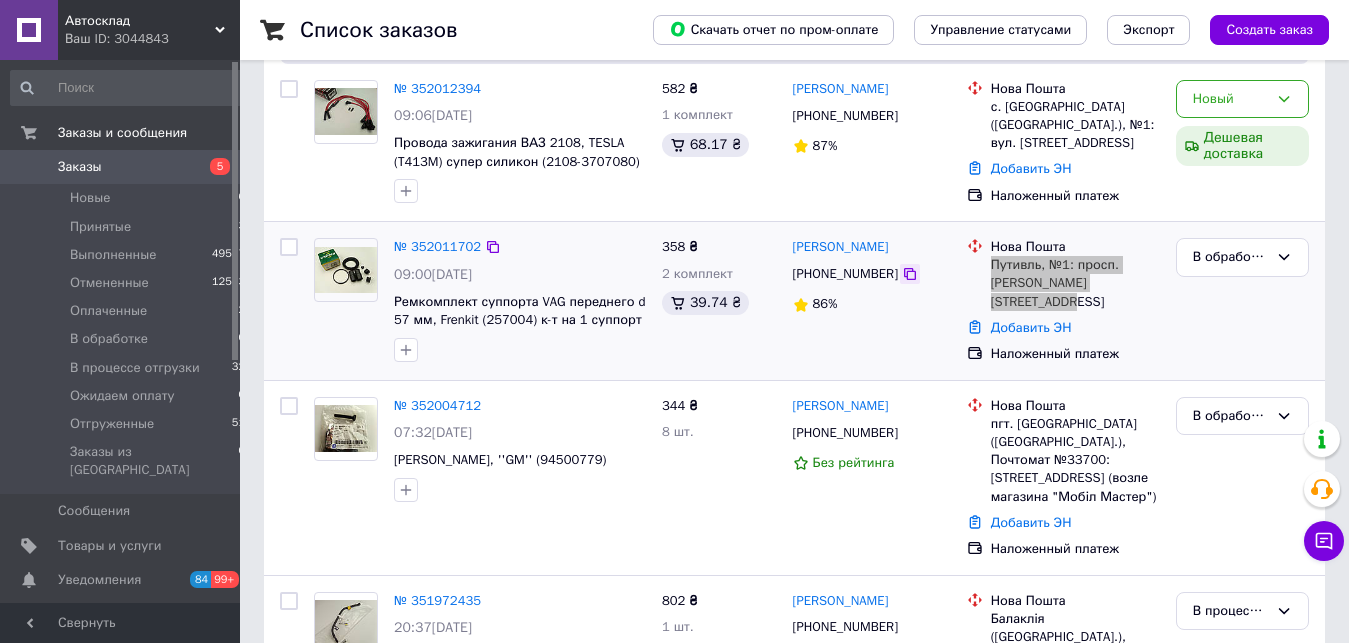 click 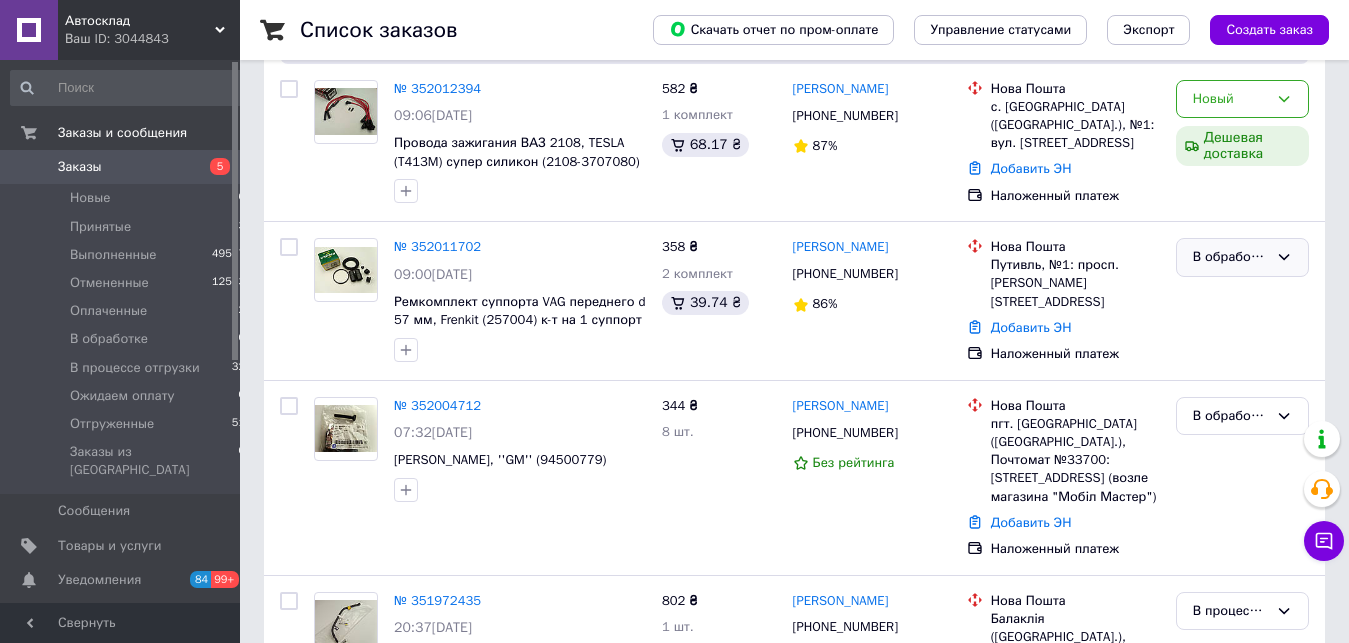 click on "В обработке" at bounding box center (1230, 257) 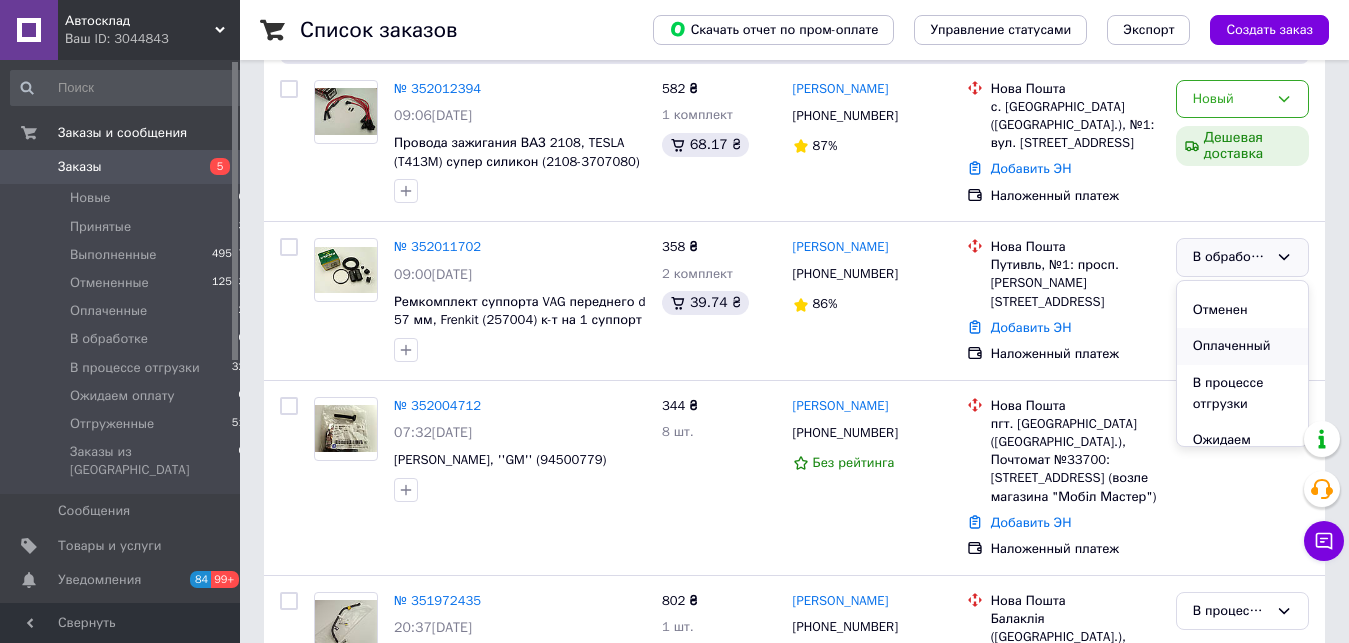 scroll, scrollTop: 132, scrollLeft: 0, axis: vertical 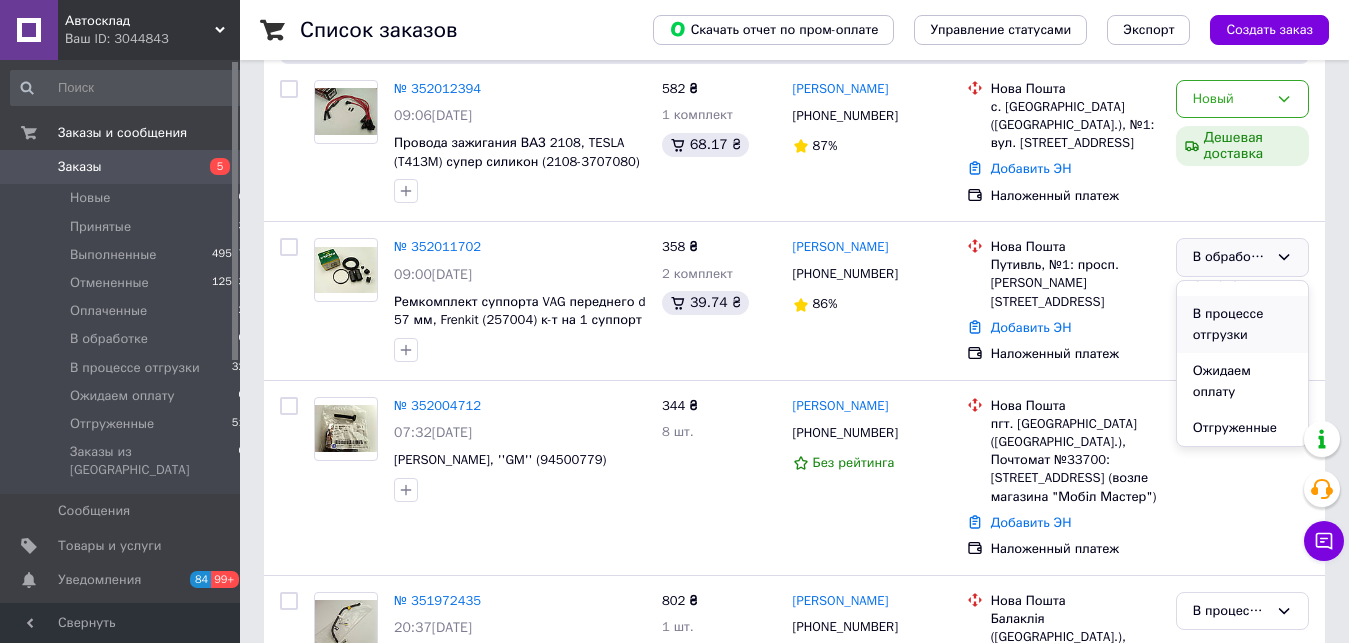 click on "В процессе отгрузки" at bounding box center [1242, 324] 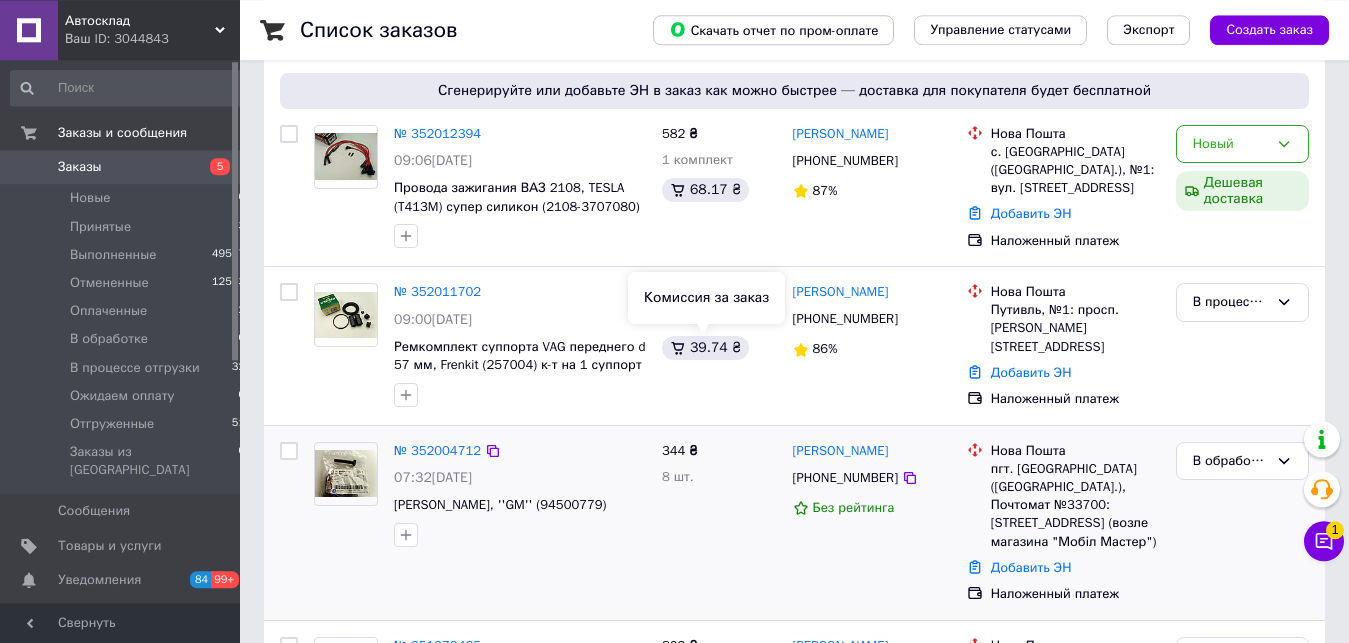 scroll, scrollTop: 102, scrollLeft: 0, axis: vertical 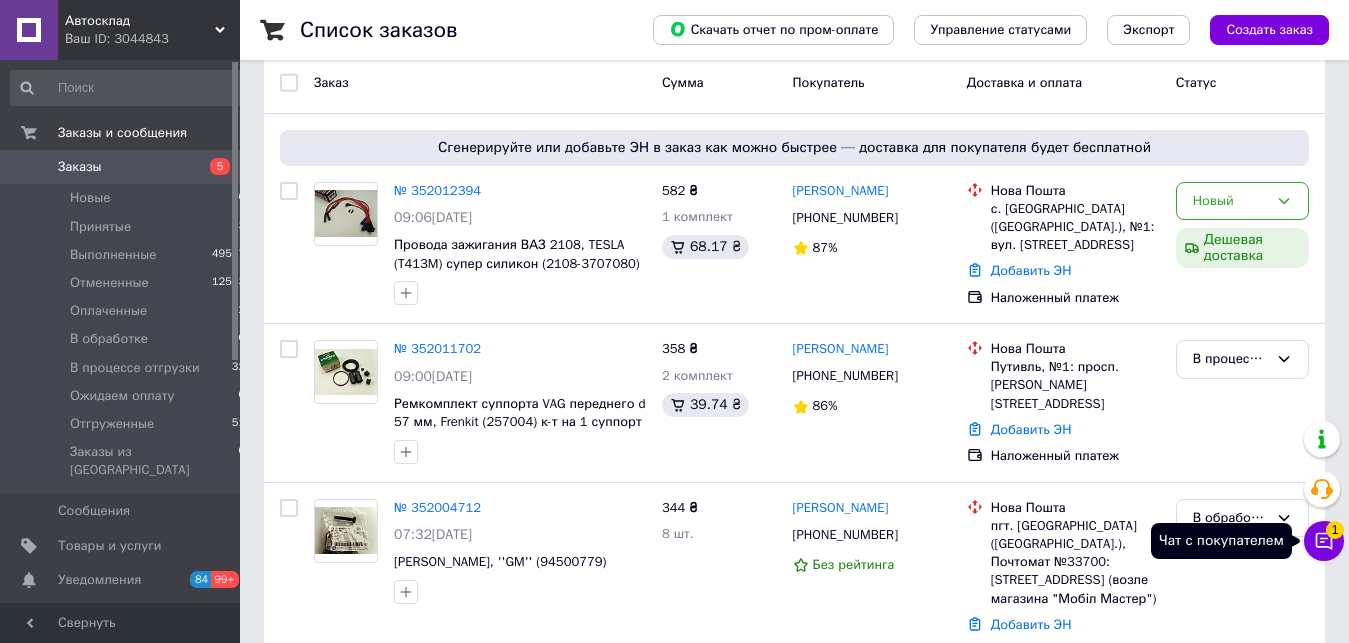click on "1" at bounding box center (1335, 530) 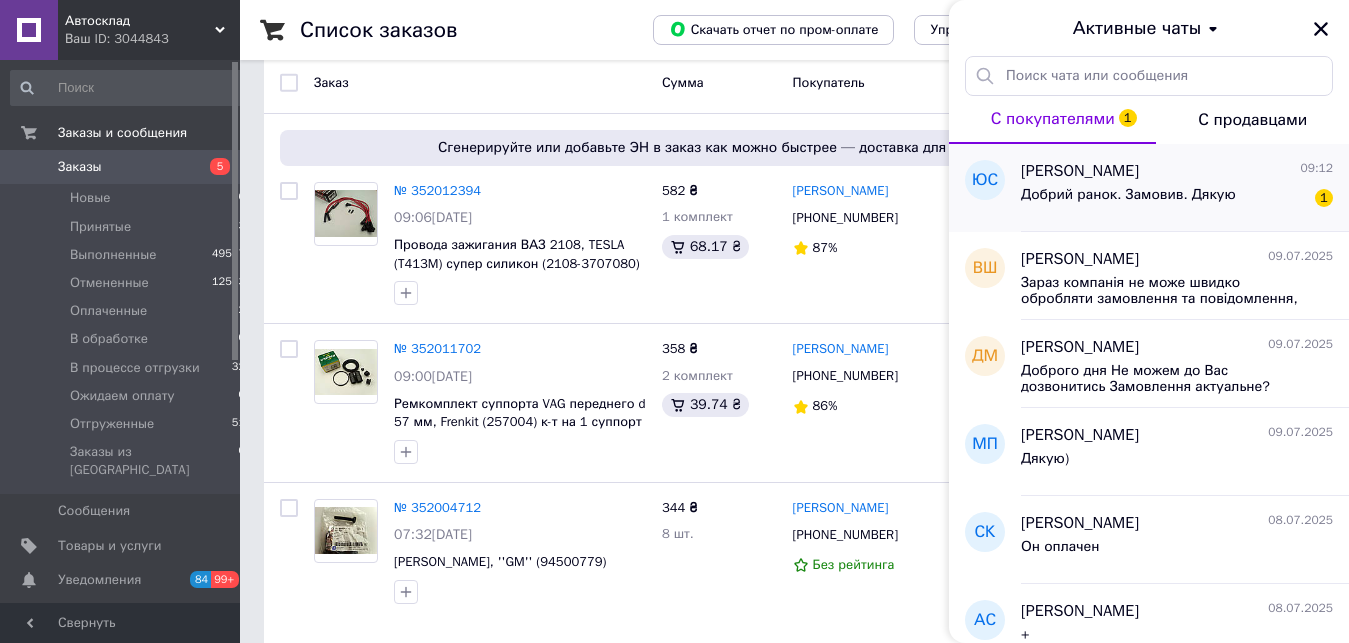 click on "Добрий ранок. Замовив. Дякую" at bounding box center [1128, 195] 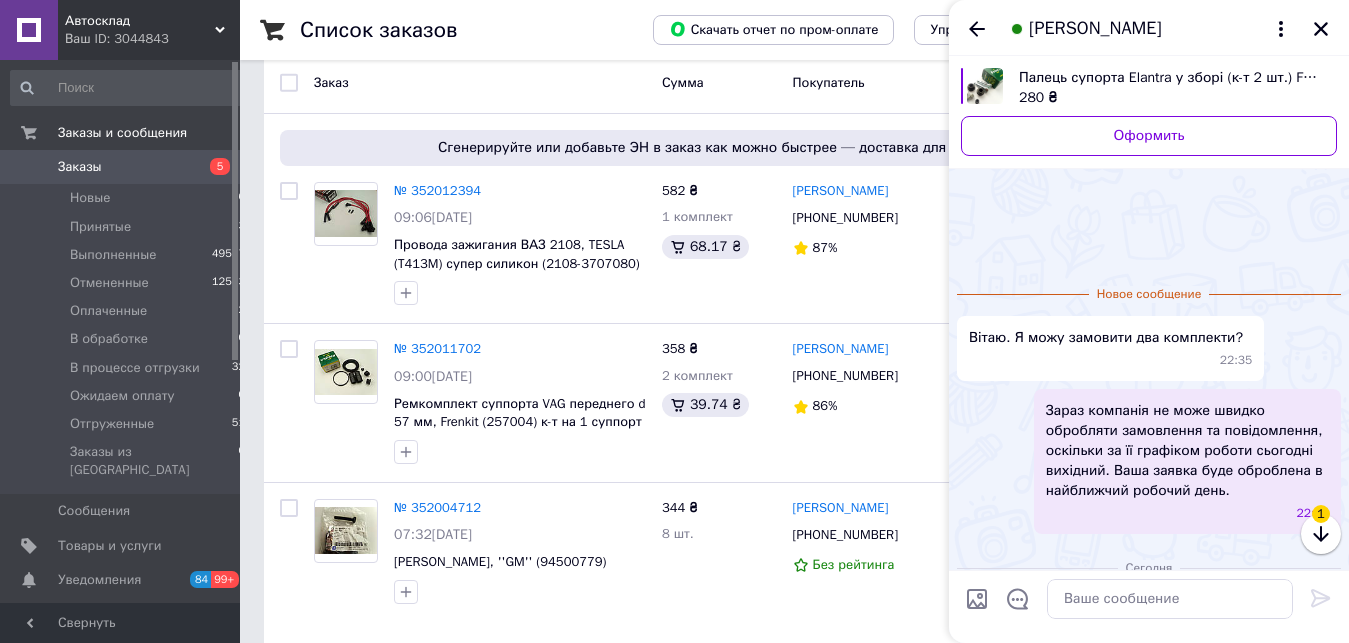 scroll, scrollTop: 115, scrollLeft: 0, axis: vertical 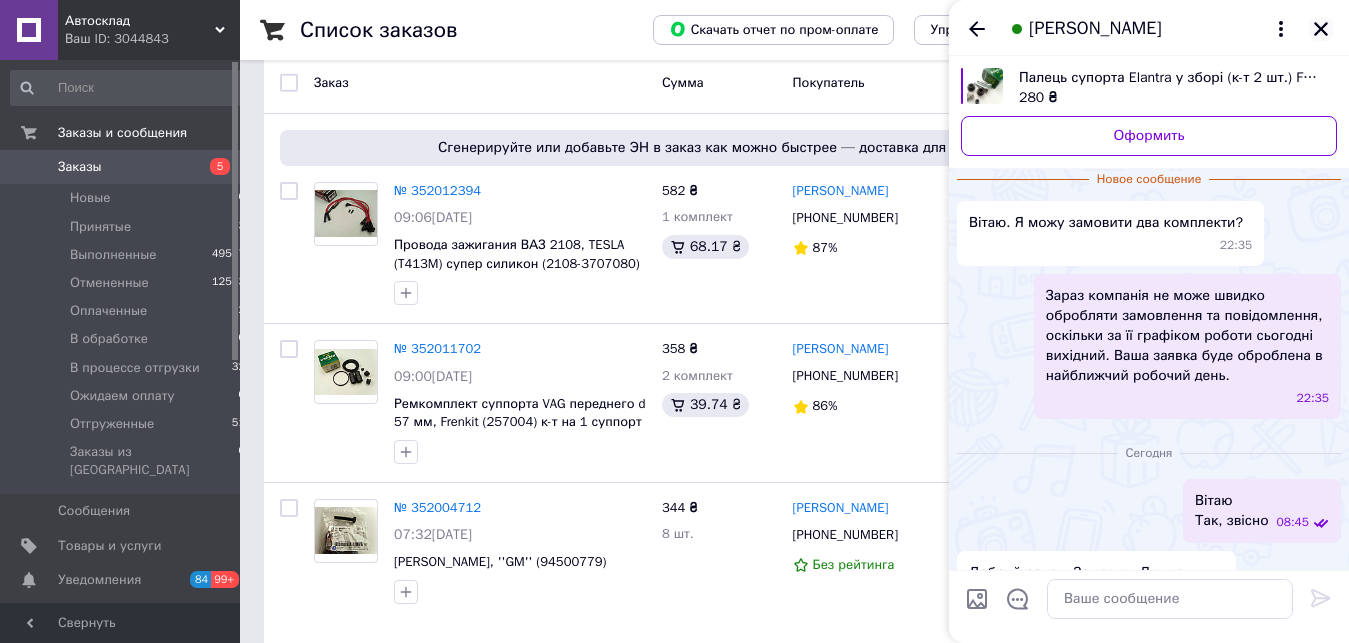 click 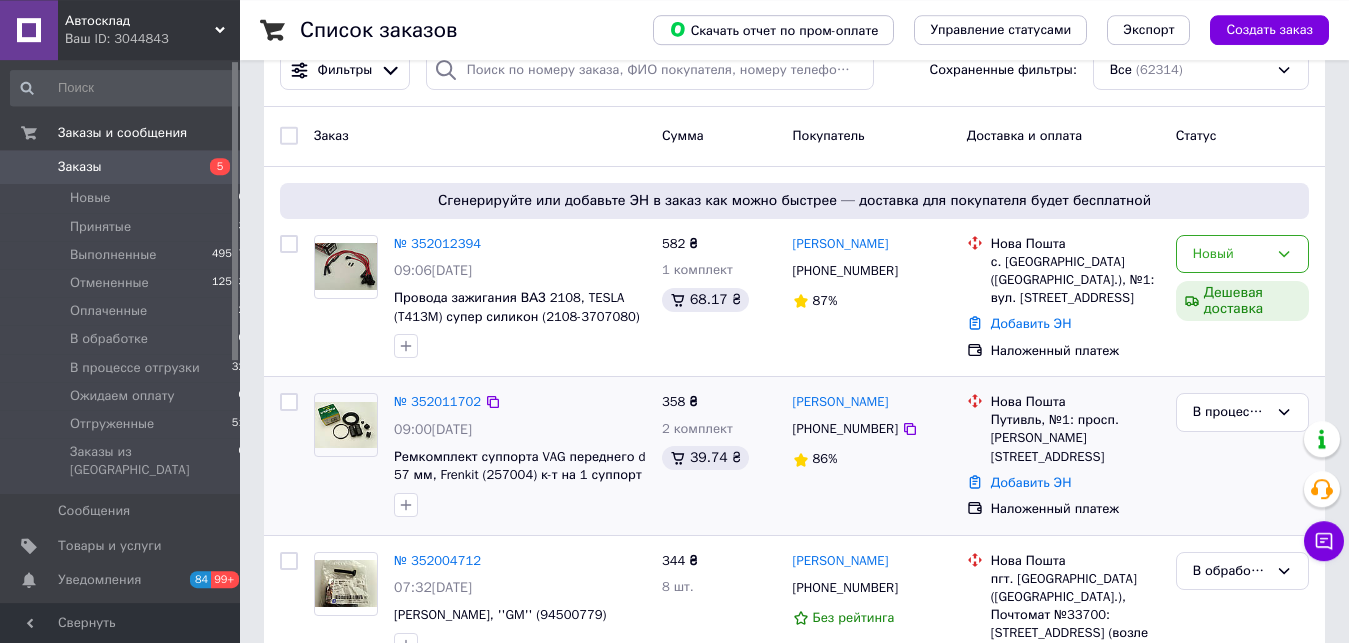scroll, scrollTop: 0, scrollLeft: 0, axis: both 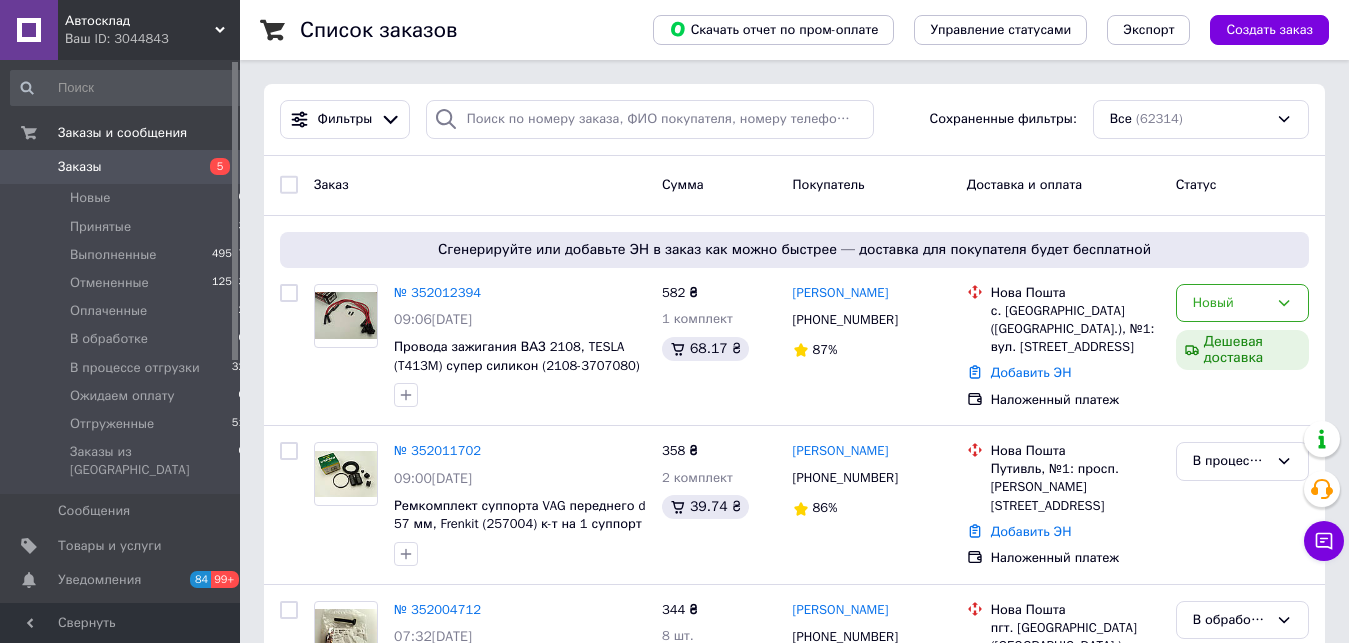 click on "Заказы" at bounding box center (121, 167) 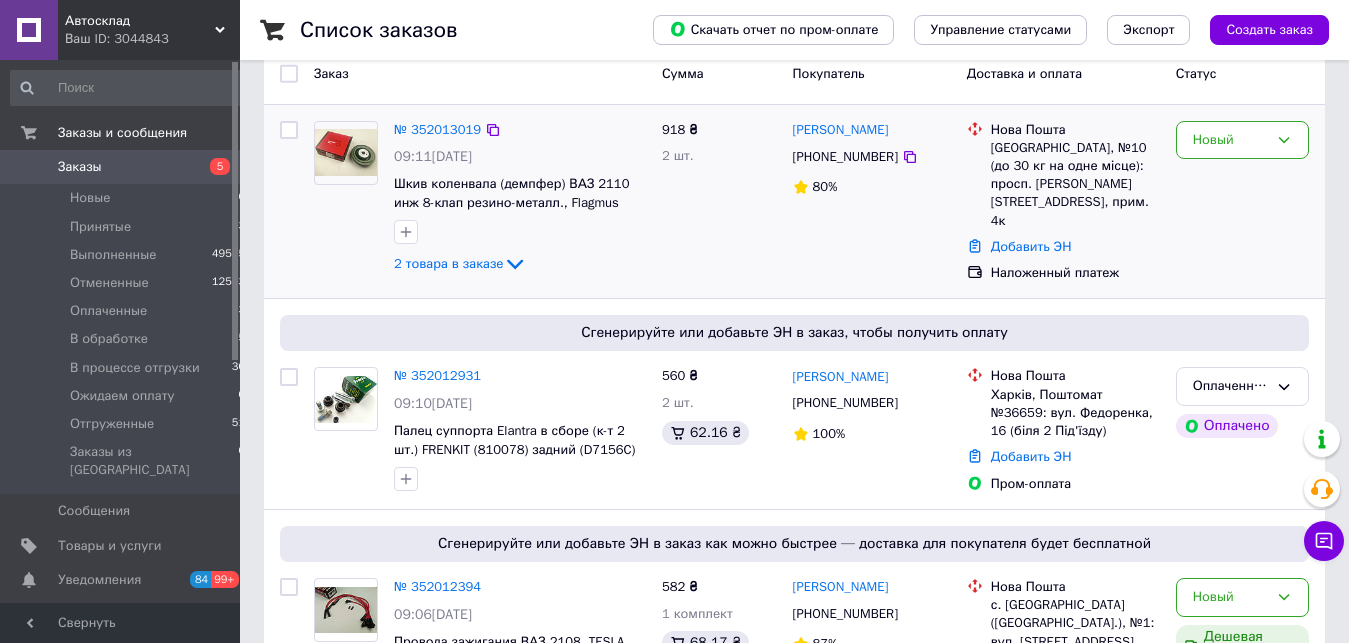 scroll, scrollTop: 0, scrollLeft: 0, axis: both 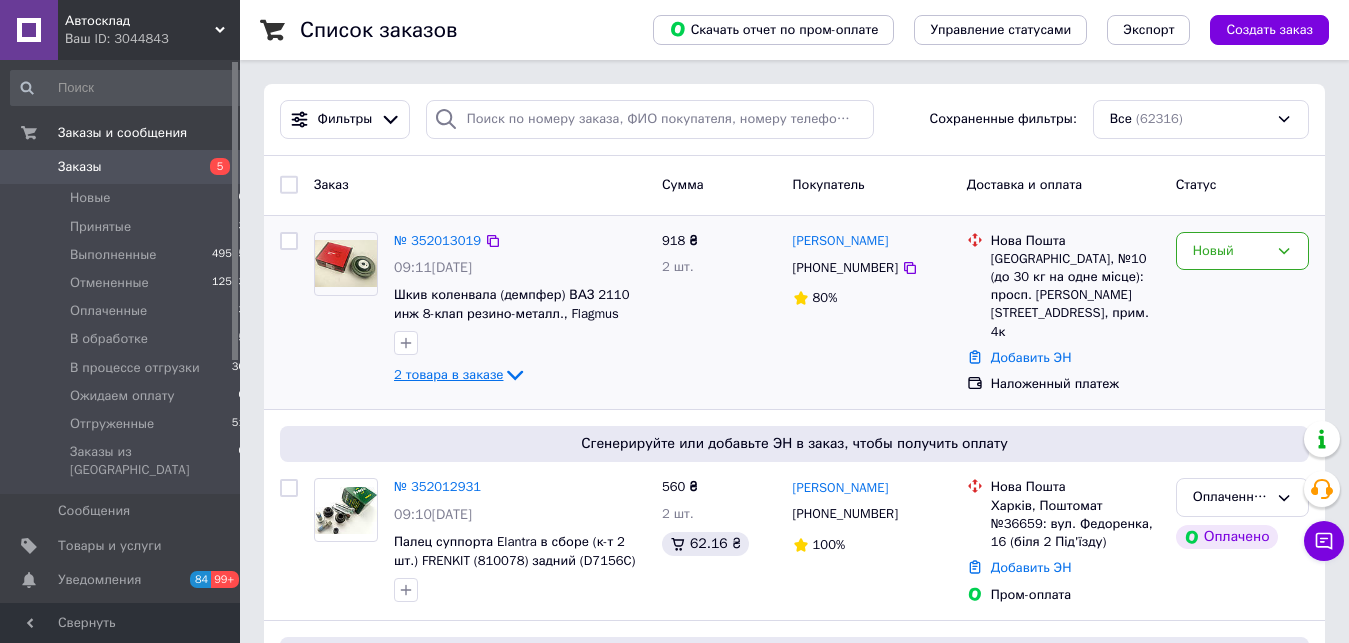 click 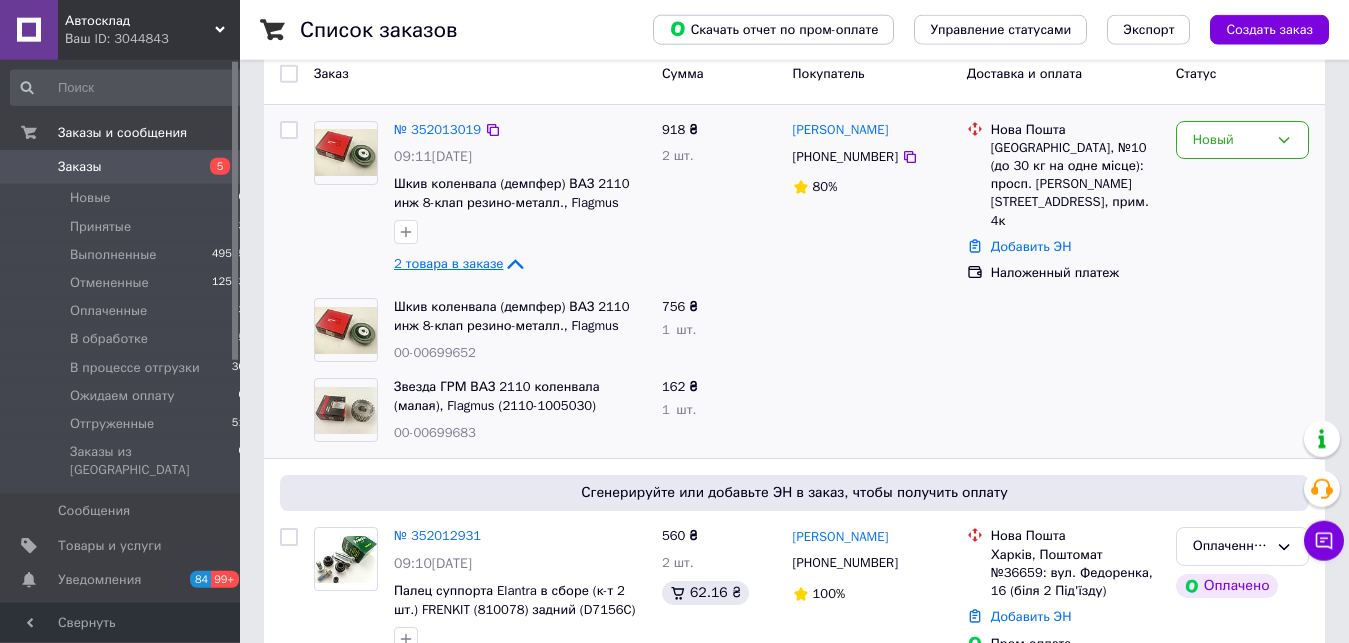scroll, scrollTop: 102, scrollLeft: 0, axis: vertical 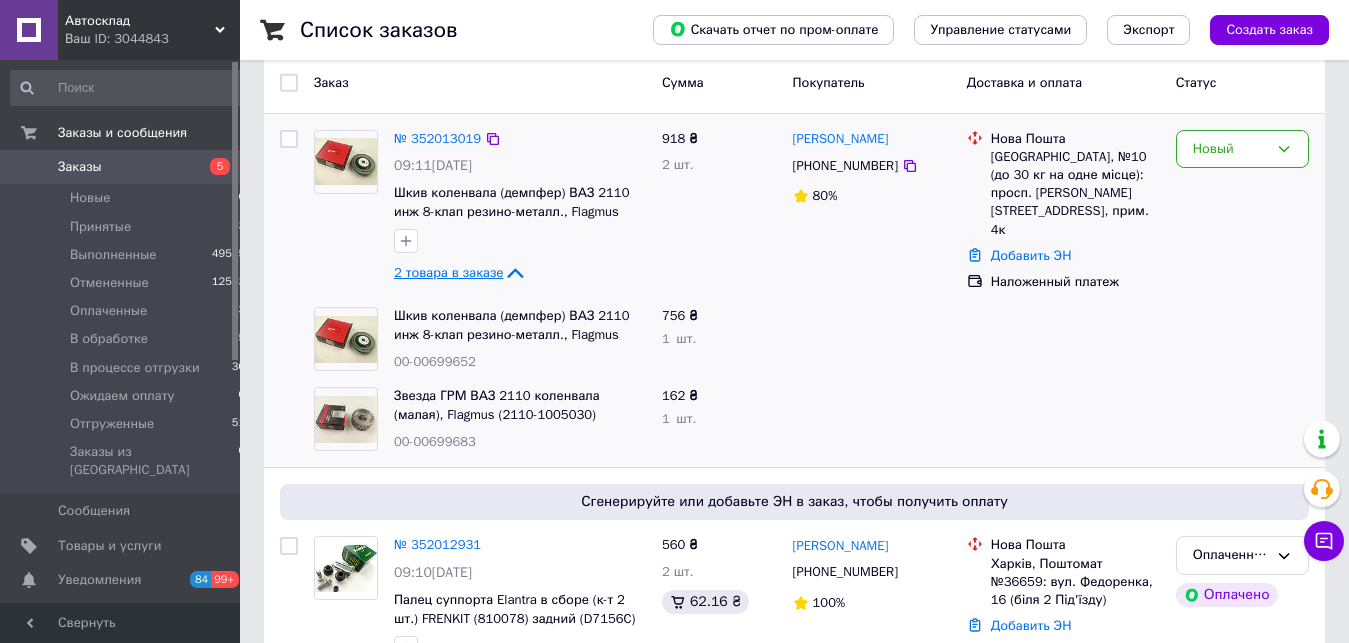 click 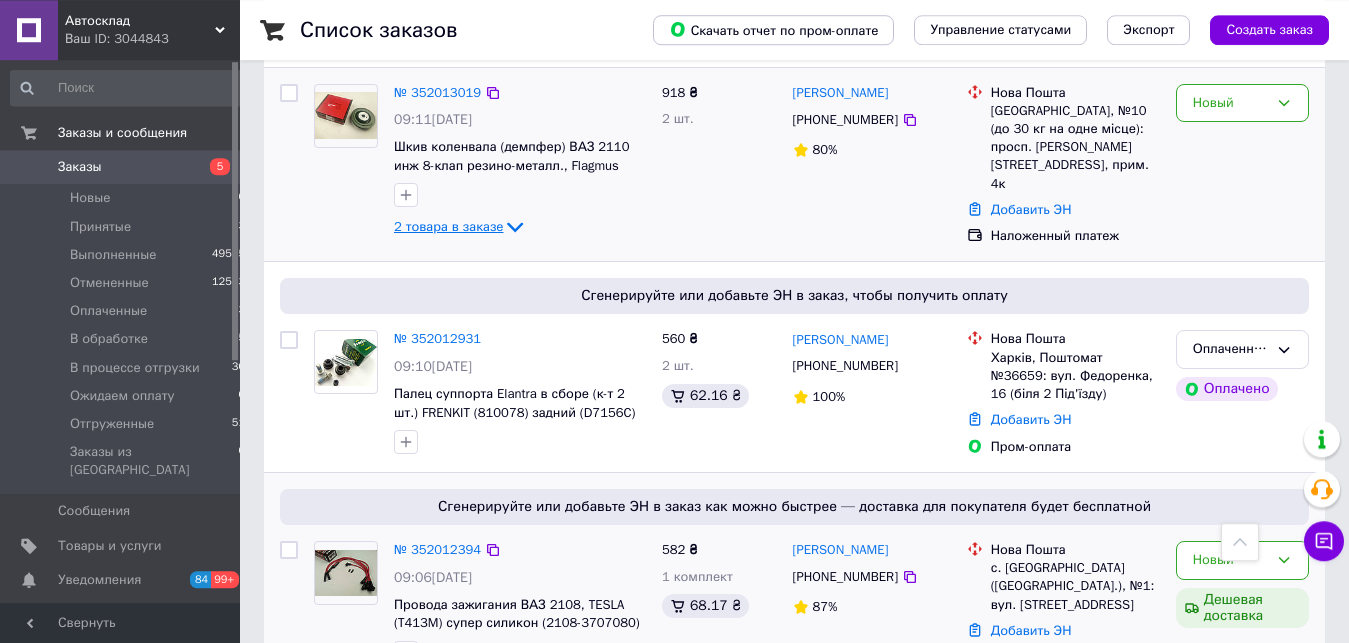 scroll, scrollTop: 102, scrollLeft: 0, axis: vertical 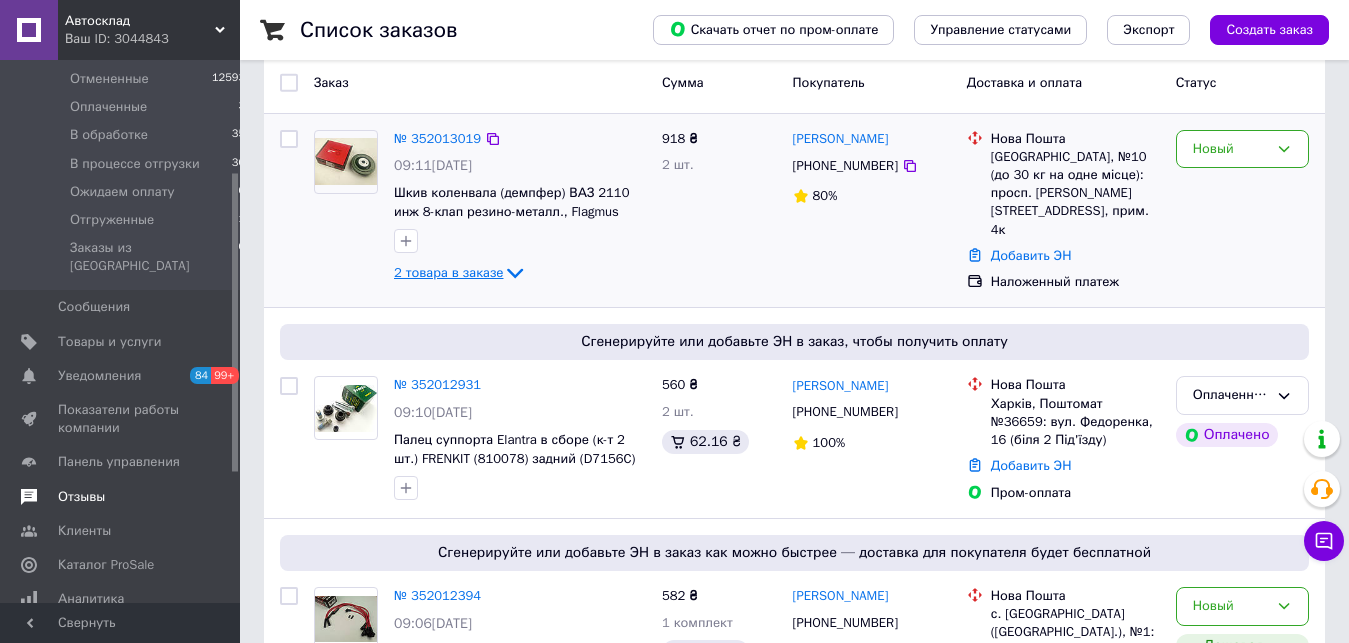 click on "Отзывы" at bounding box center [81, 497] 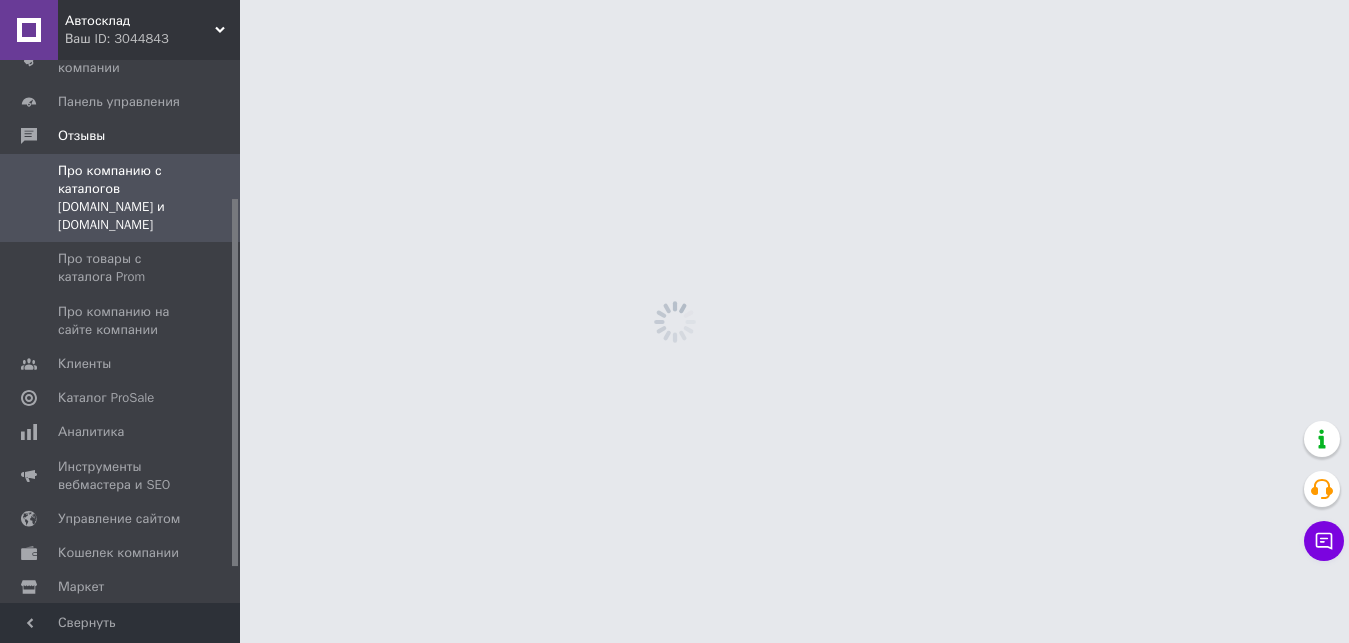scroll, scrollTop: 0, scrollLeft: 0, axis: both 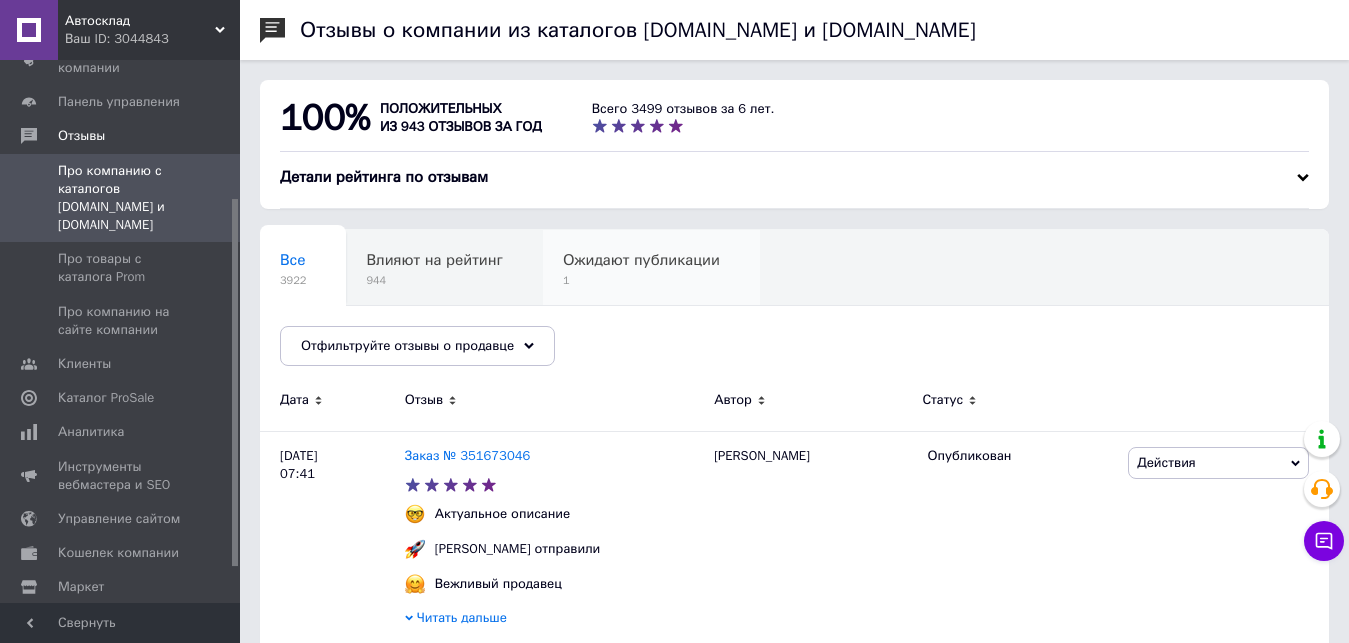 click on "Ожидают публикации" at bounding box center [641, 260] 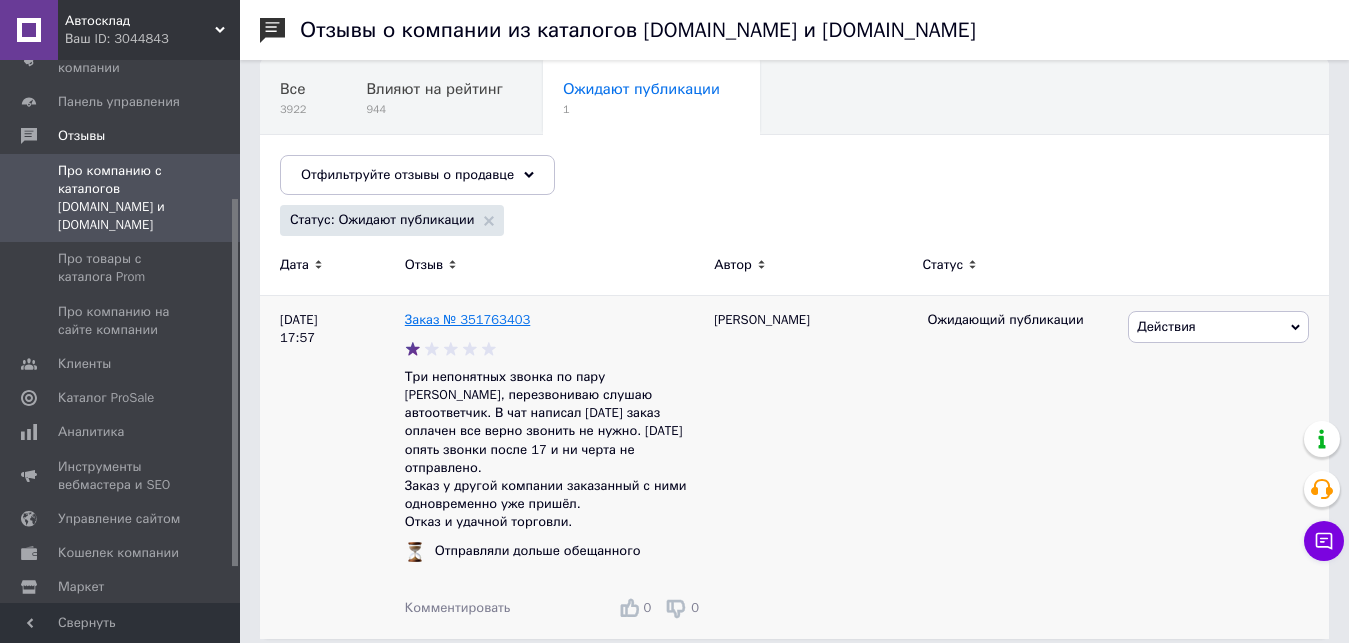 click on "Заказ № 351763403" at bounding box center [468, 319] 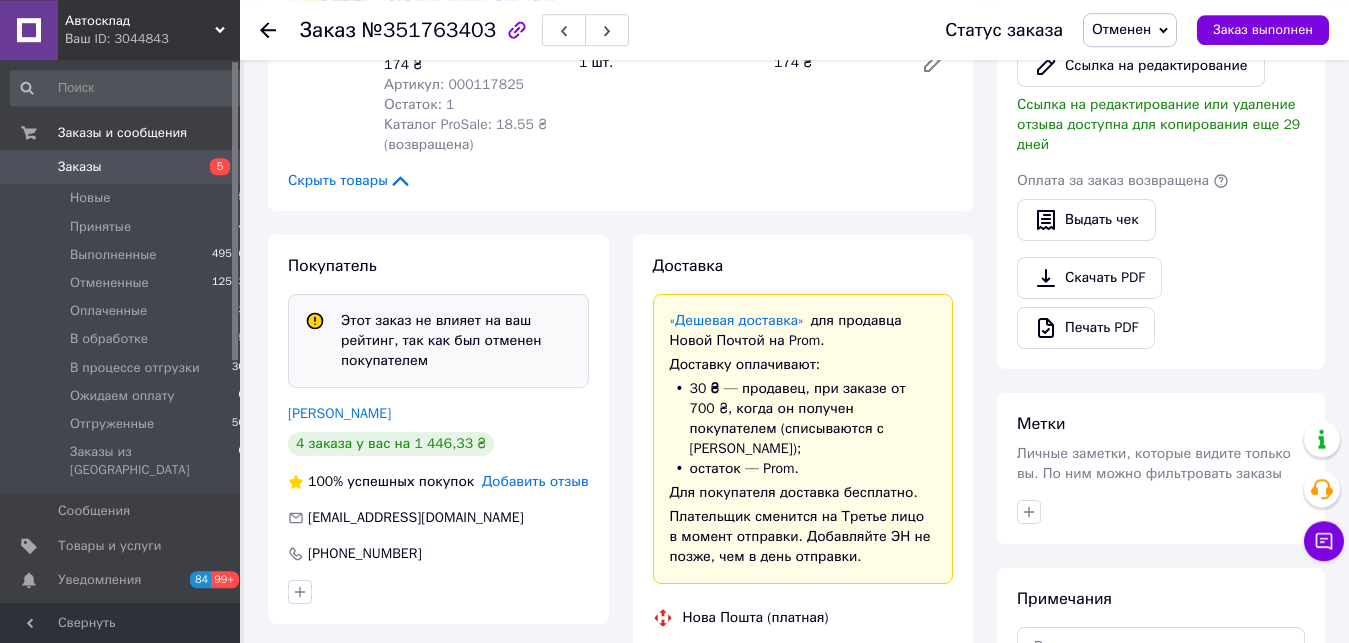 scroll, scrollTop: 510, scrollLeft: 0, axis: vertical 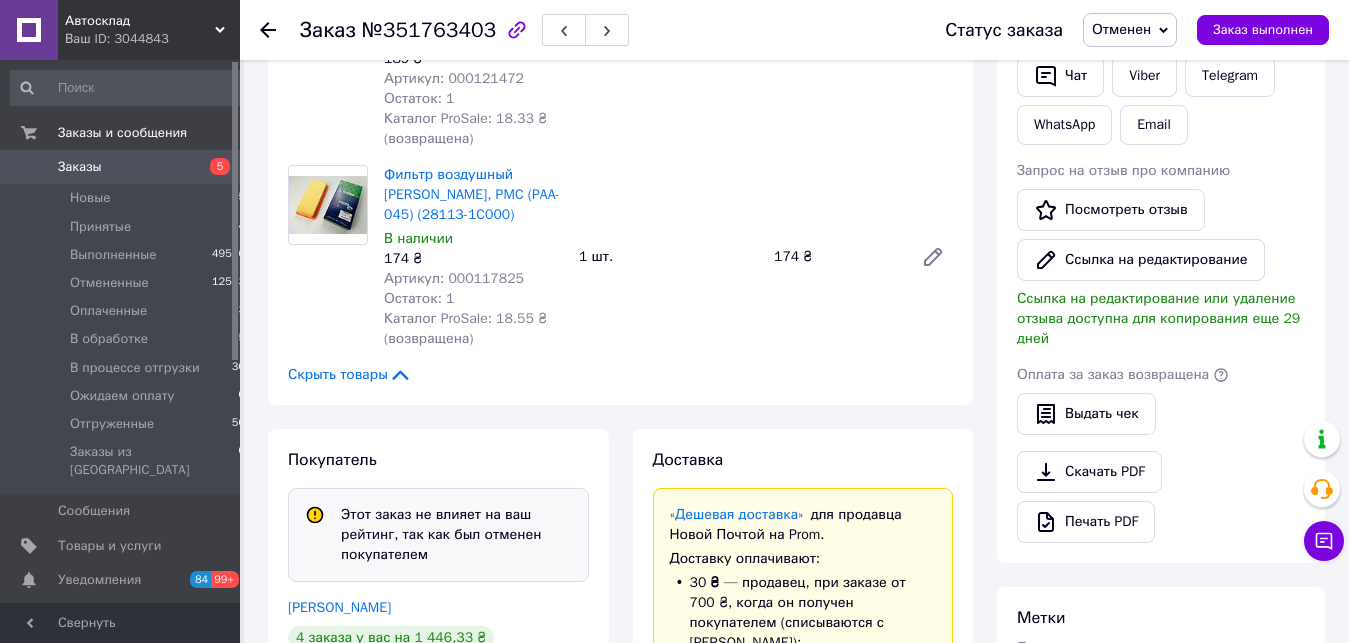 click on "Заказы" at bounding box center [121, 167] 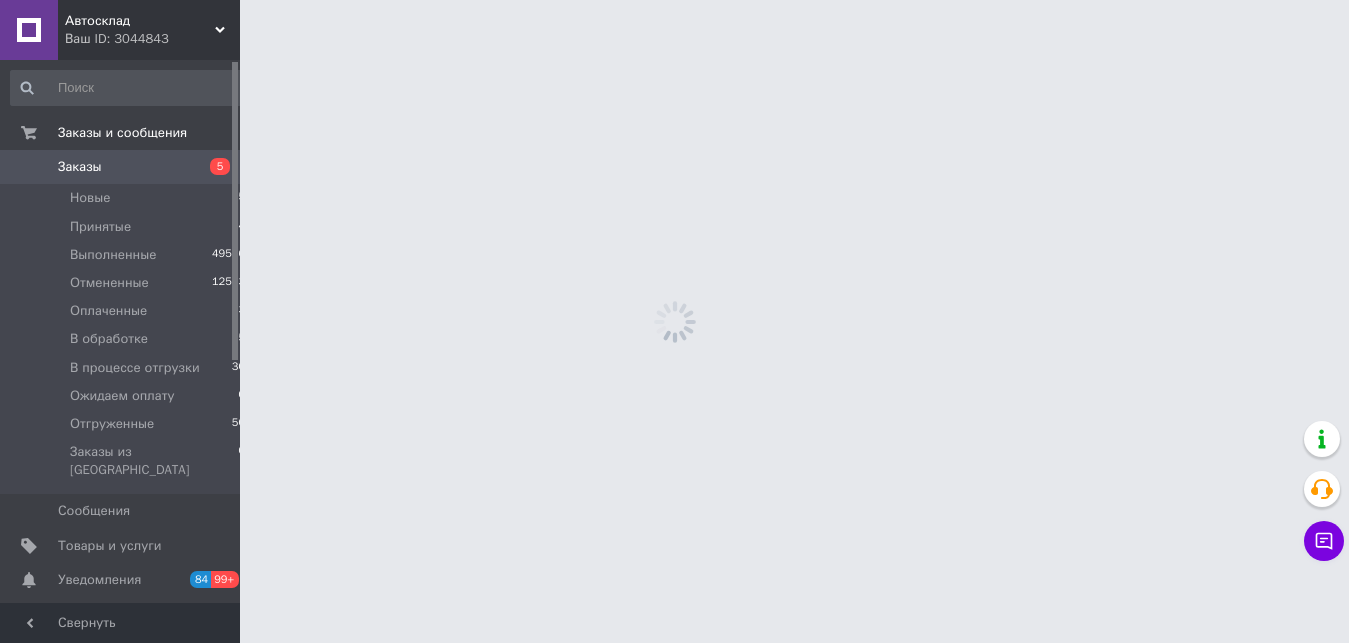 scroll, scrollTop: 0, scrollLeft: 0, axis: both 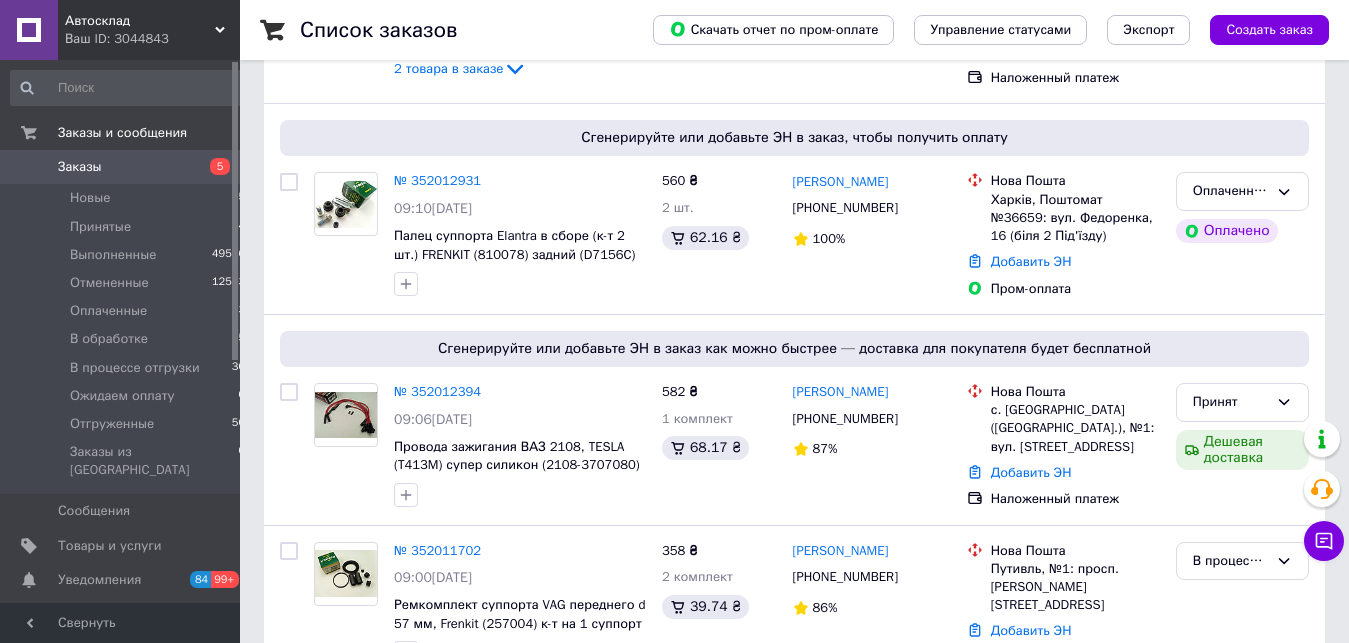 click on "Свяжитесь с покупателем для подтверждения заказа.
Чтобы сгенерировать ЭН, перейдите на страницу заказа" at bounding box center (1151, 154) 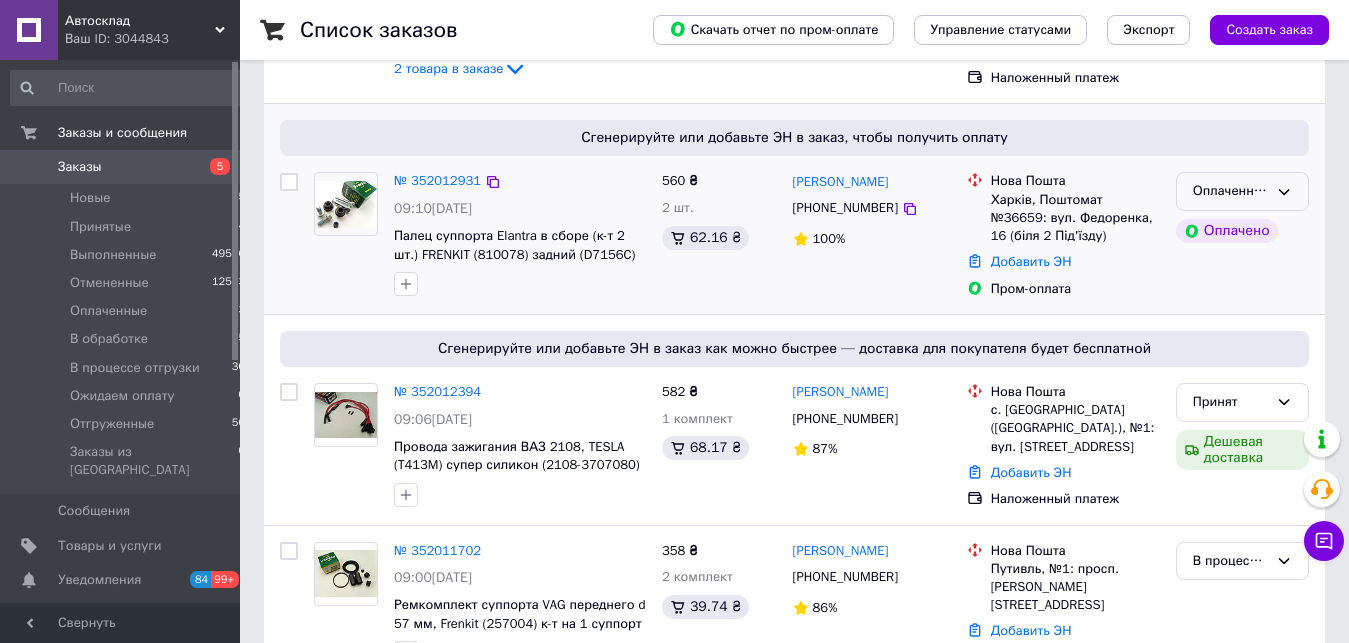 click 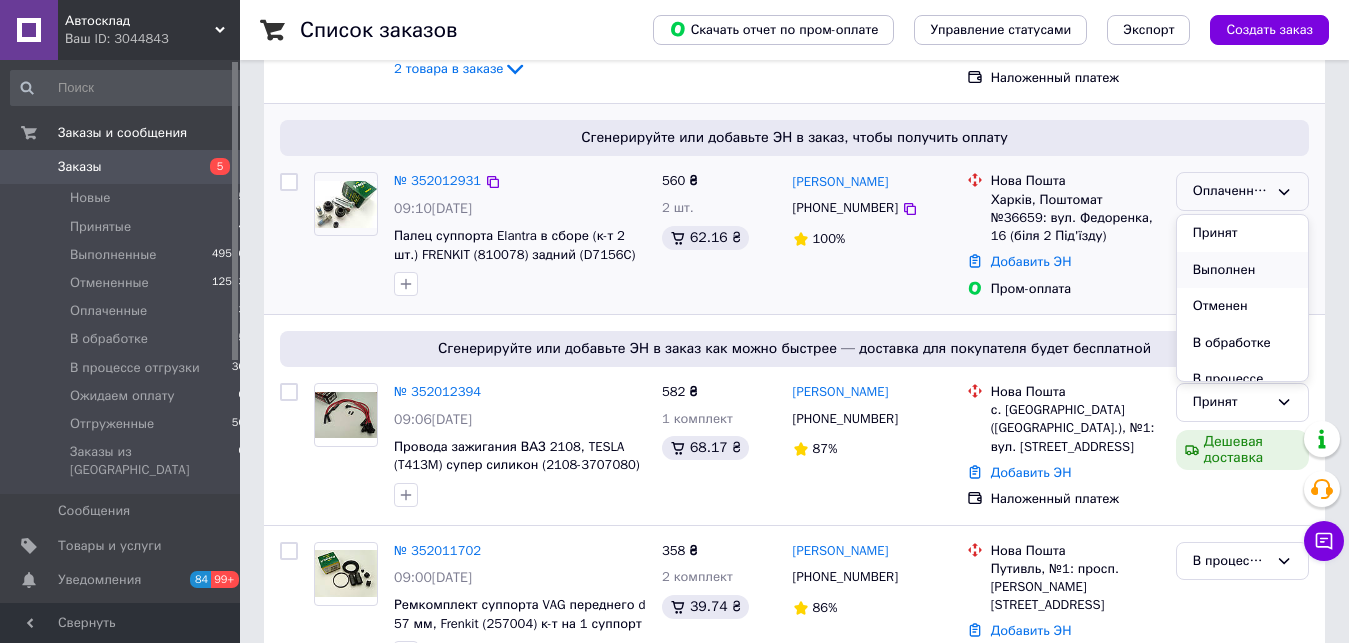 scroll, scrollTop: 102, scrollLeft: 0, axis: vertical 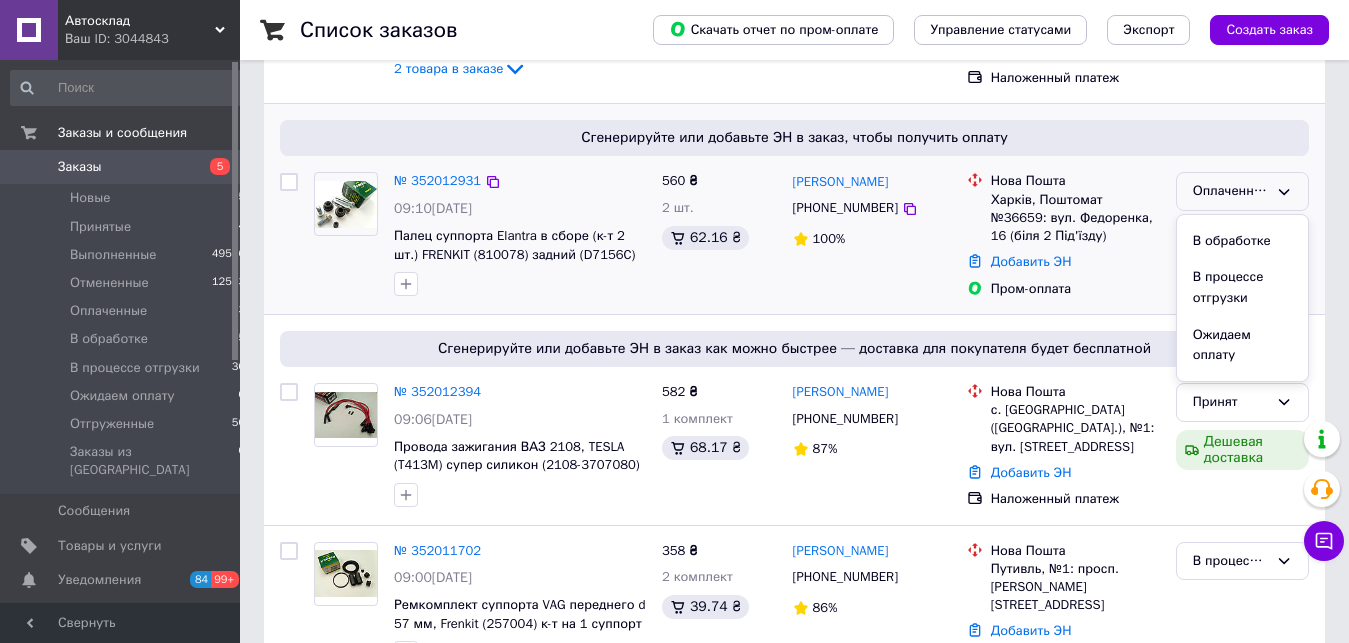 click on "В процессе отгрузки" at bounding box center (1242, 287) 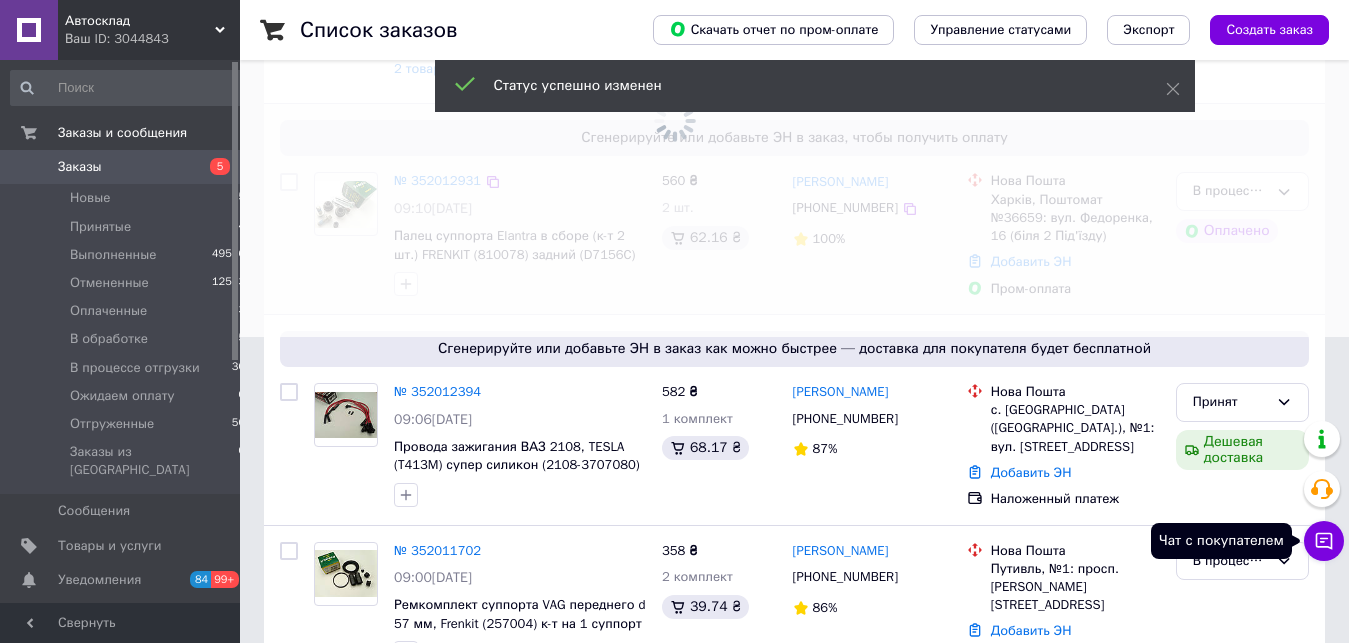 click 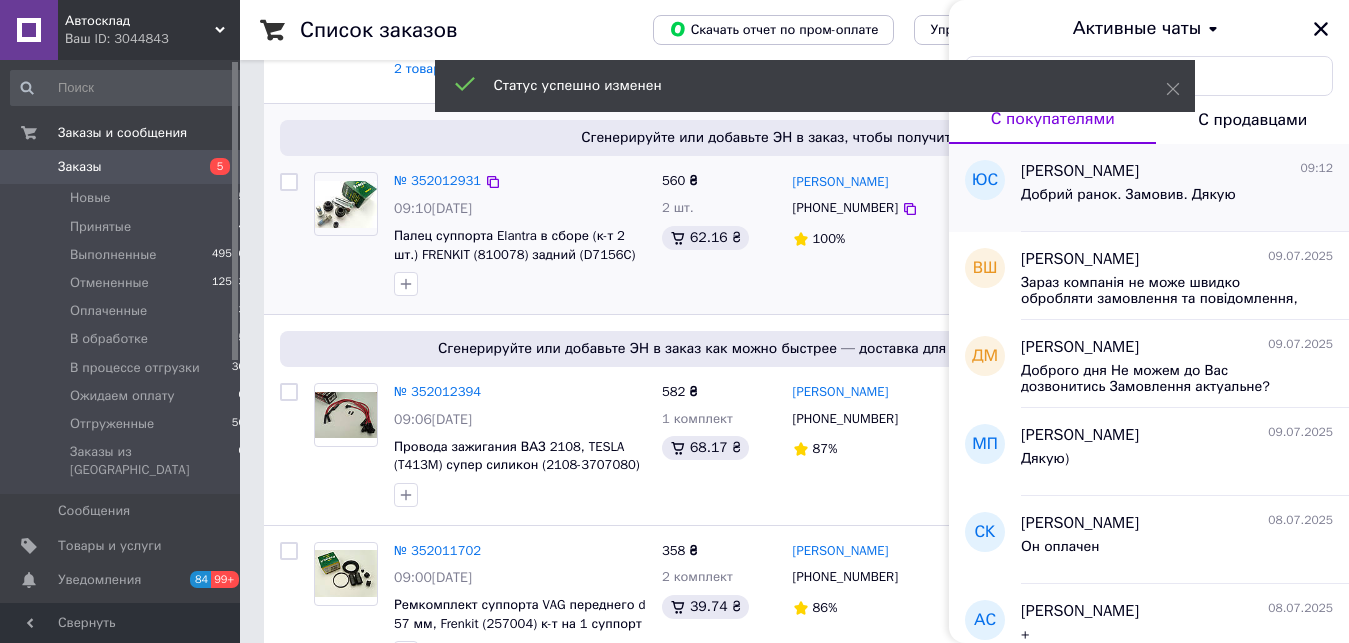 click on "Добрий ранок. Замовив. Дякую" at bounding box center [1128, 195] 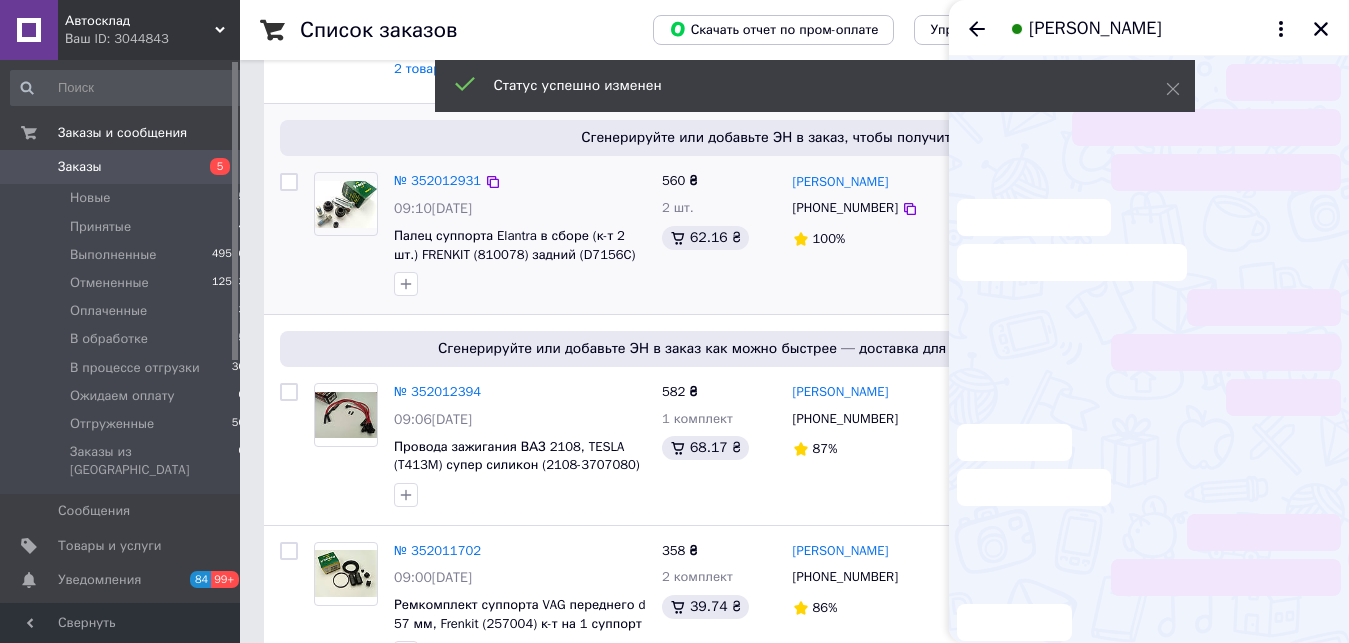 scroll, scrollTop: 113, scrollLeft: 0, axis: vertical 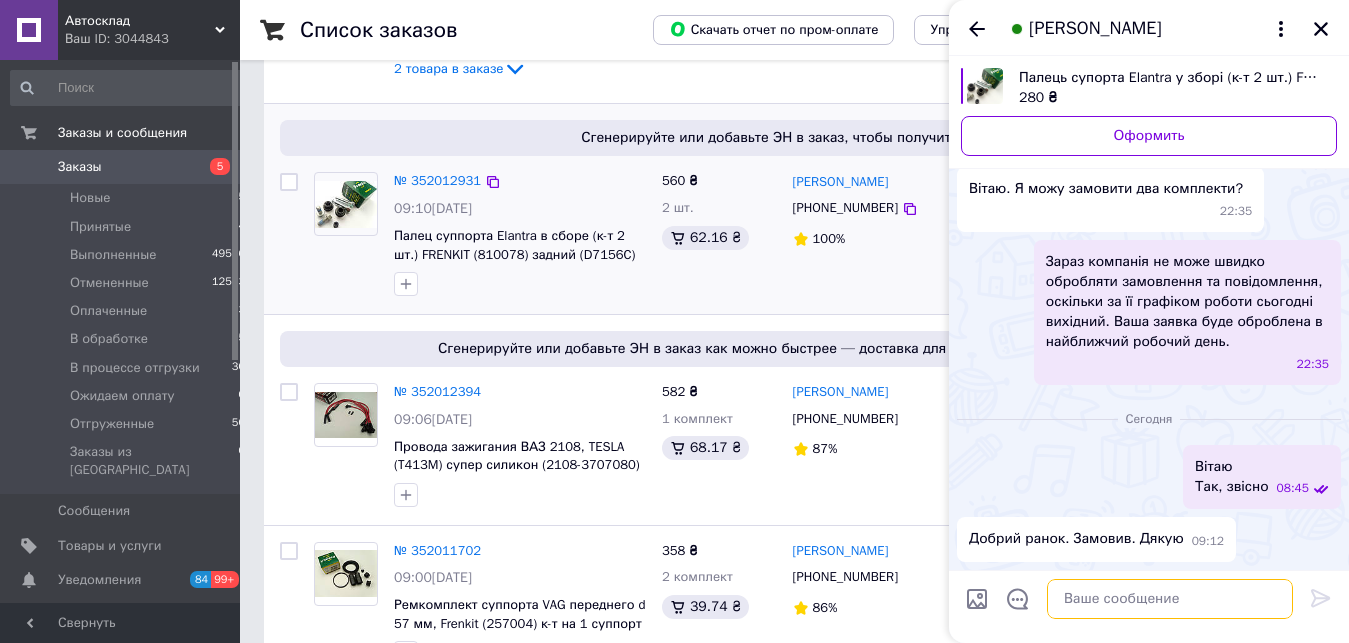 click at bounding box center (1170, 599) 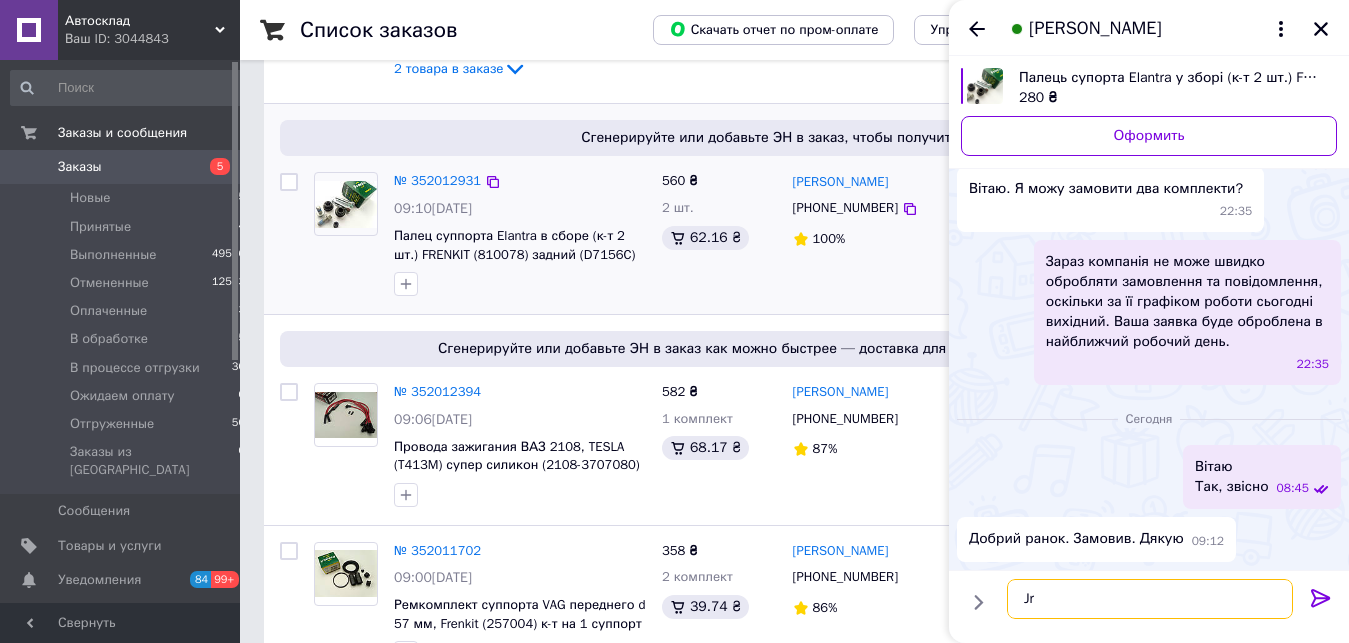 type on "J" 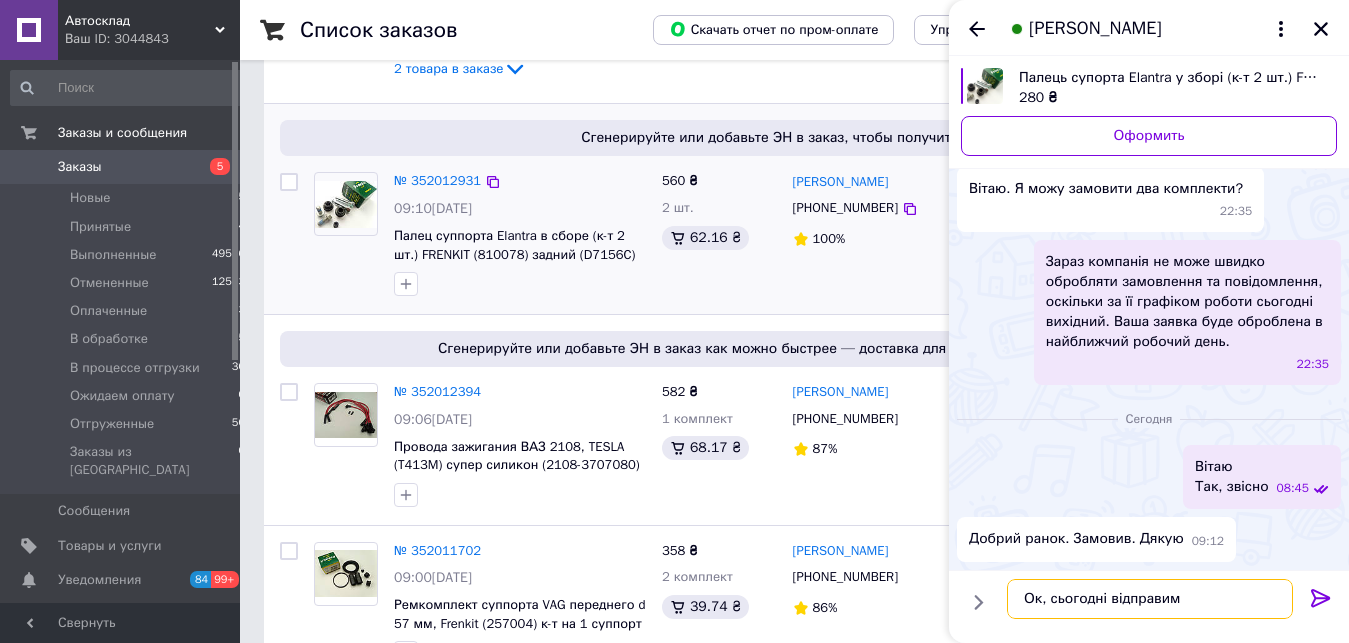 scroll, scrollTop: 14, scrollLeft: 0, axis: vertical 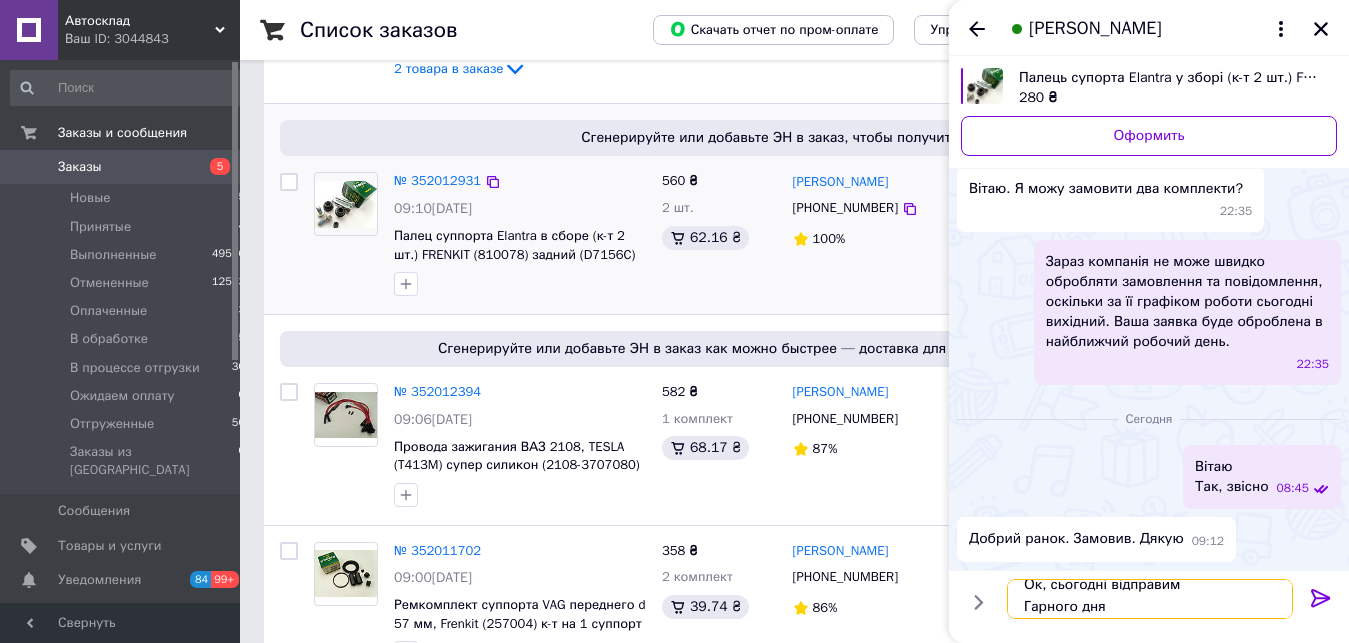type on "Ок, сьогодні відправим
Гарного дня" 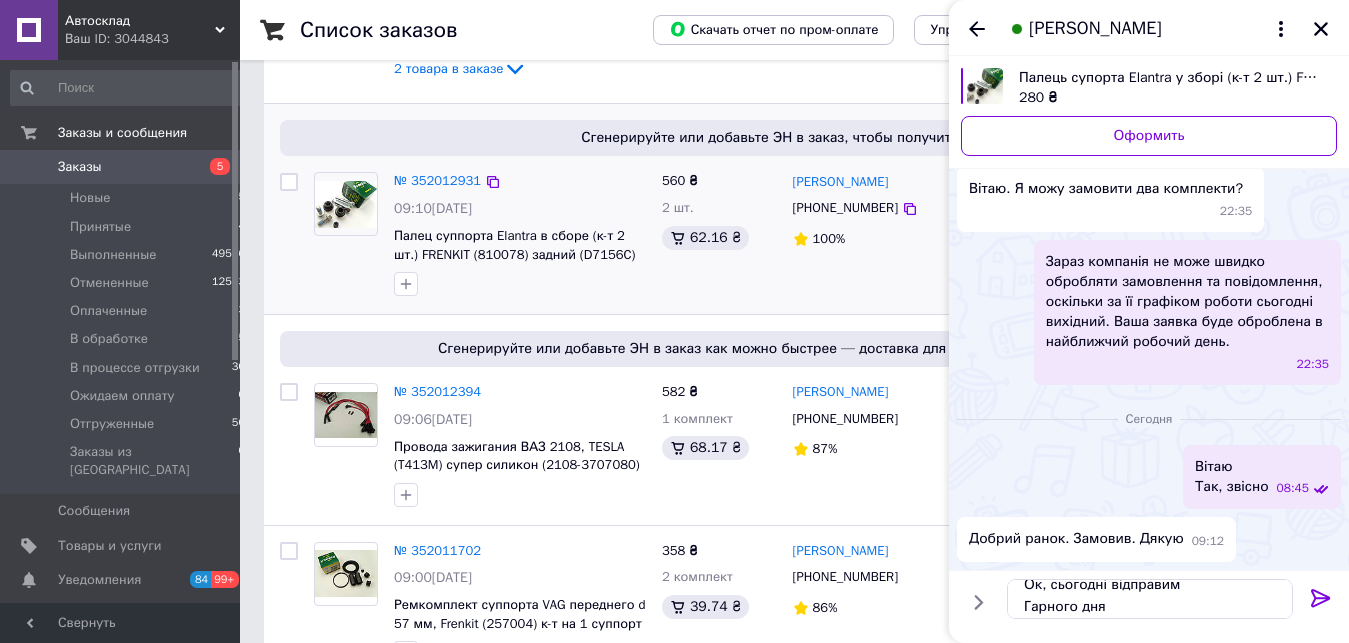 click 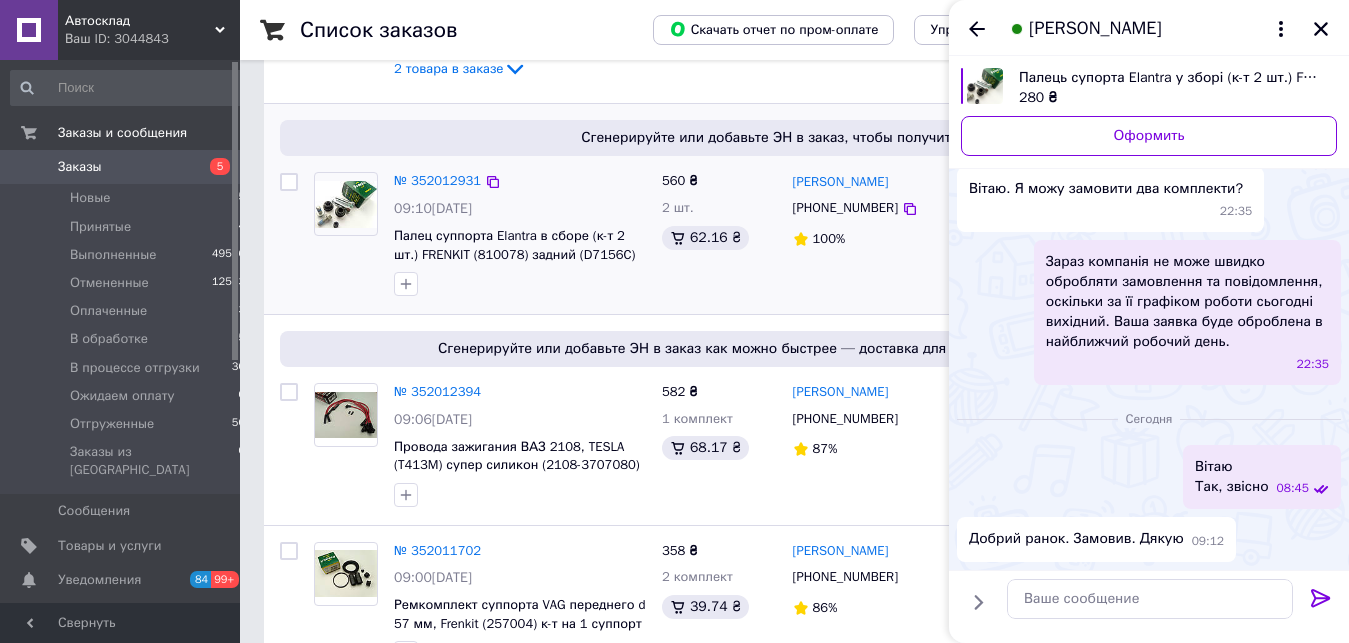 scroll, scrollTop: 0, scrollLeft: 0, axis: both 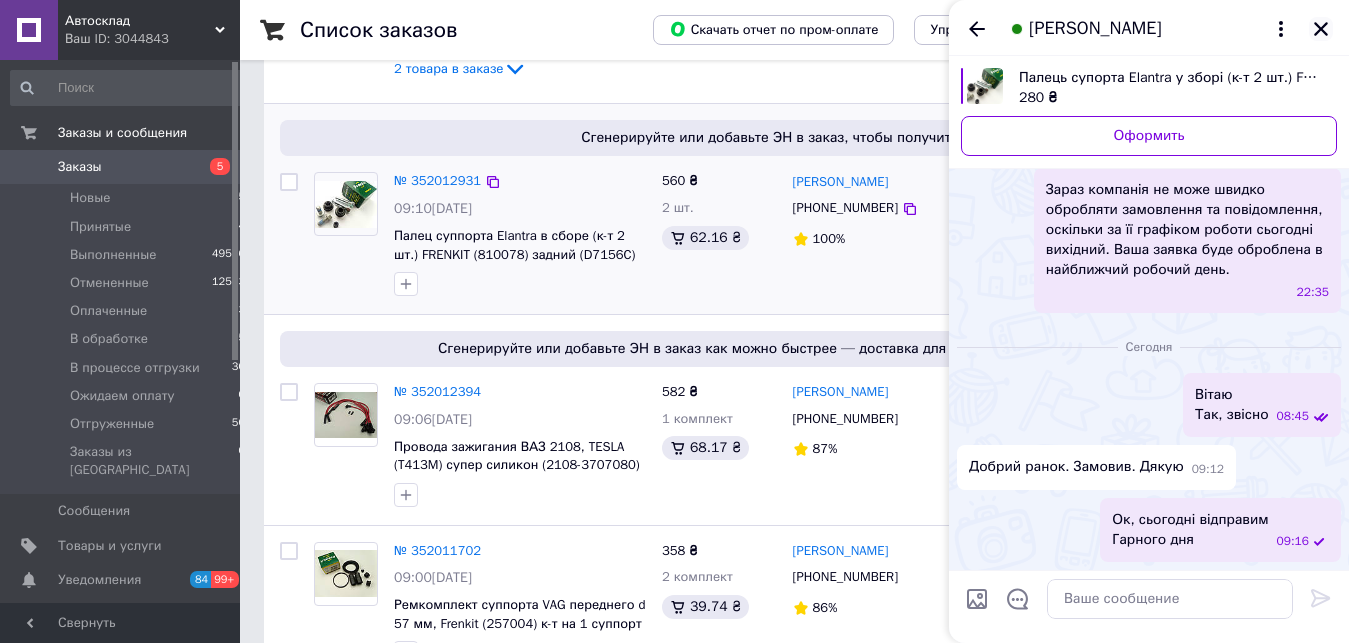 click 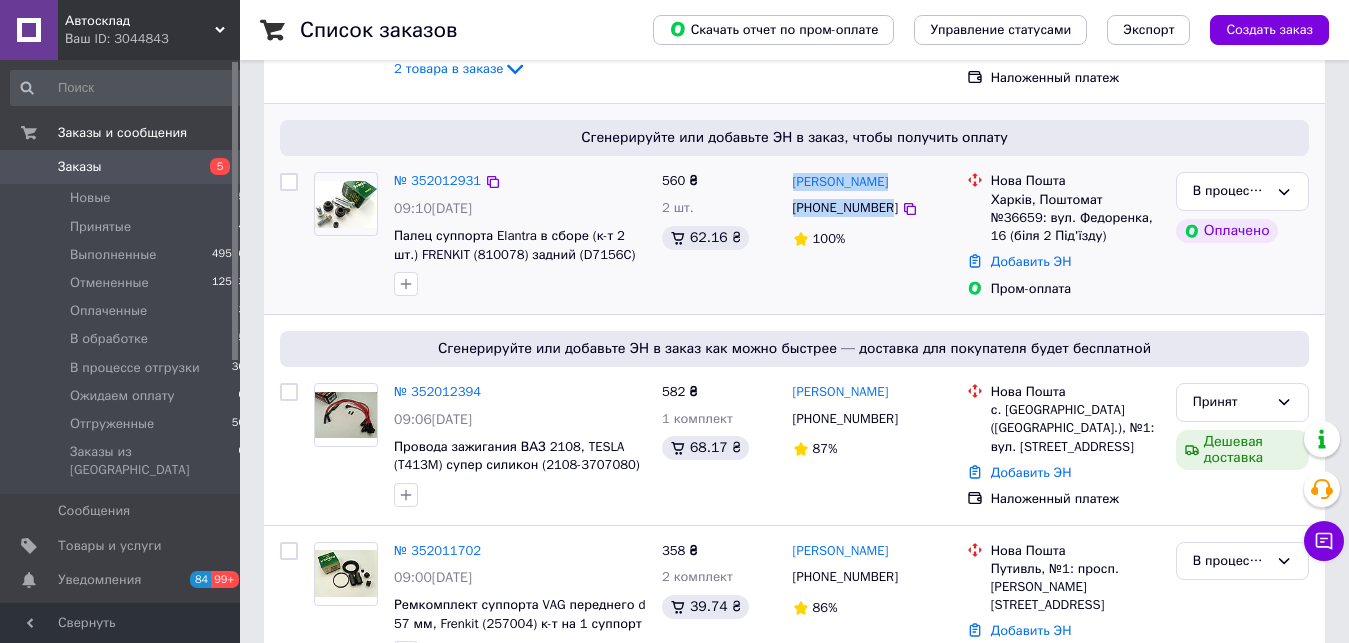 drag, startPoint x: 793, startPoint y: 167, endPoint x: 886, endPoint y: 214, distance: 104.20173 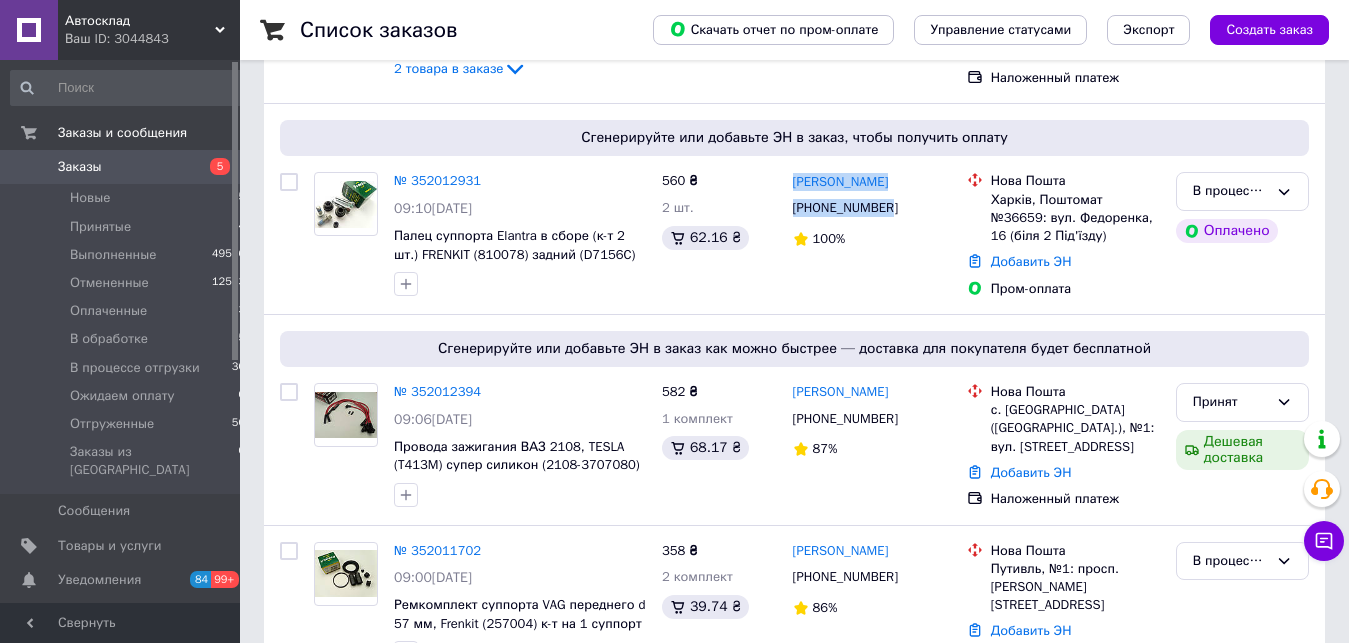 copy on "Юрий Сергеевич +380508352344" 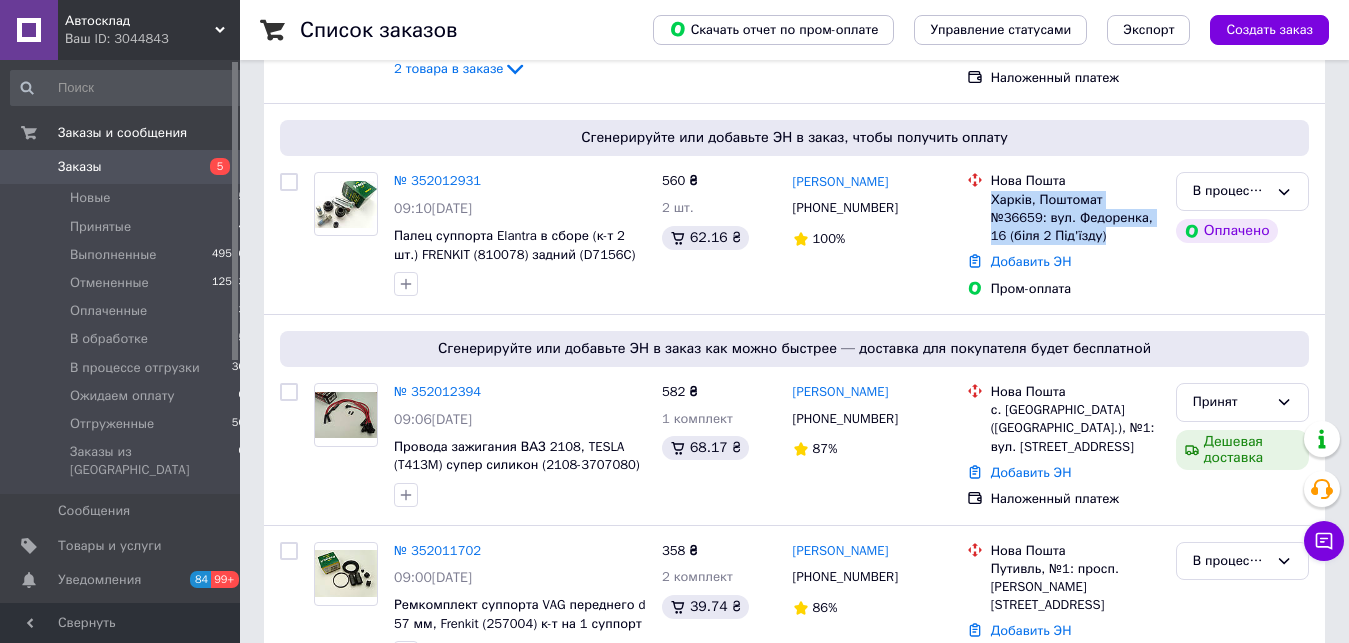 drag, startPoint x: 990, startPoint y: 199, endPoint x: 1063, endPoint y: 235, distance: 81.394104 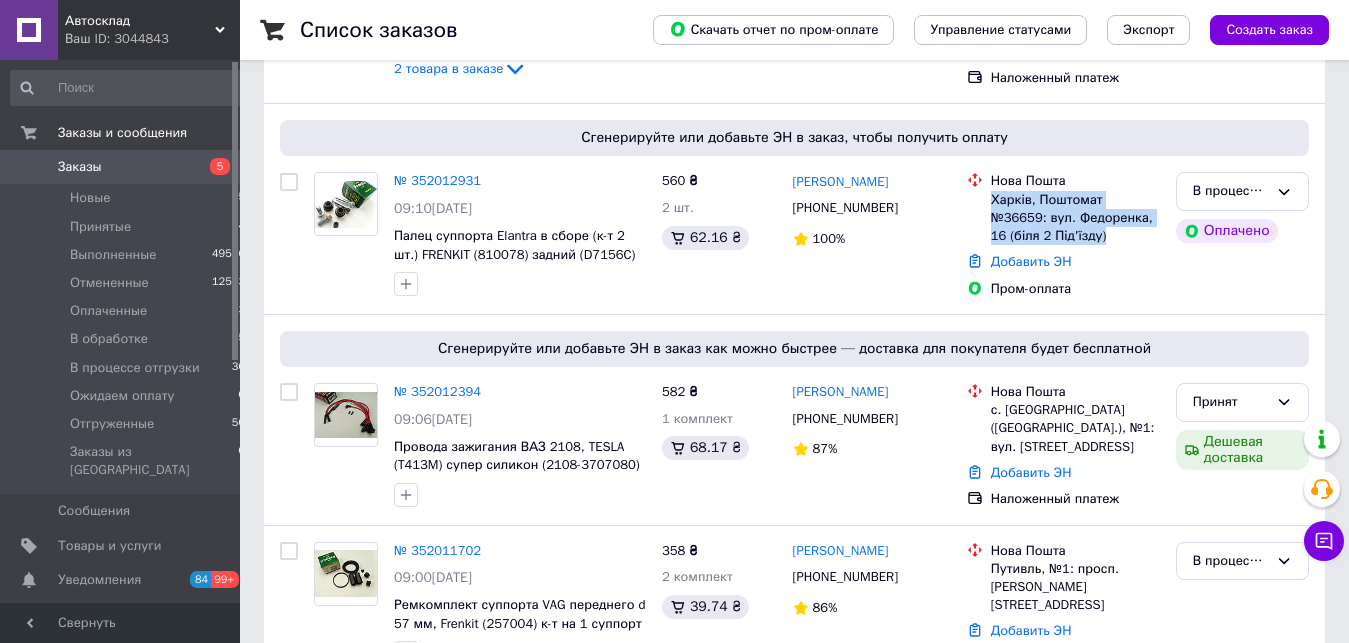 copy on "Харків, Поштомат №36659: вул. Федоренка, 16 (біля 2 Під'їзду)" 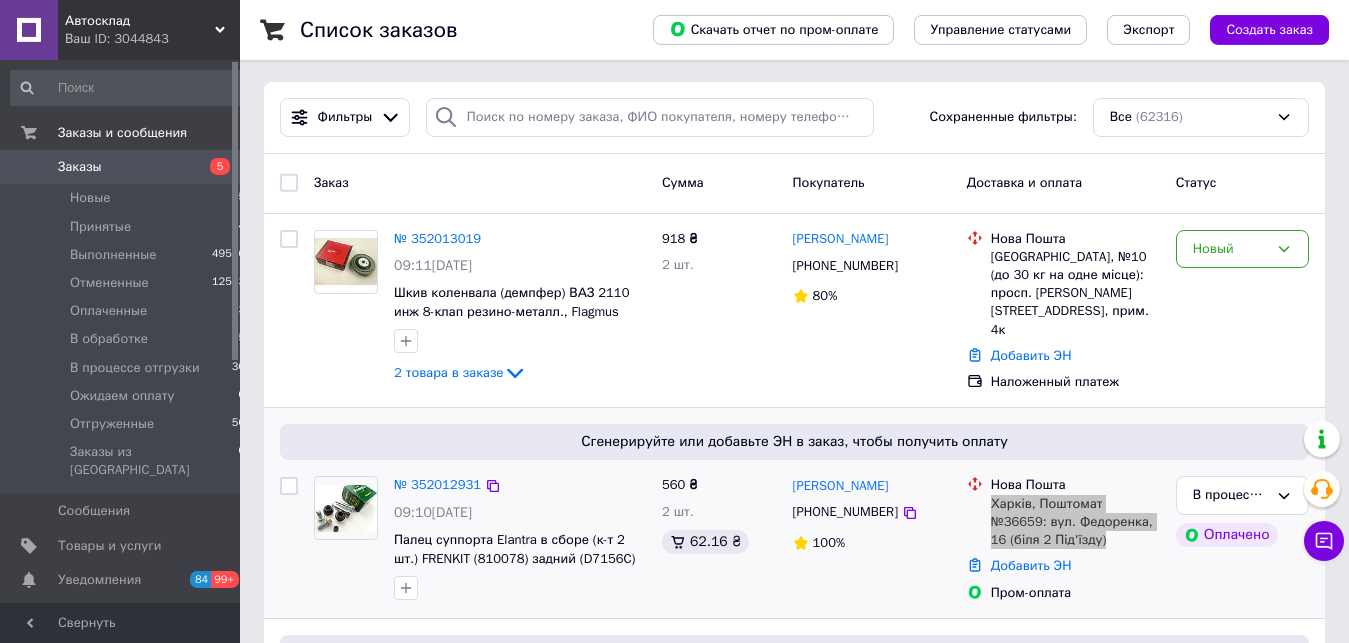 scroll, scrollTop: 0, scrollLeft: 0, axis: both 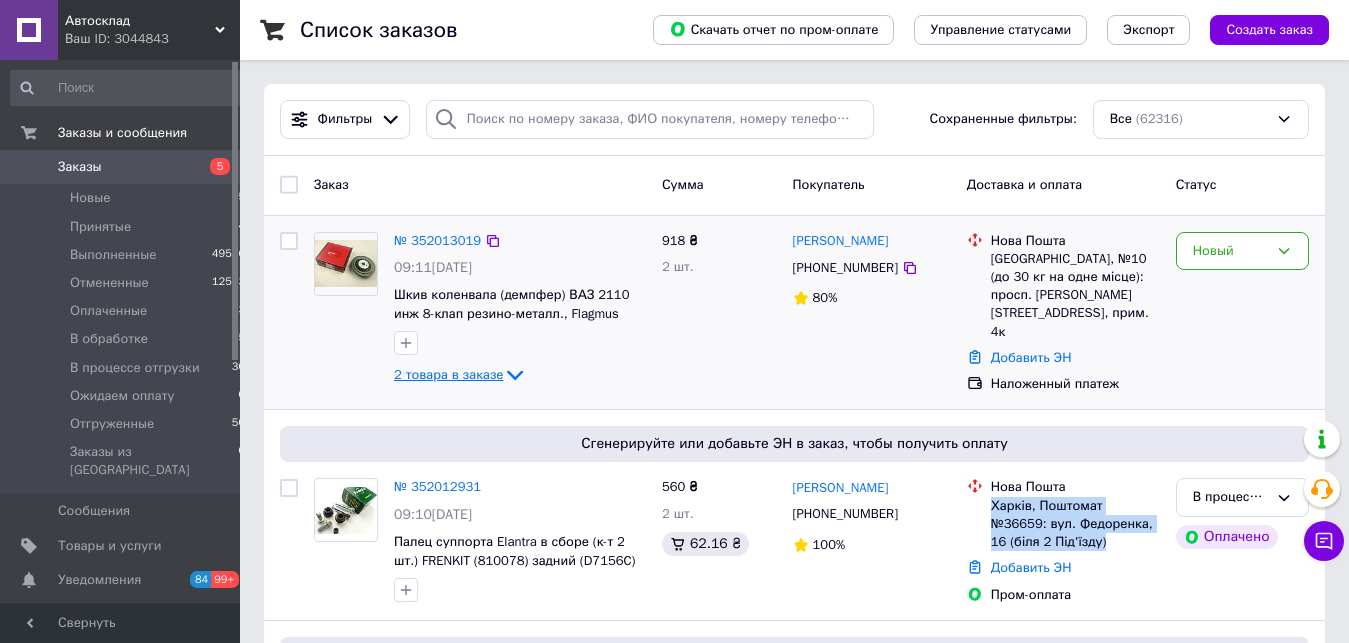 click 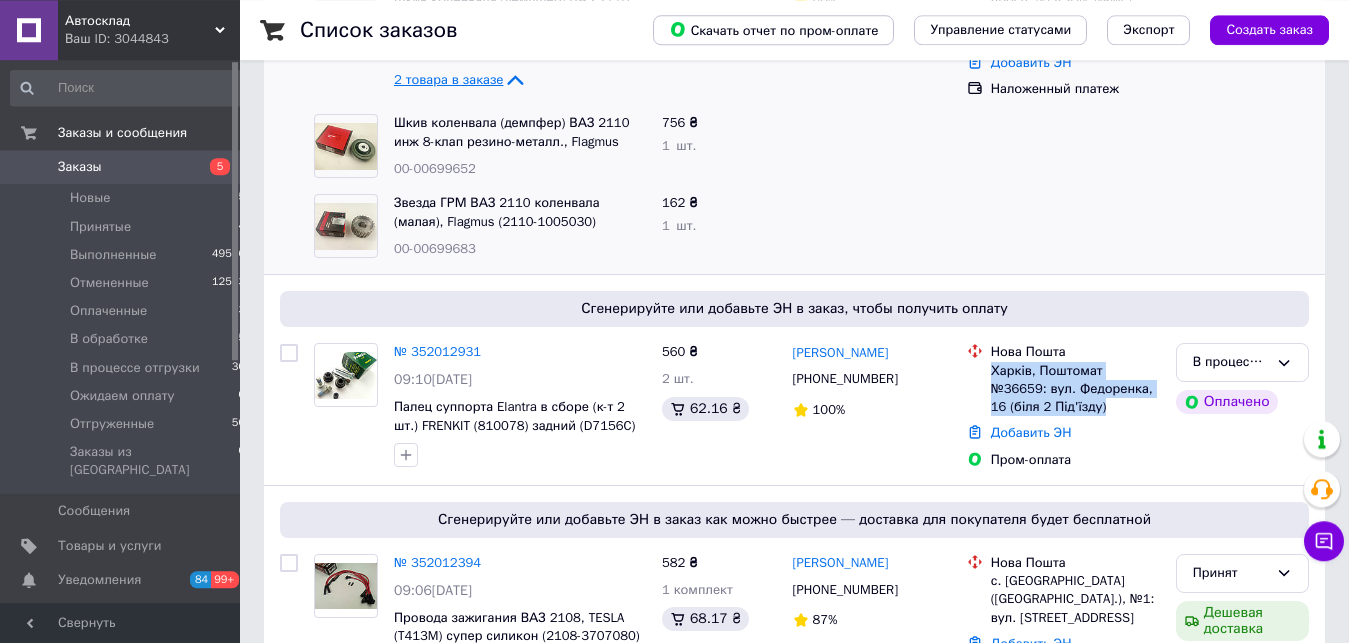 scroll, scrollTop: 408, scrollLeft: 0, axis: vertical 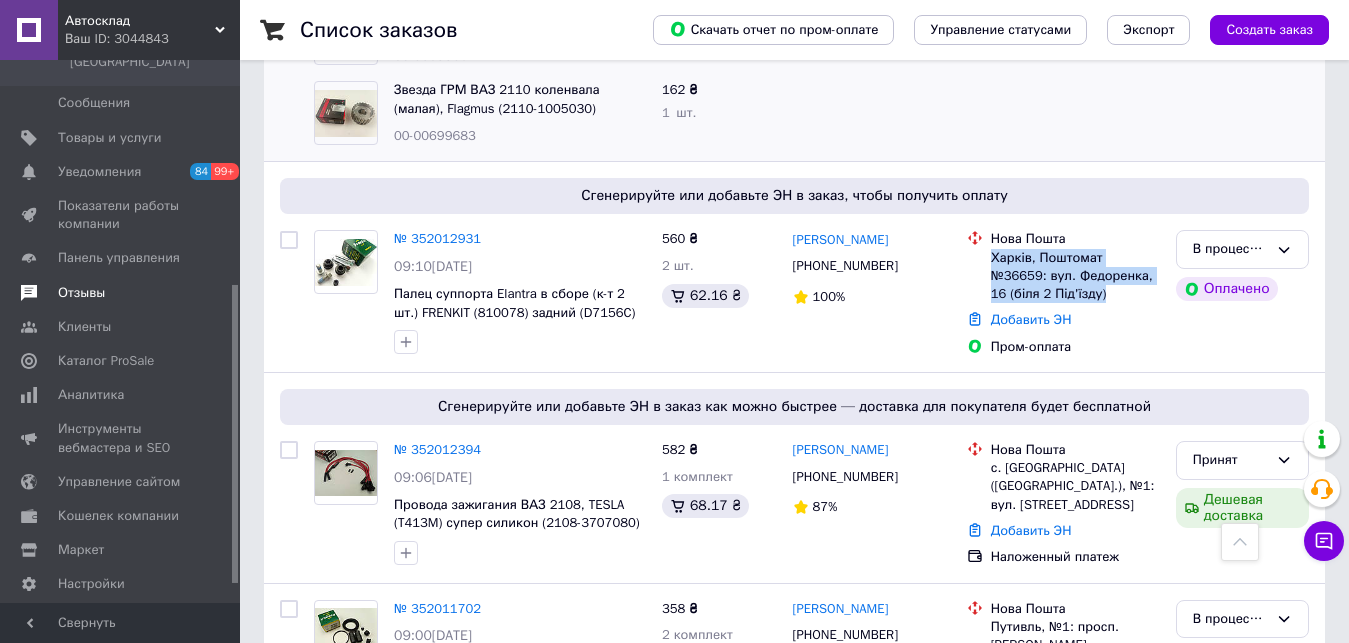 click on "Отзывы" at bounding box center (81, 293) 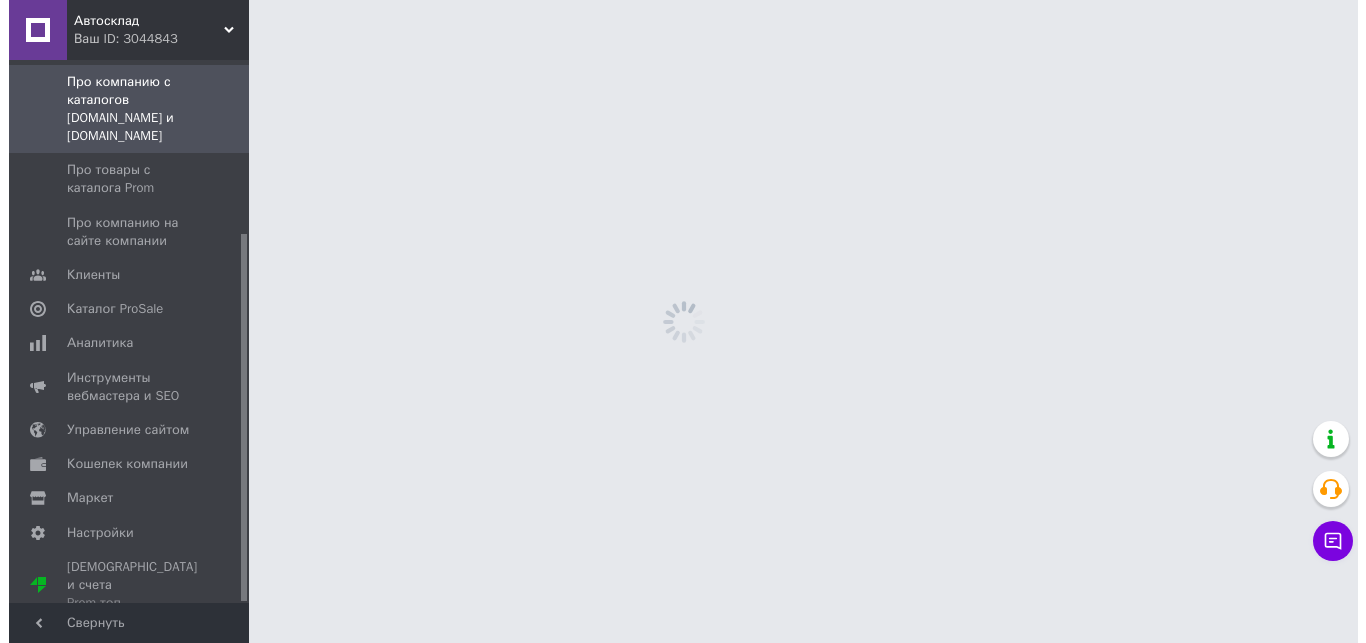 scroll, scrollTop: 0, scrollLeft: 0, axis: both 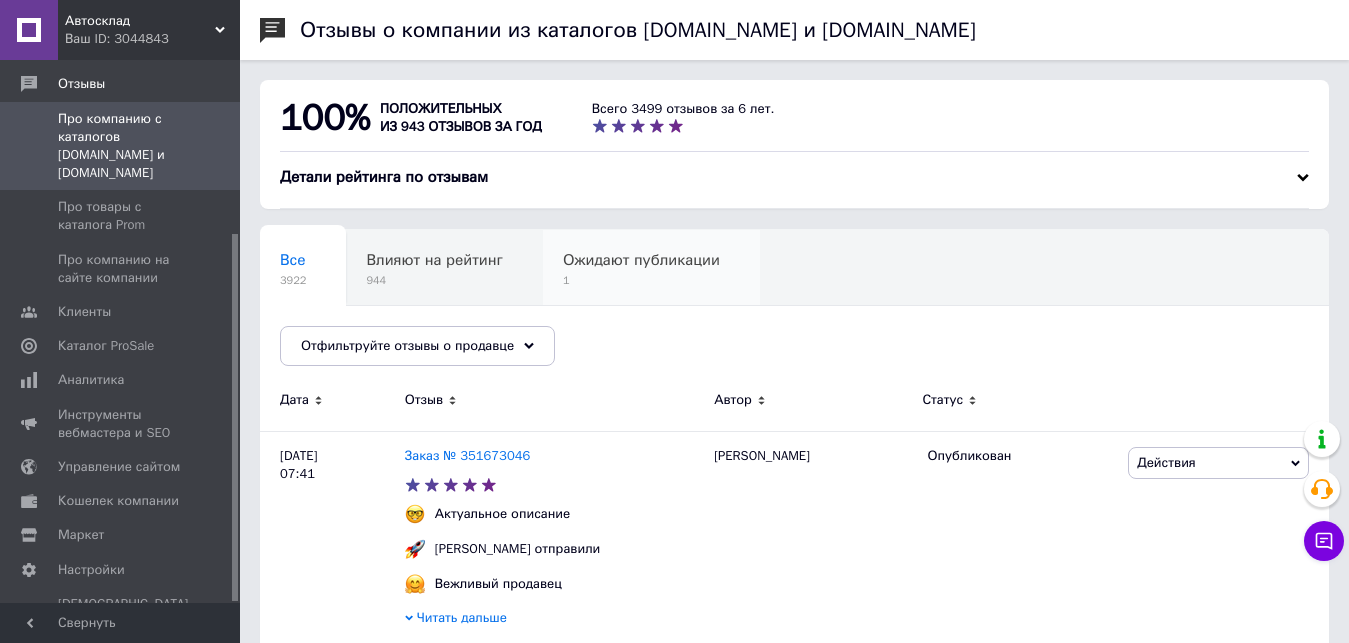 click on "Ожидают публикации" at bounding box center [641, 260] 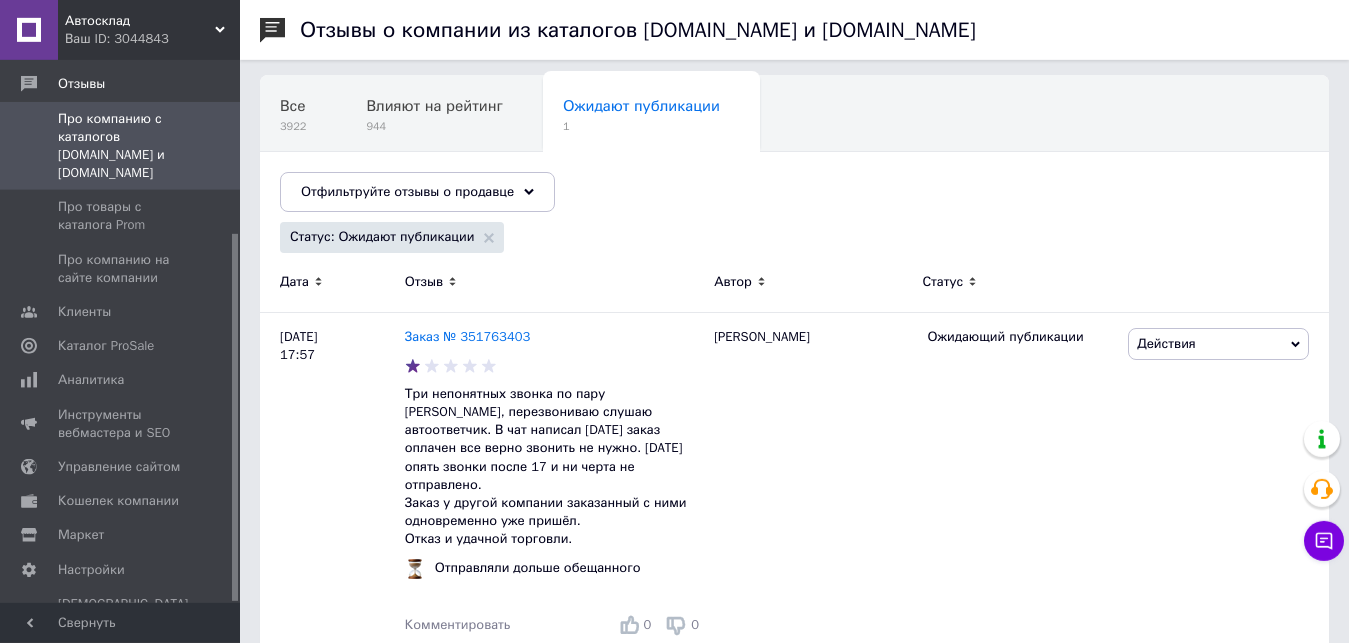 scroll, scrollTop: 171, scrollLeft: 0, axis: vertical 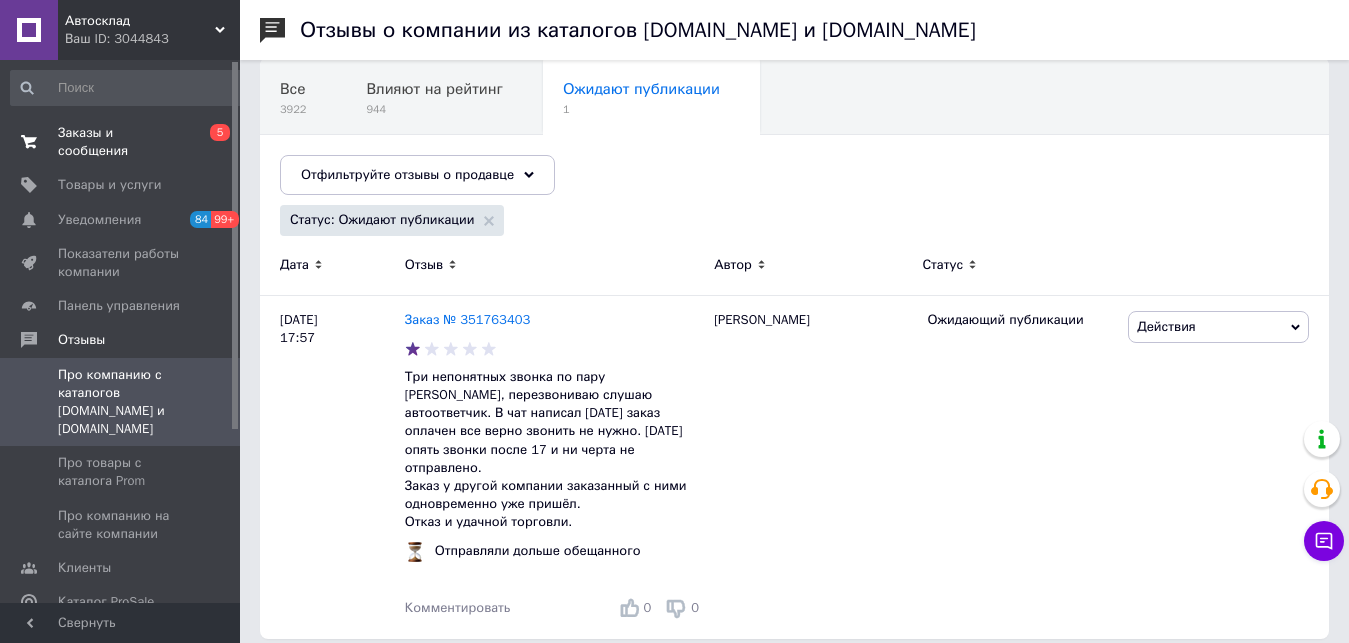 click on "Заказы и сообщения" at bounding box center [121, 142] 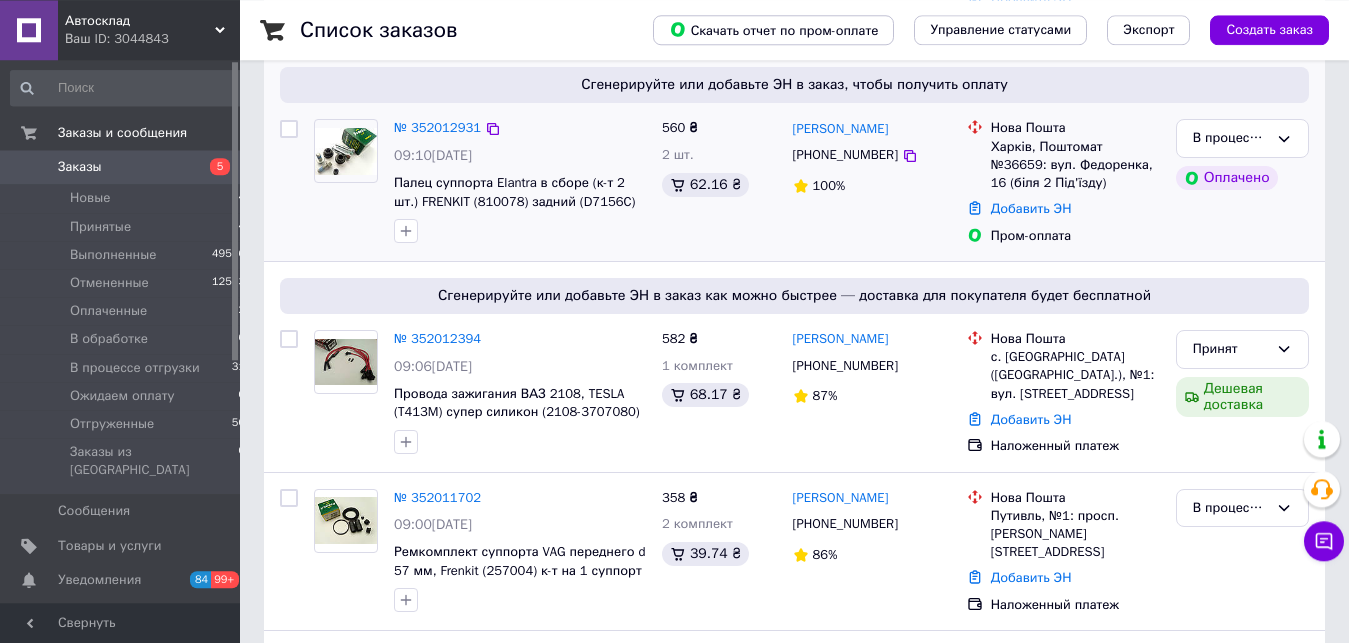 scroll, scrollTop: 408, scrollLeft: 0, axis: vertical 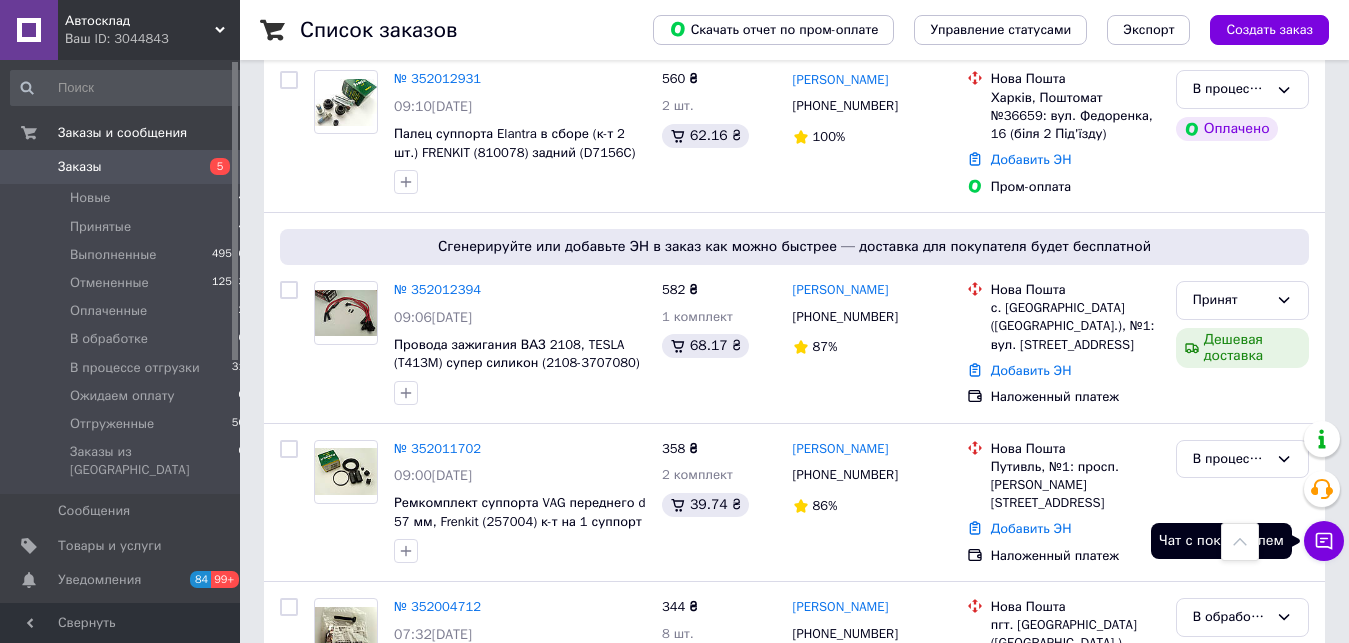 click 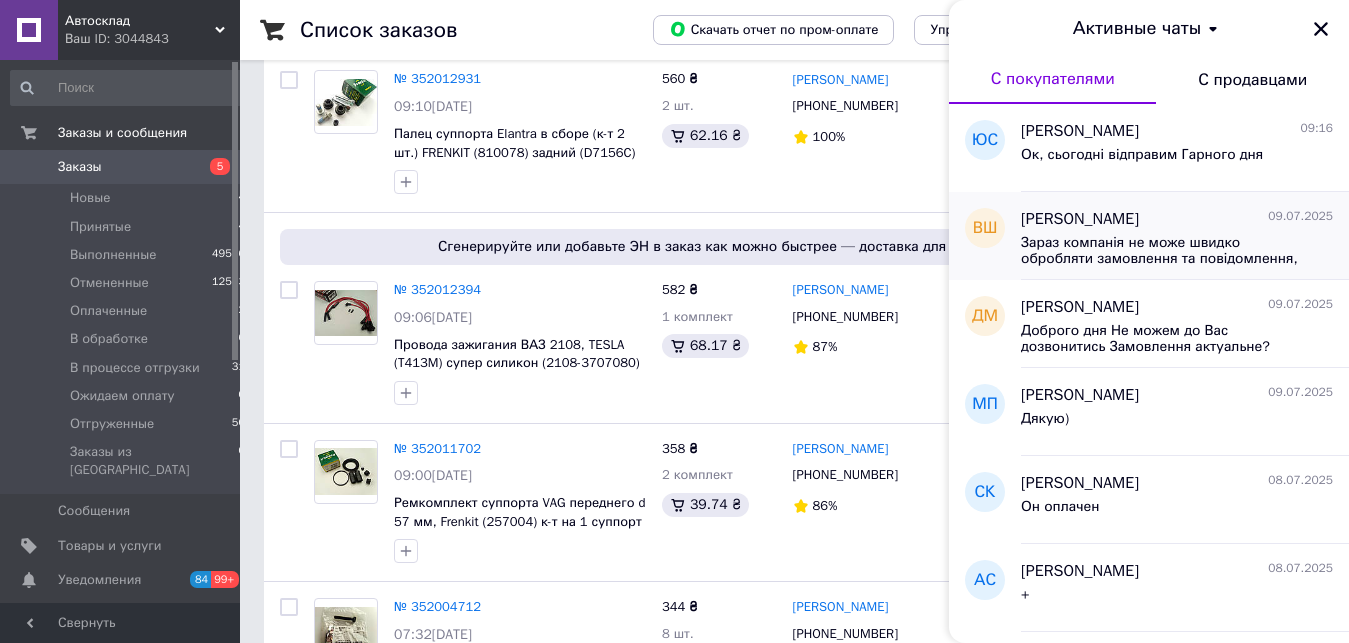 scroll, scrollTop: 114, scrollLeft: 0, axis: vertical 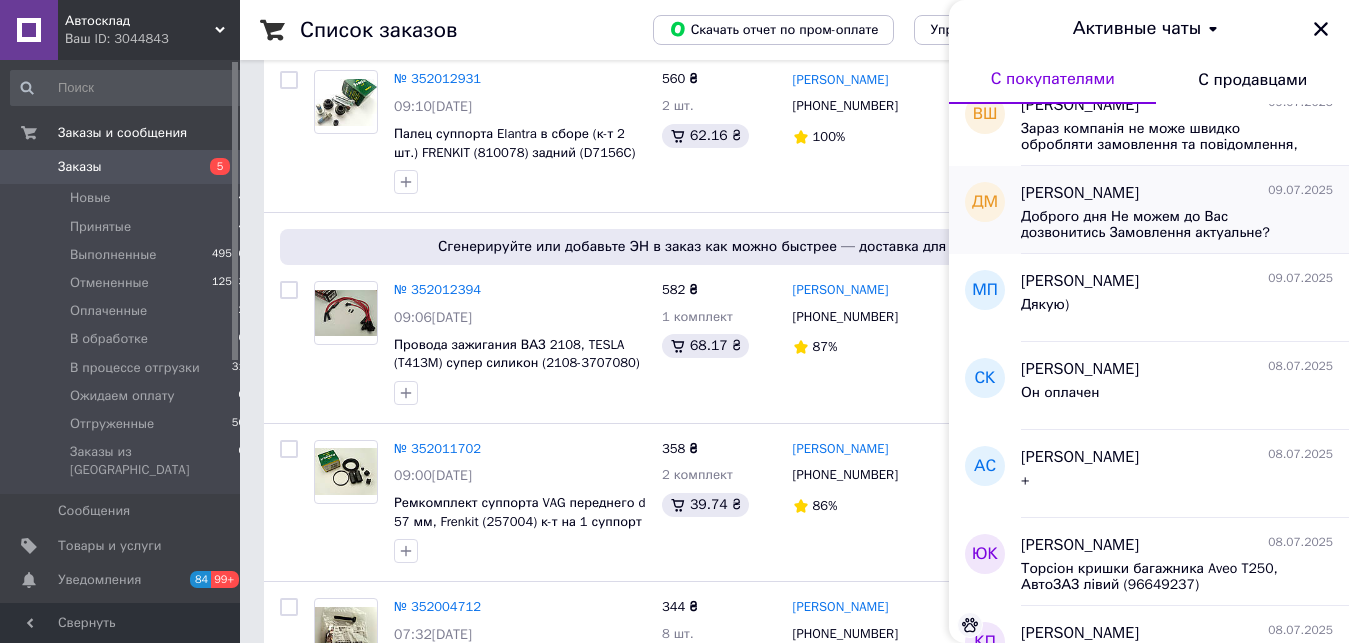 click on "Доброго дня
Не можем до Вас дозвонитись
Замовлення актуальне?
Відправляти?" at bounding box center [1163, 225] 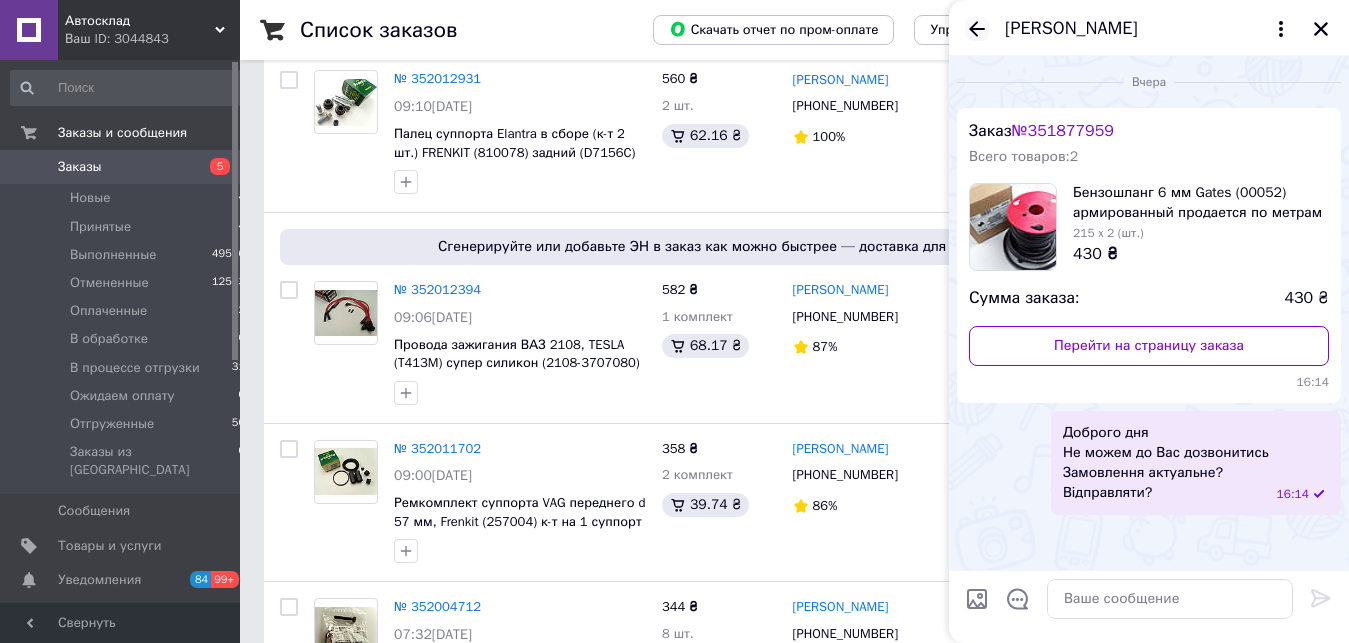 click 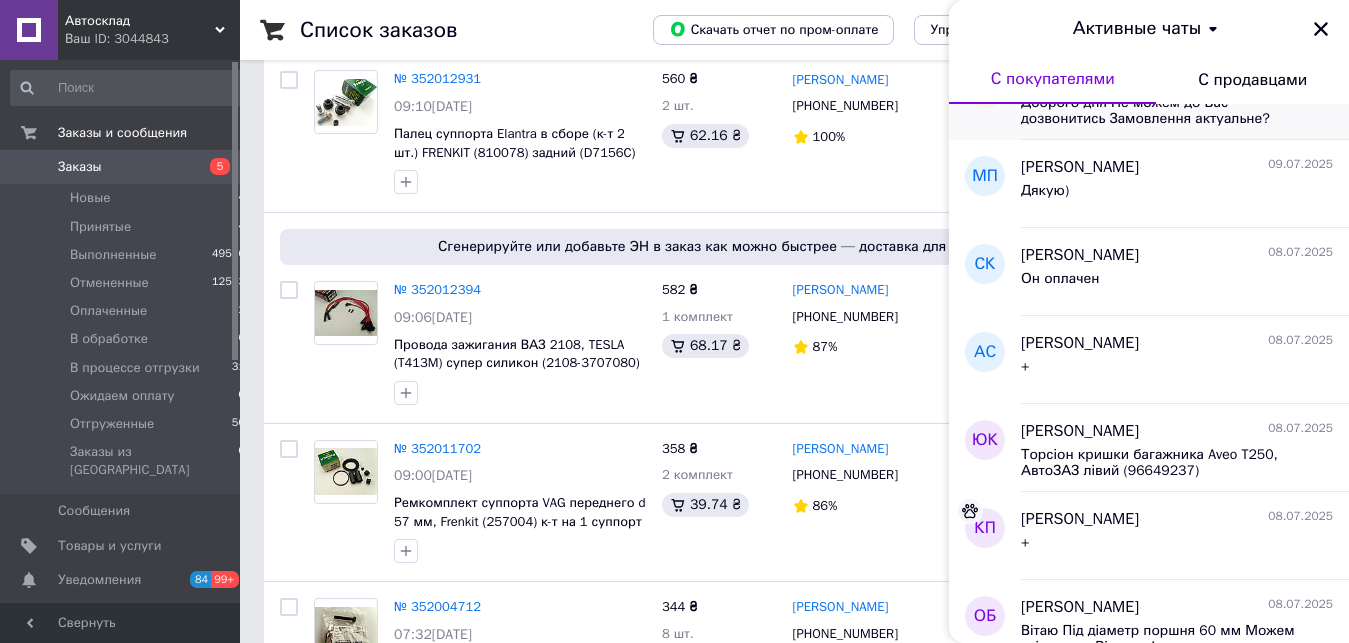 scroll, scrollTop: 342, scrollLeft: 0, axis: vertical 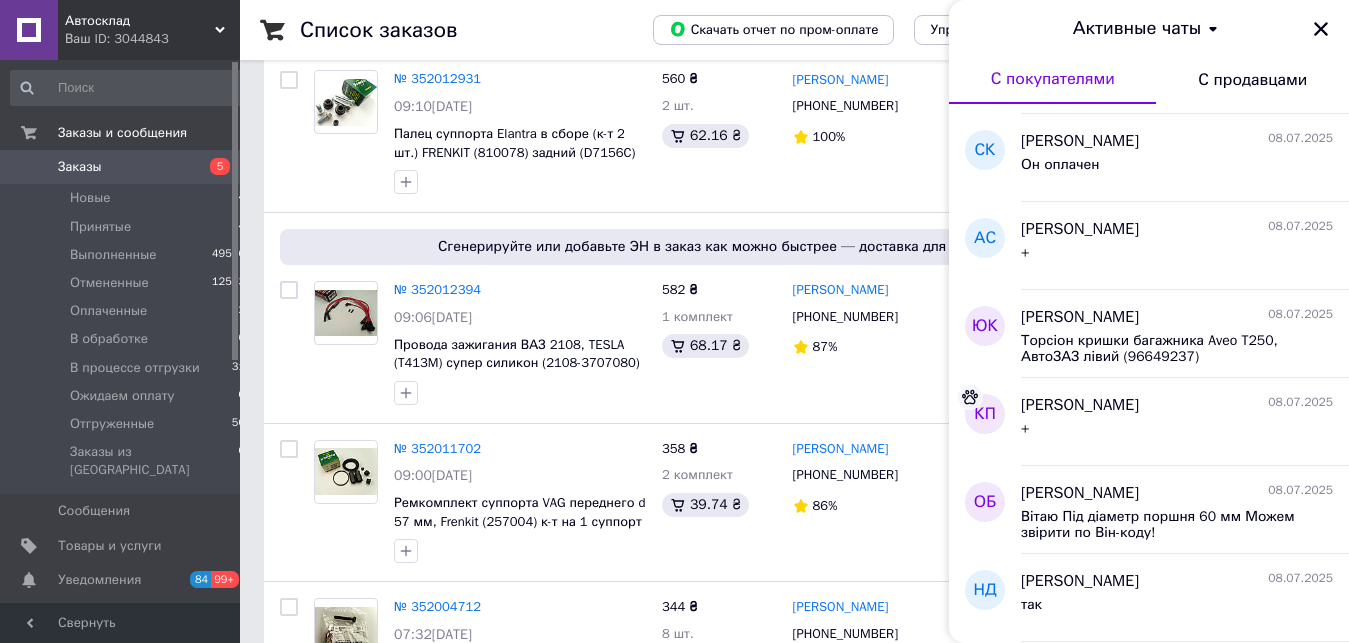 click on "Торсіон кришки багажника Aveo T250, АвтоЗАЗ лівий (96649237)" at bounding box center (1163, 349) 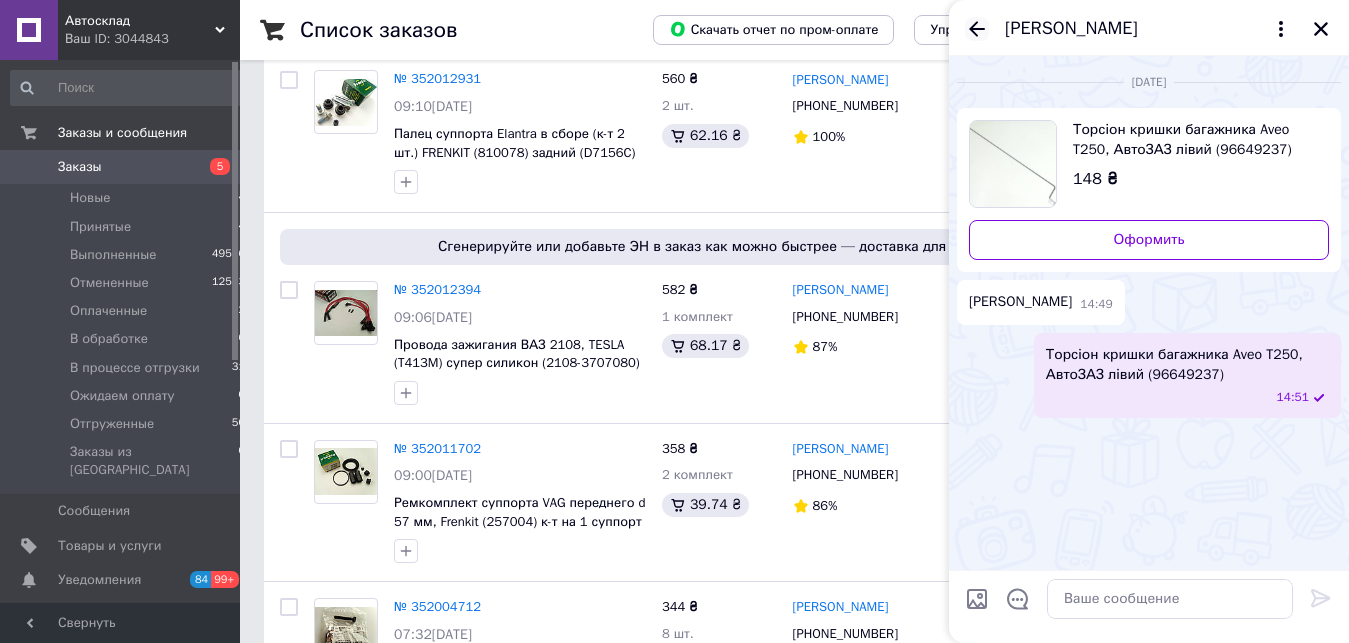 click 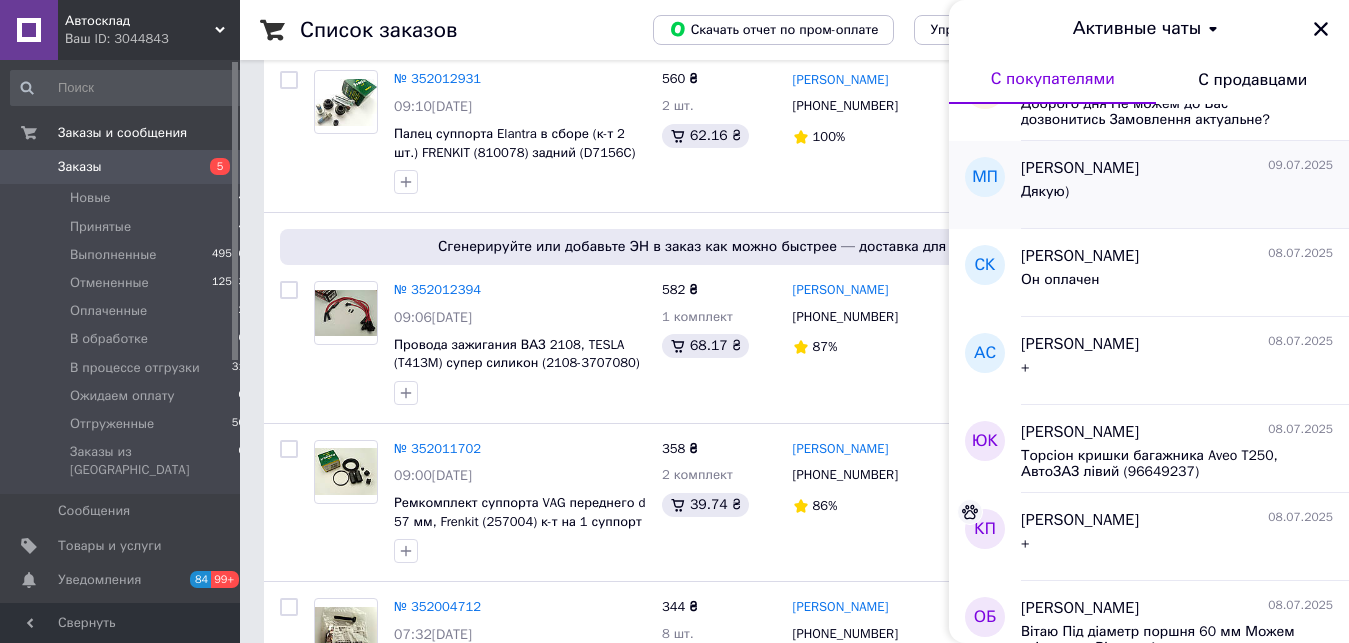 scroll, scrollTop: 228, scrollLeft: 0, axis: vertical 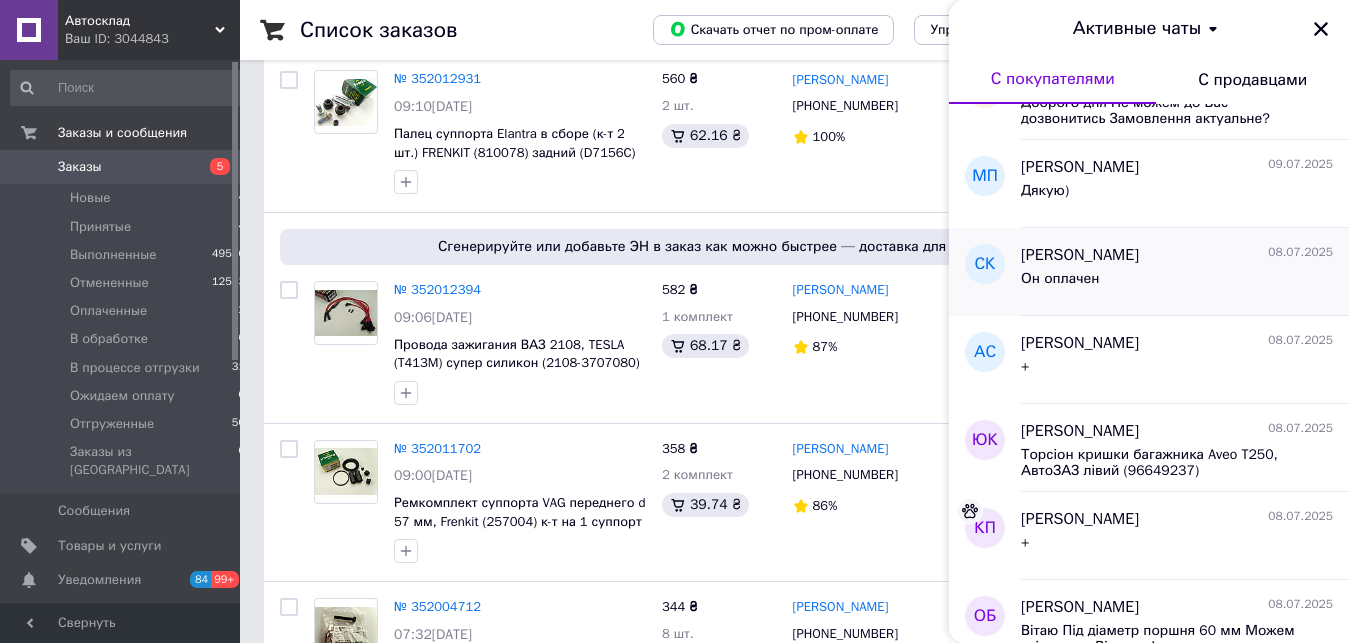 click on "Он оплачен" at bounding box center [1177, 283] 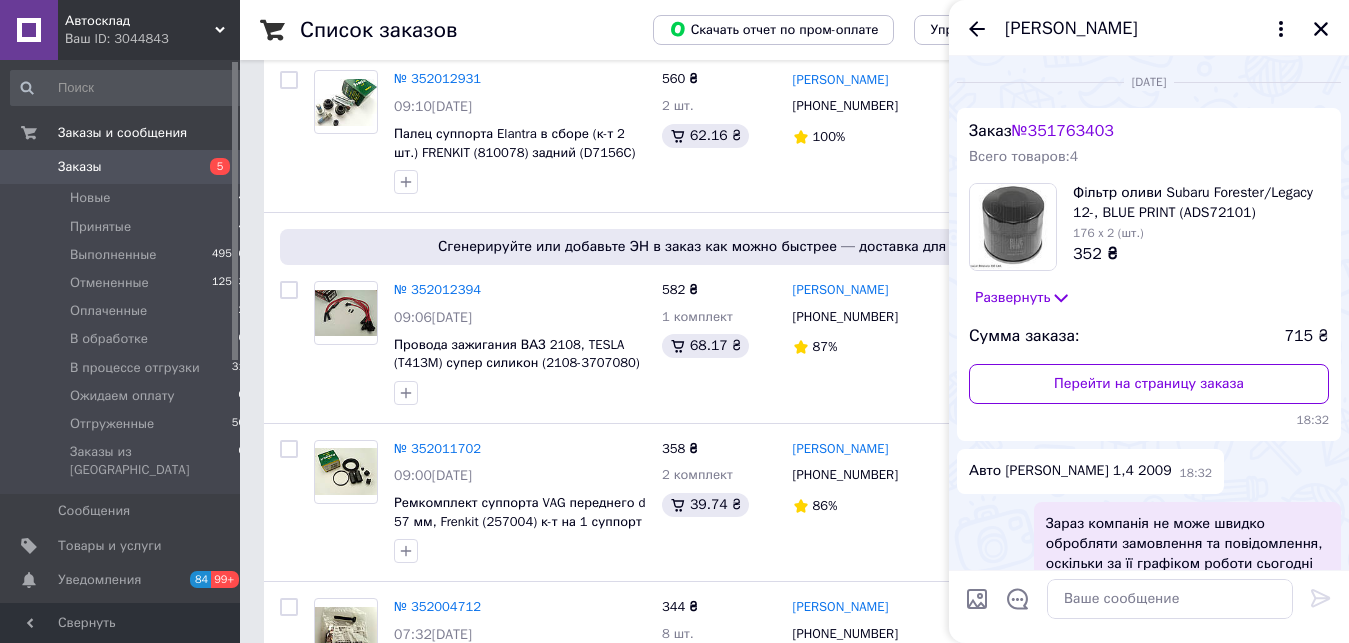 scroll, scrollTop: 577, scrollLeft: 0, axis: vertical 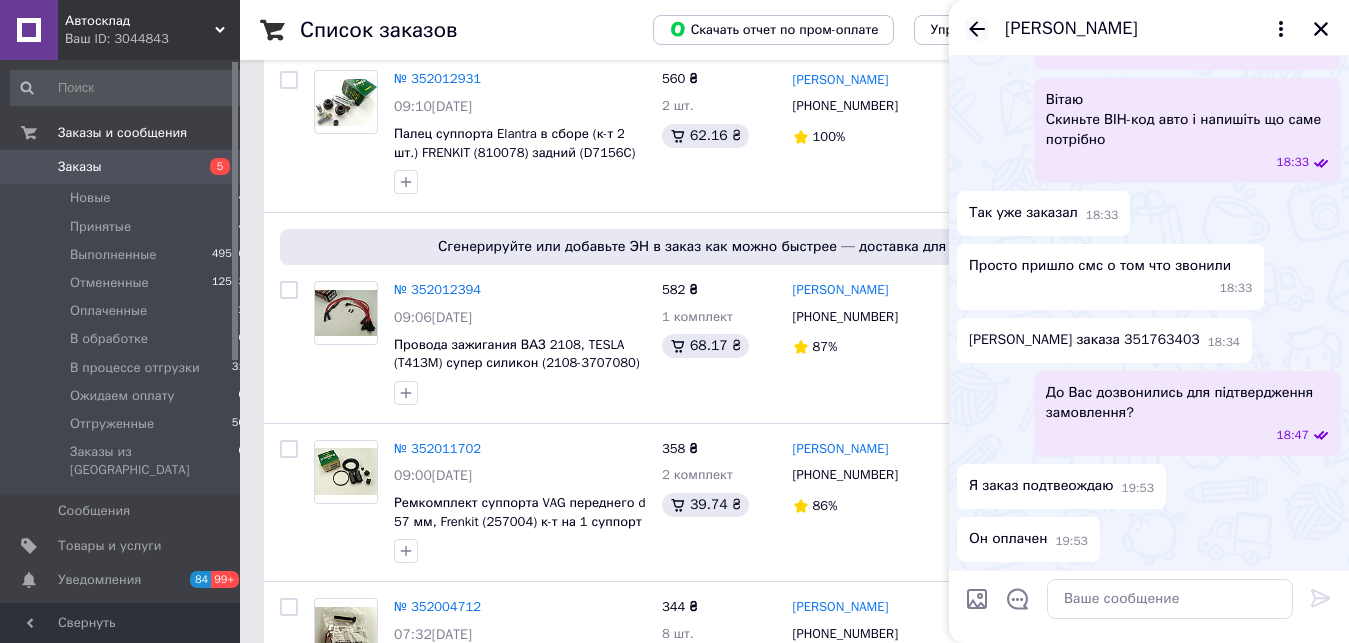 click 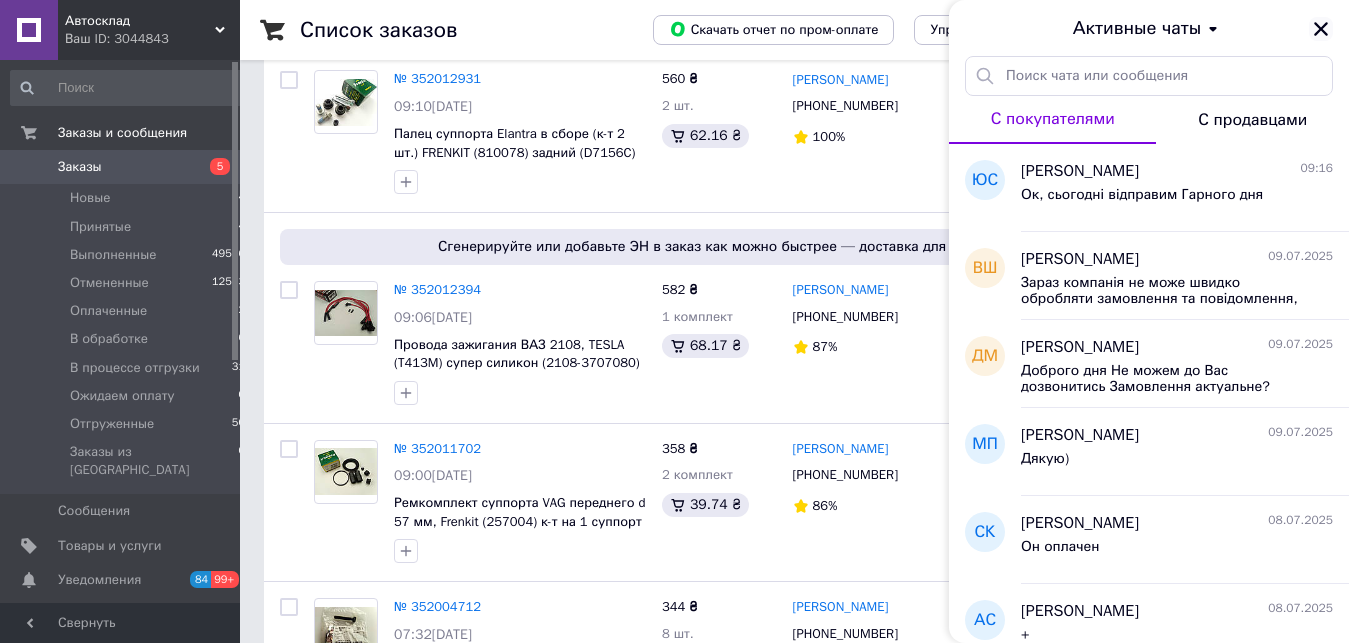 click 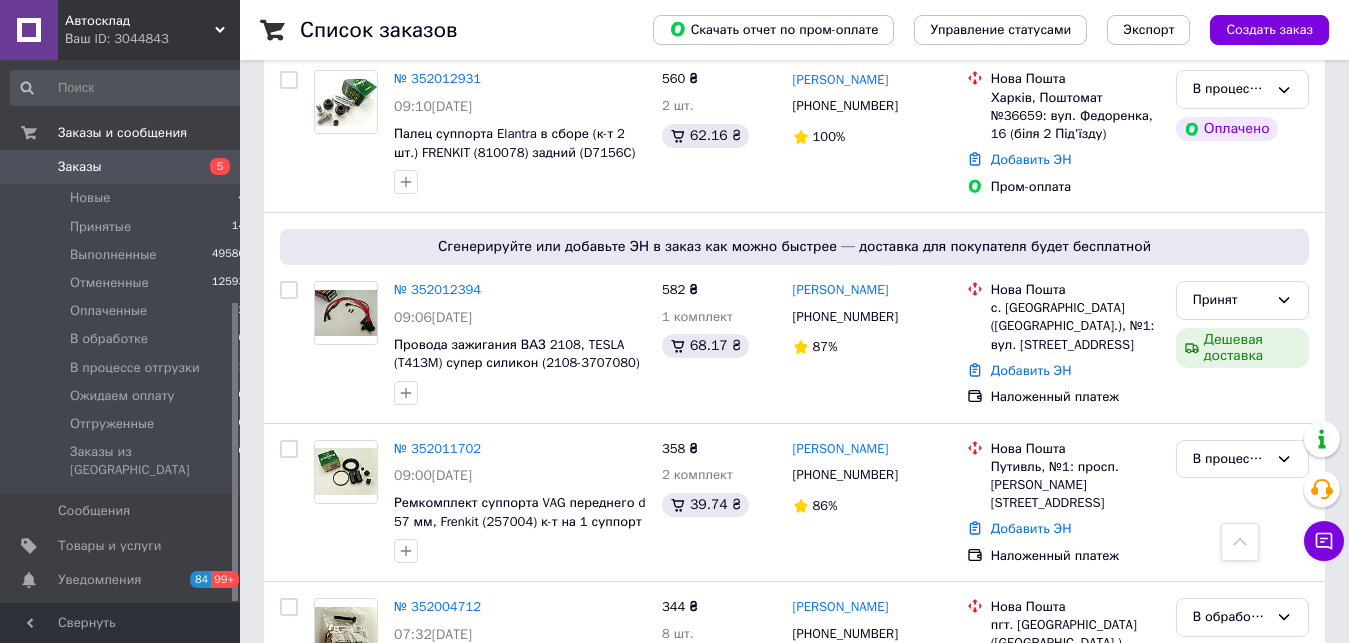 scroll, scrollTop: 441, scrollLeft: 0, axis: vertical 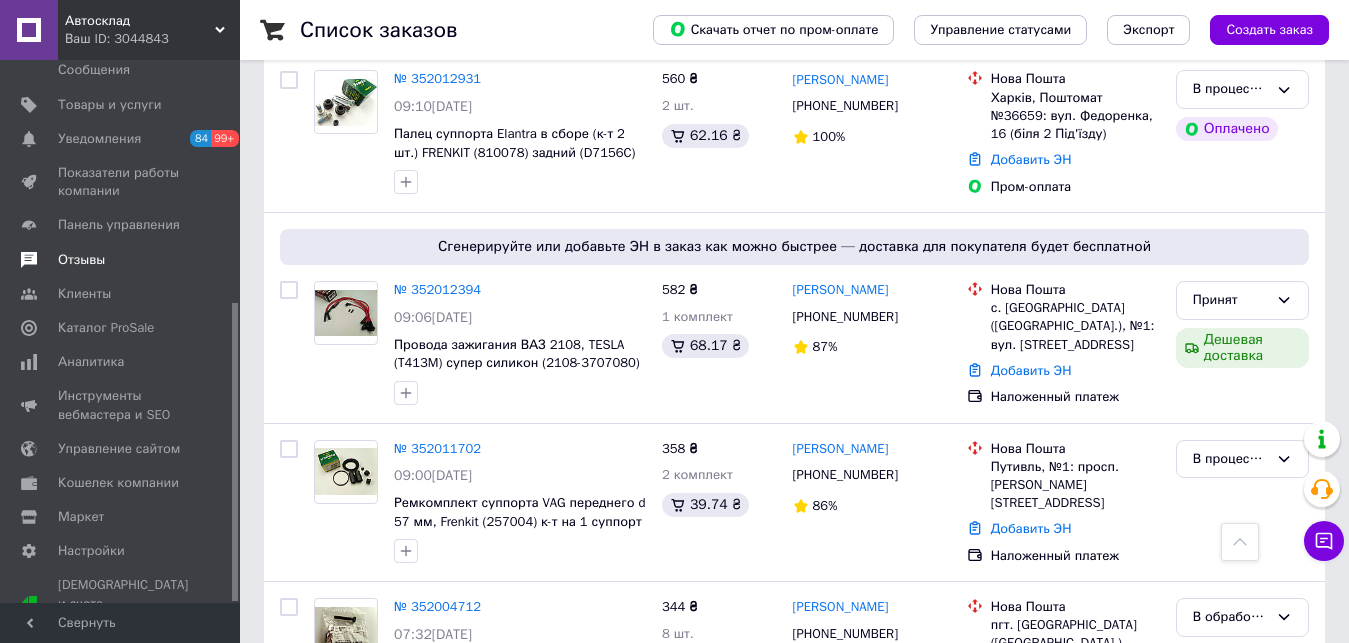click on "Отзывы" at bounding box center (81, 260) 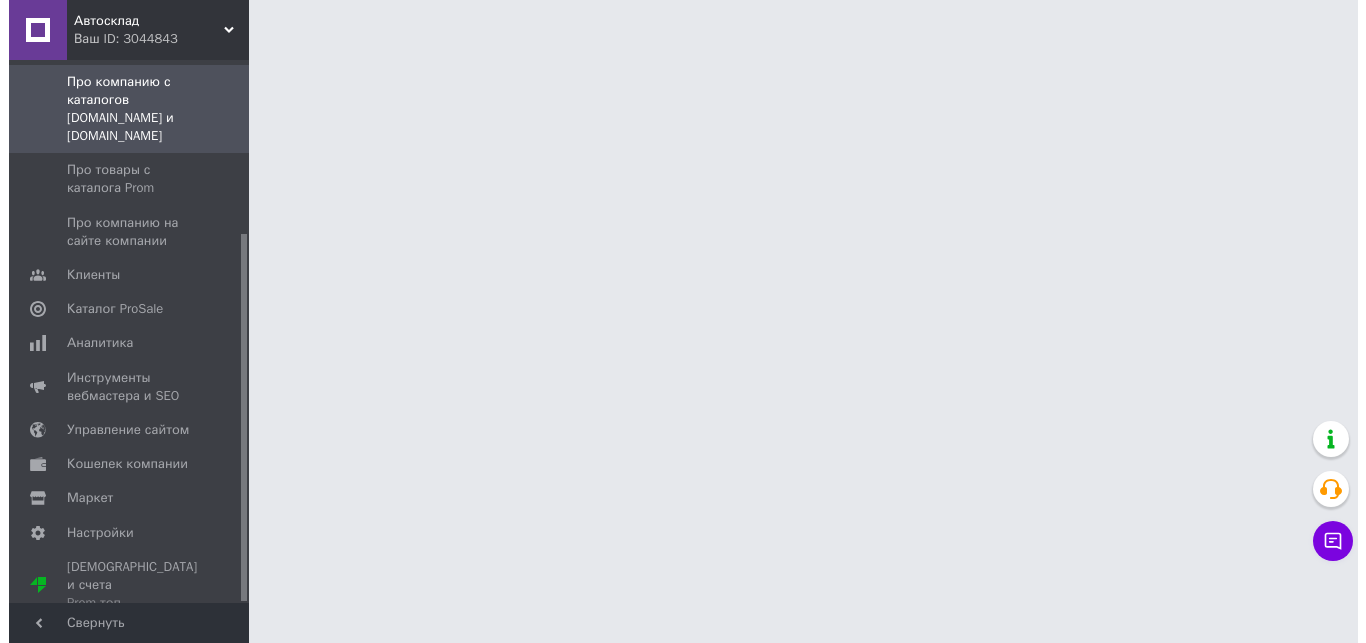 scroll, scrollTop: 0, scrollLeft: 0, axis: both 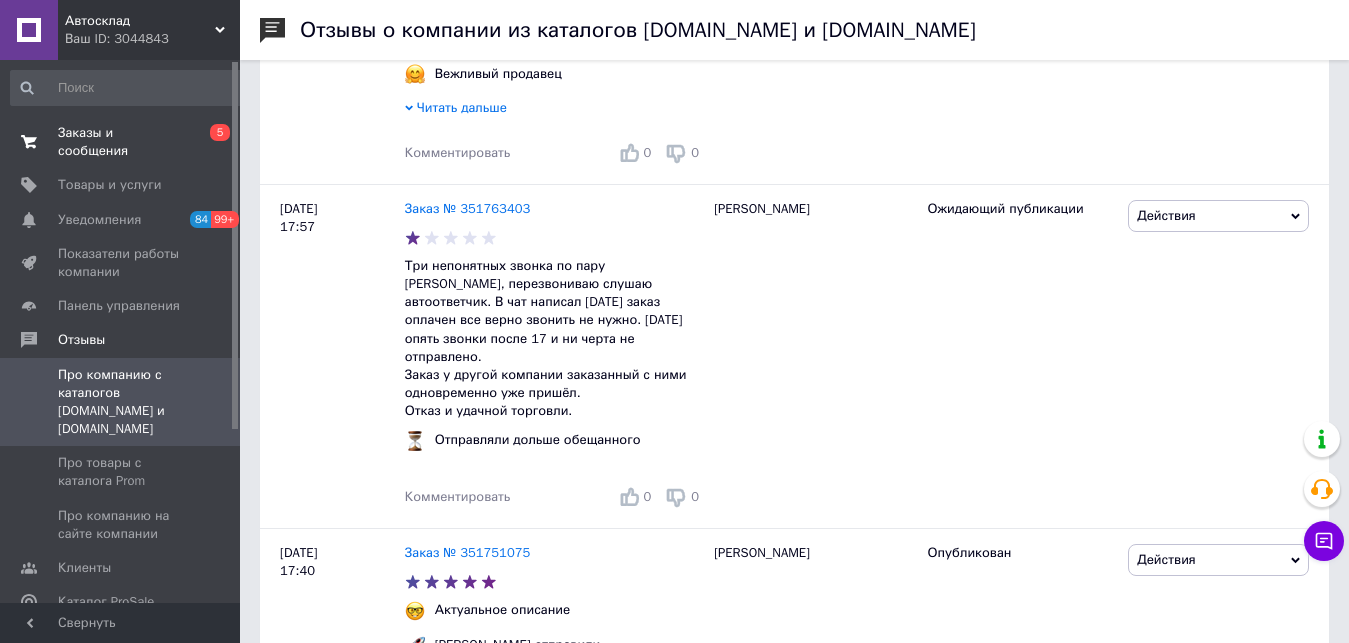 click on "Заказы и сообщения" at bounding box center [121, 142] 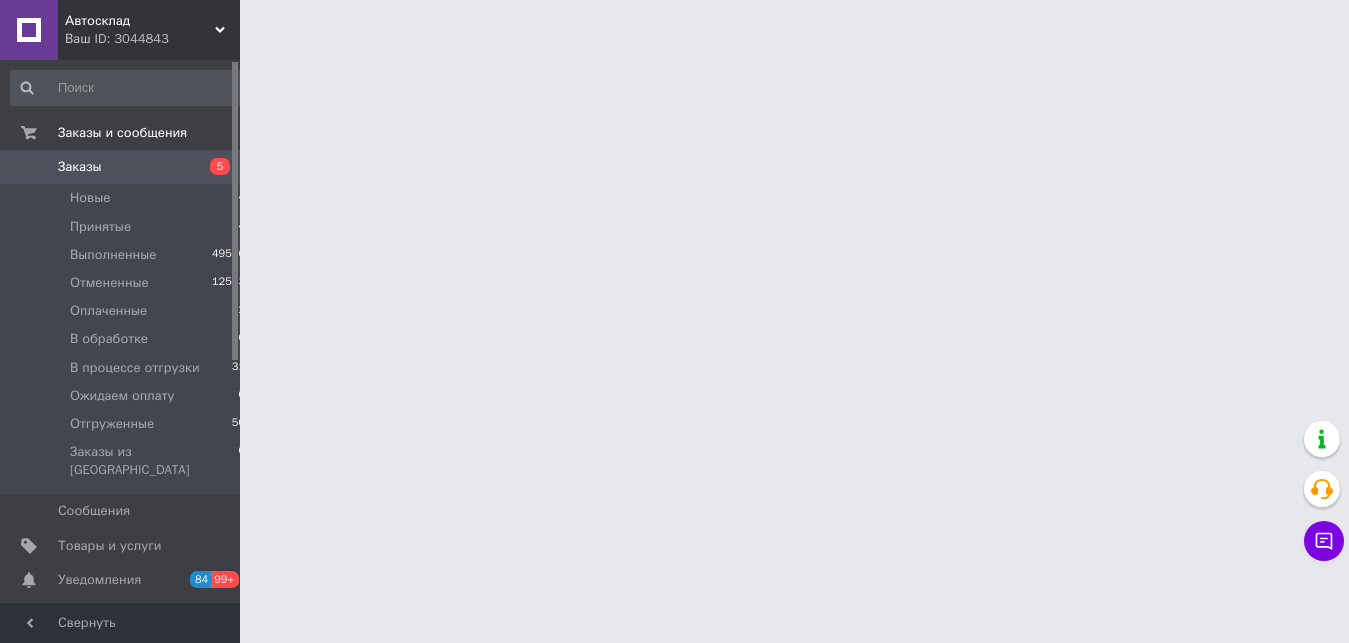 scroll, scrollTop: 0, scrollLeft: 0, axis: both 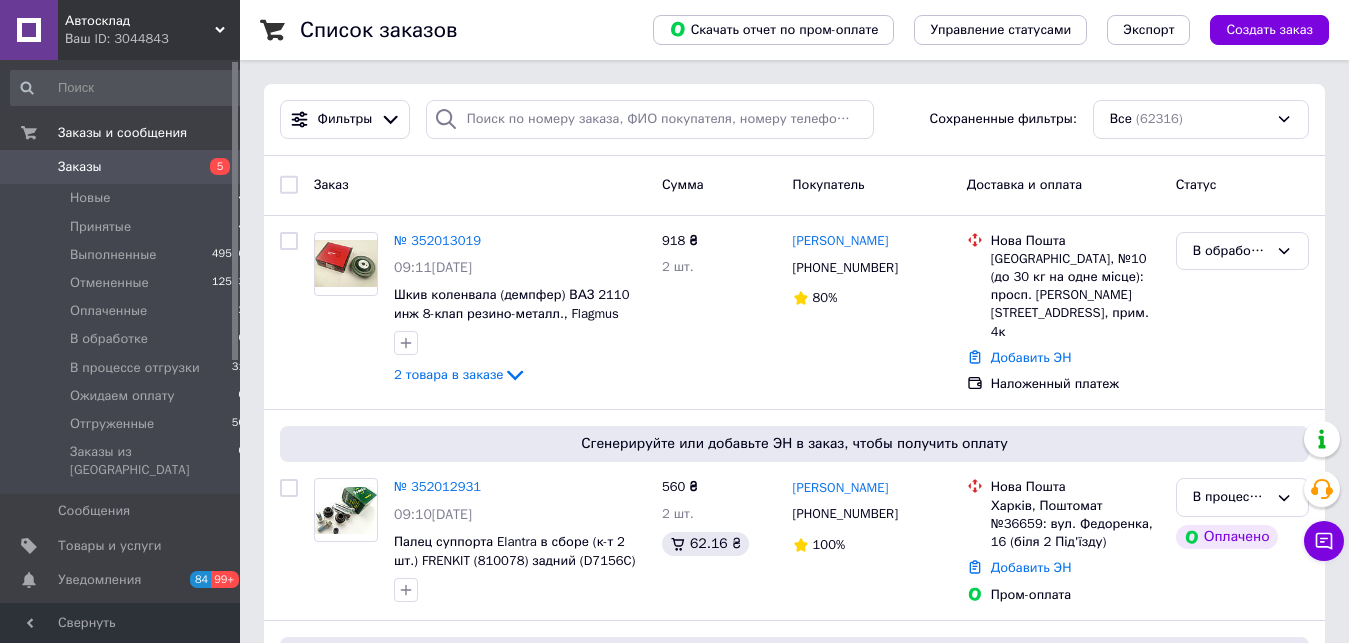 click on "Автосклад" at bounding box center [140, 21] 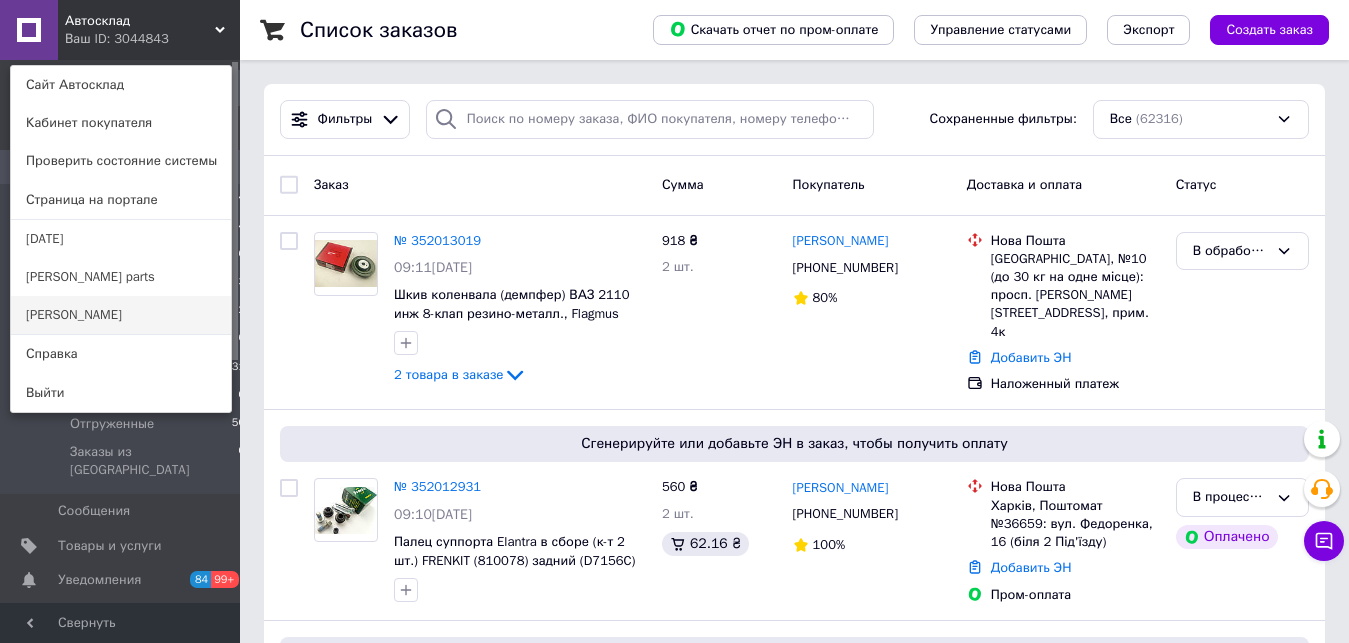 click on "[PERSON_NAME]" at bounding box center (121, 315) 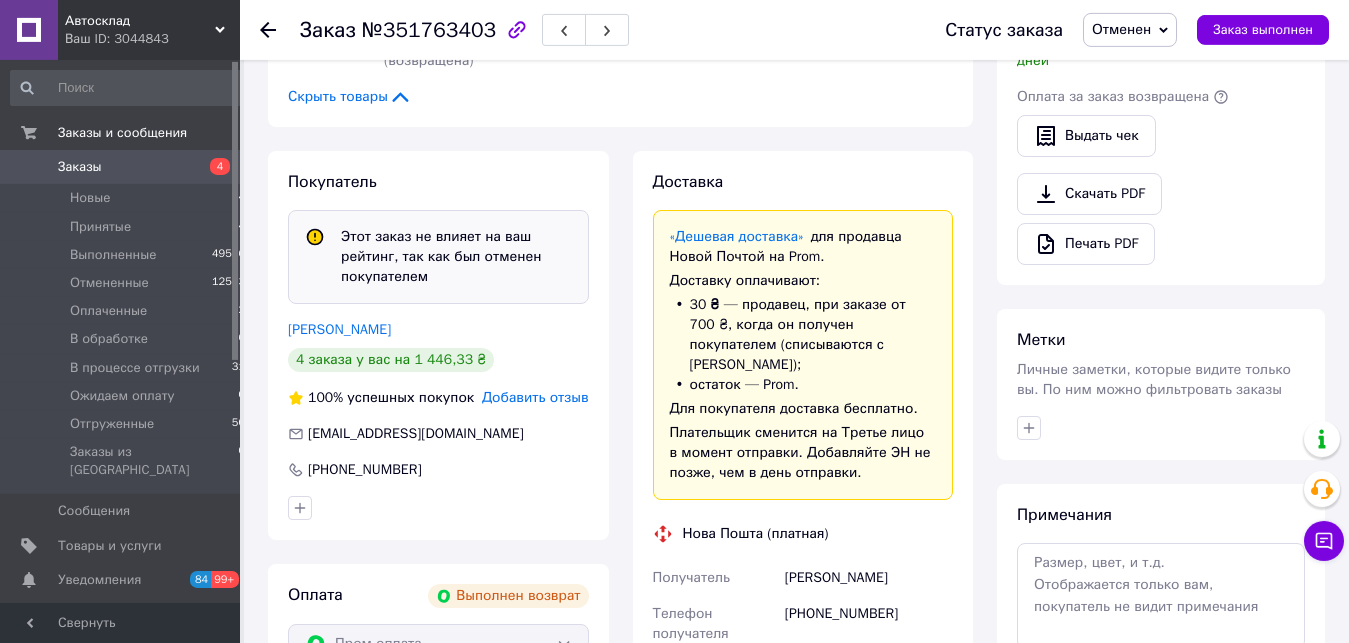 scroll, scrollTop: 816, scrollLeft: 0, axis: vertical 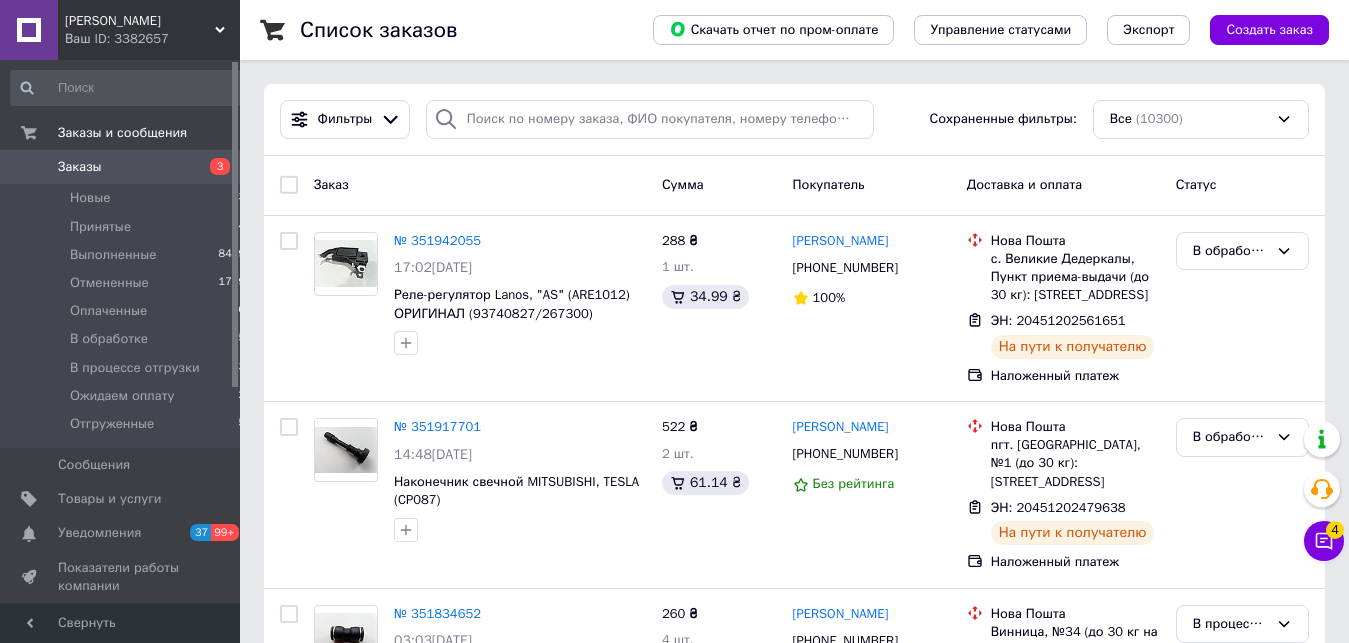 click 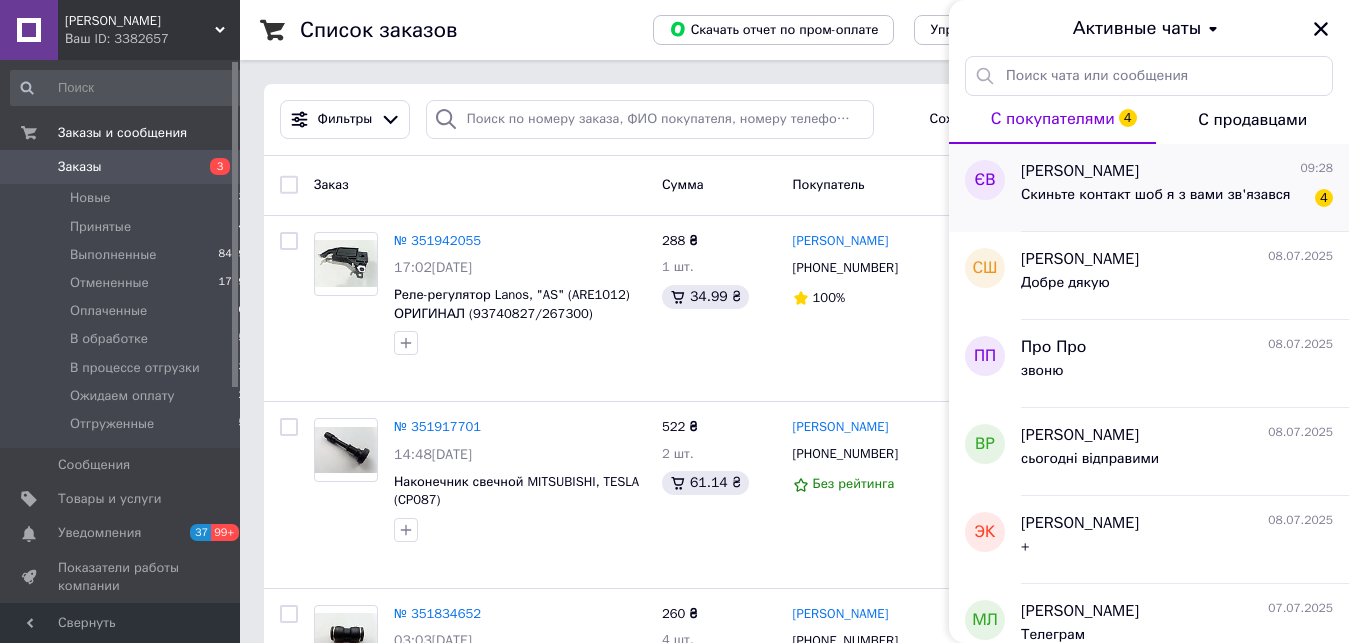 click on "Скиньте контакт шоб я з вами зв'язався" at bounding box center [1155, 195] 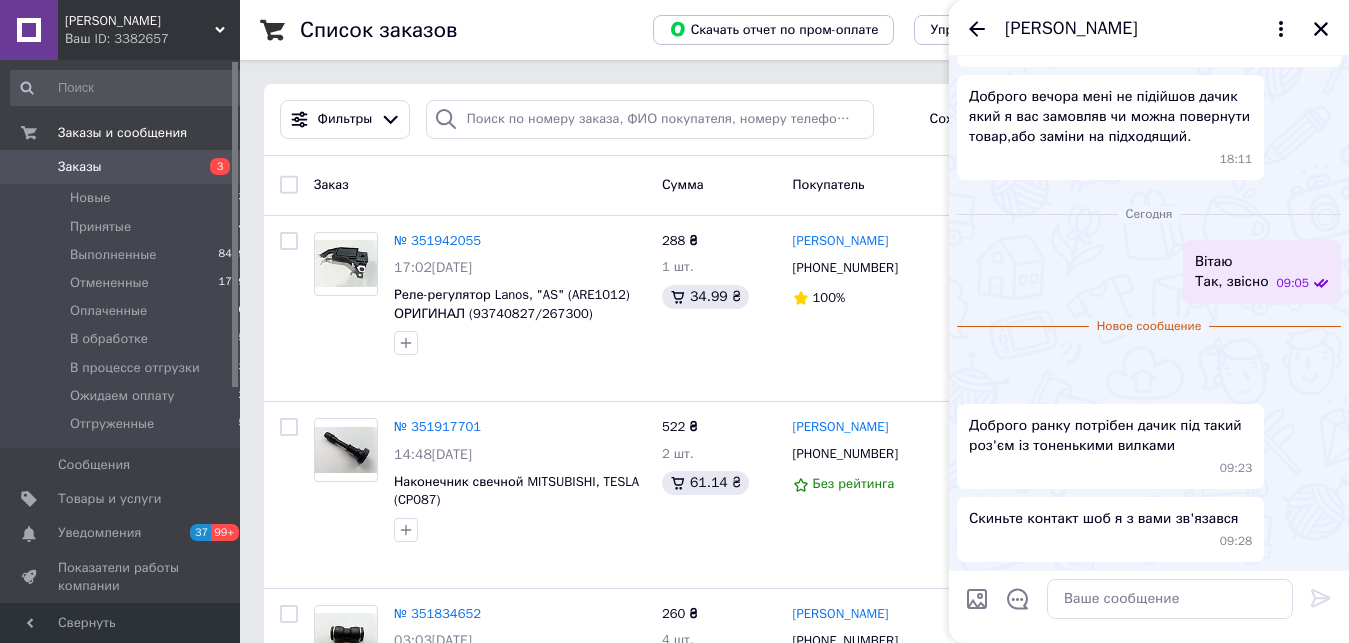 scroll, scrollTop: 916, scrollLeft: 0, axis: vertical 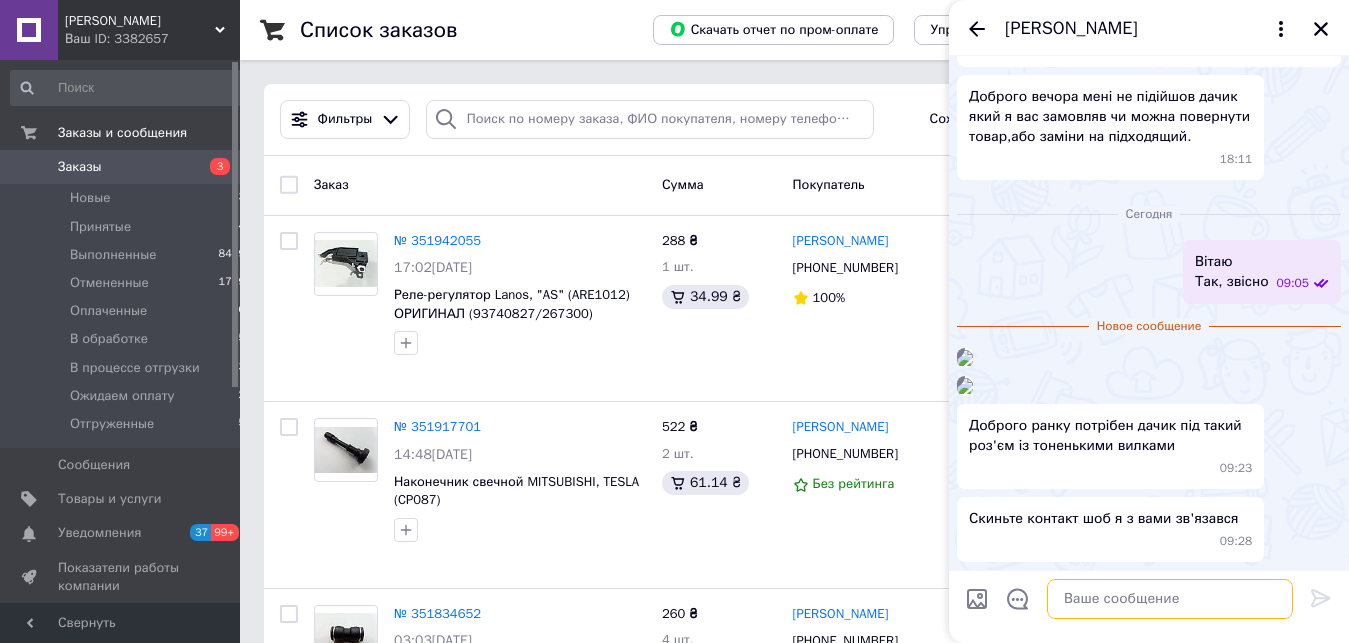 click at bounding box center (1170, 599) 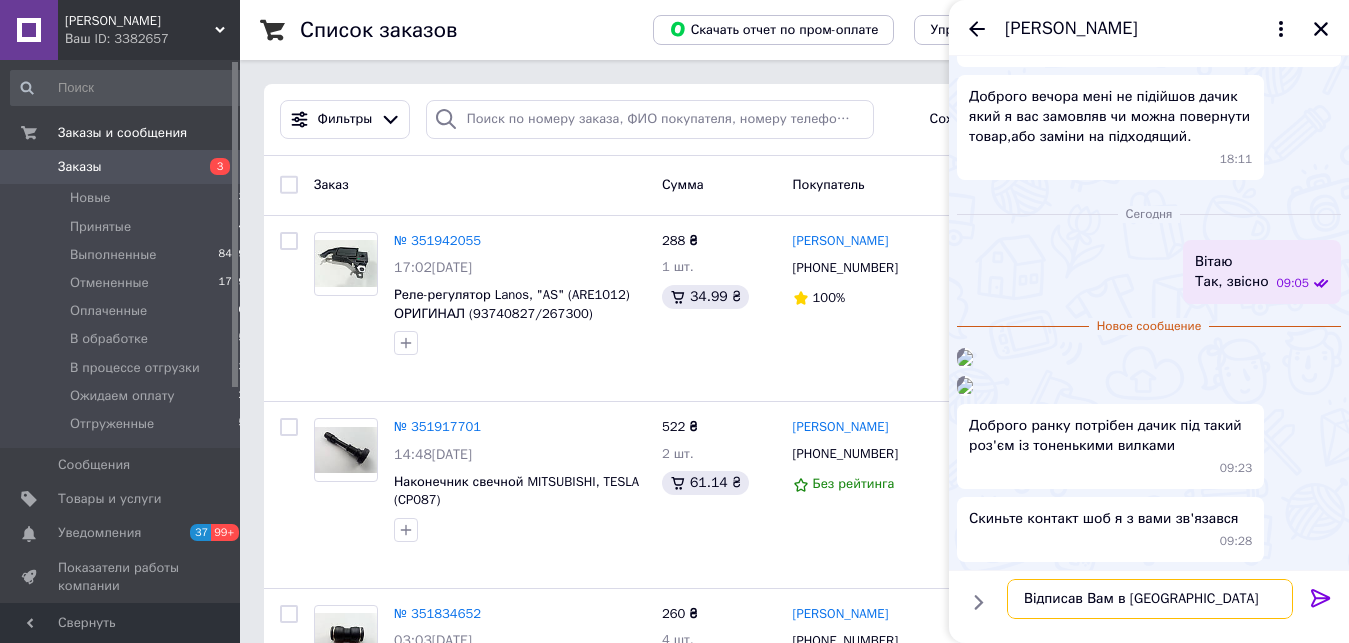 click on "Відписав Вам в [GEOGRAPHIC_DATA]" at bounding box center (1150, 599) 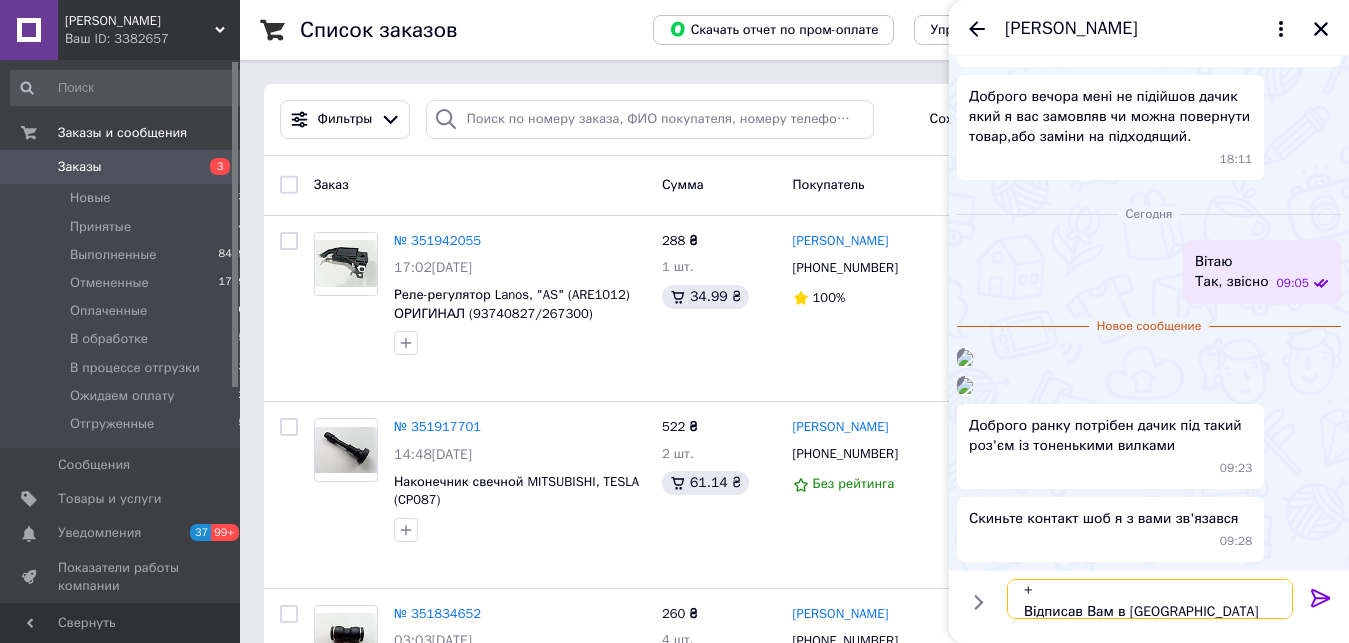 type on "+
Відписав Вам в [GEOGRAPHIC_DATA]" 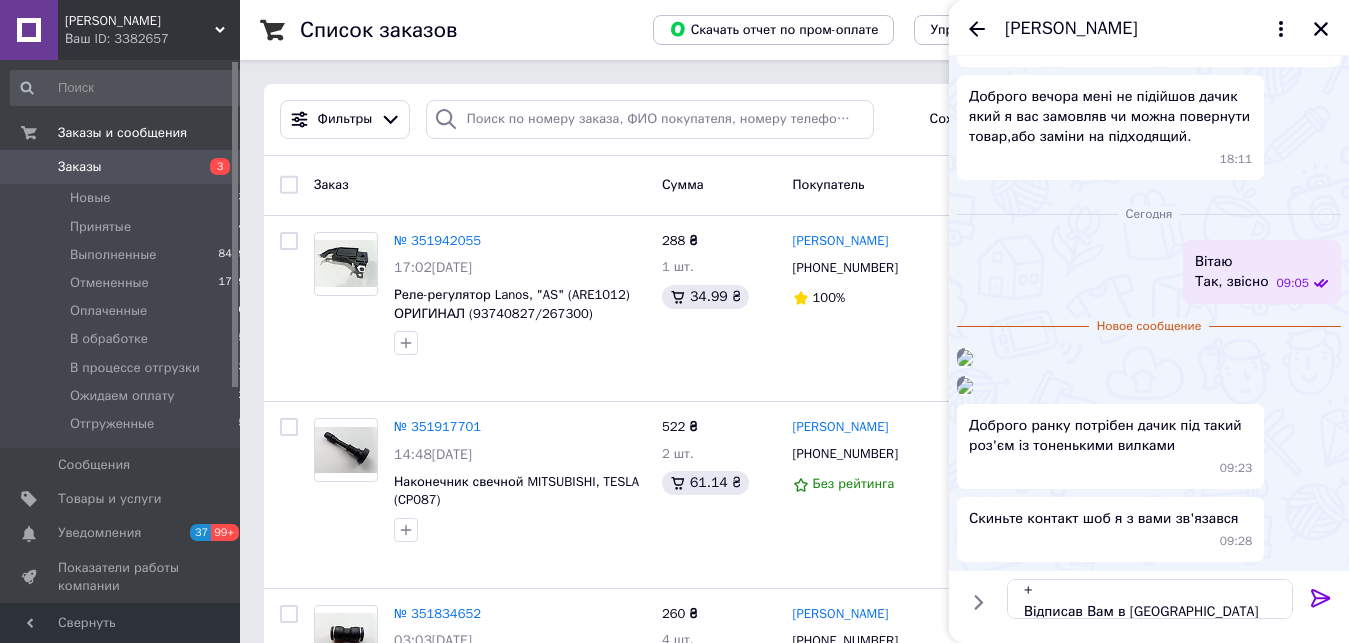 click 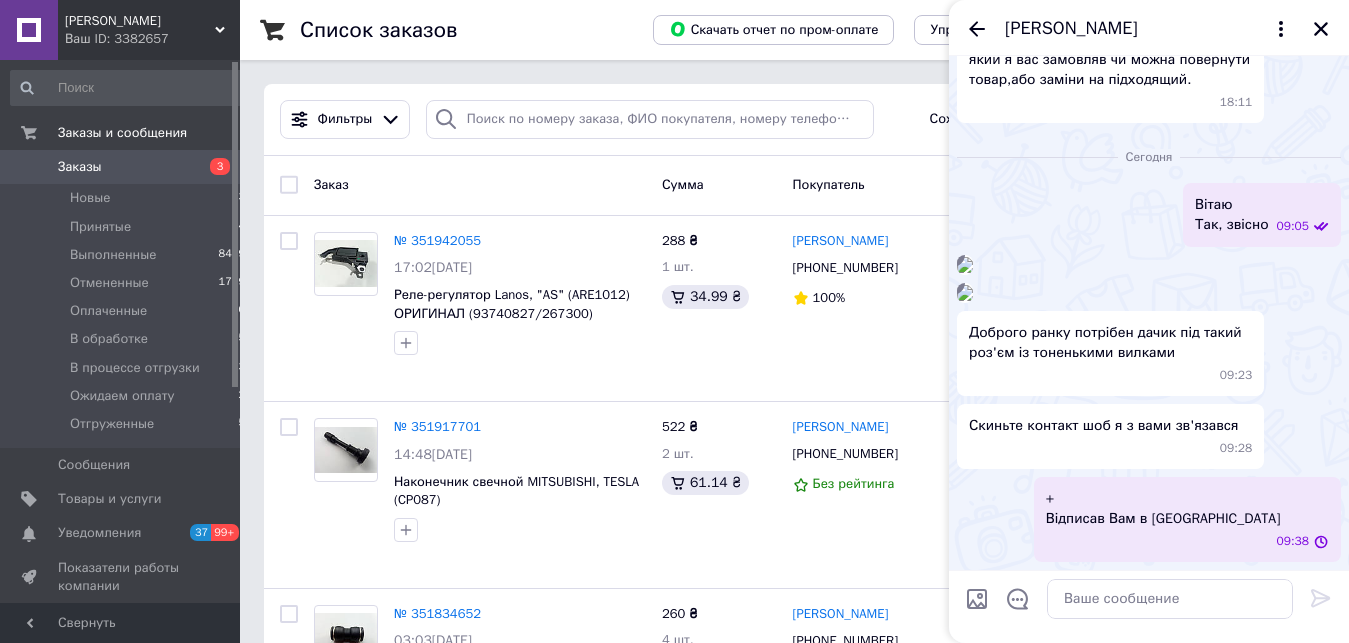 scroll, scrollTop: 952, scrollLeft: 0, axis: vertical 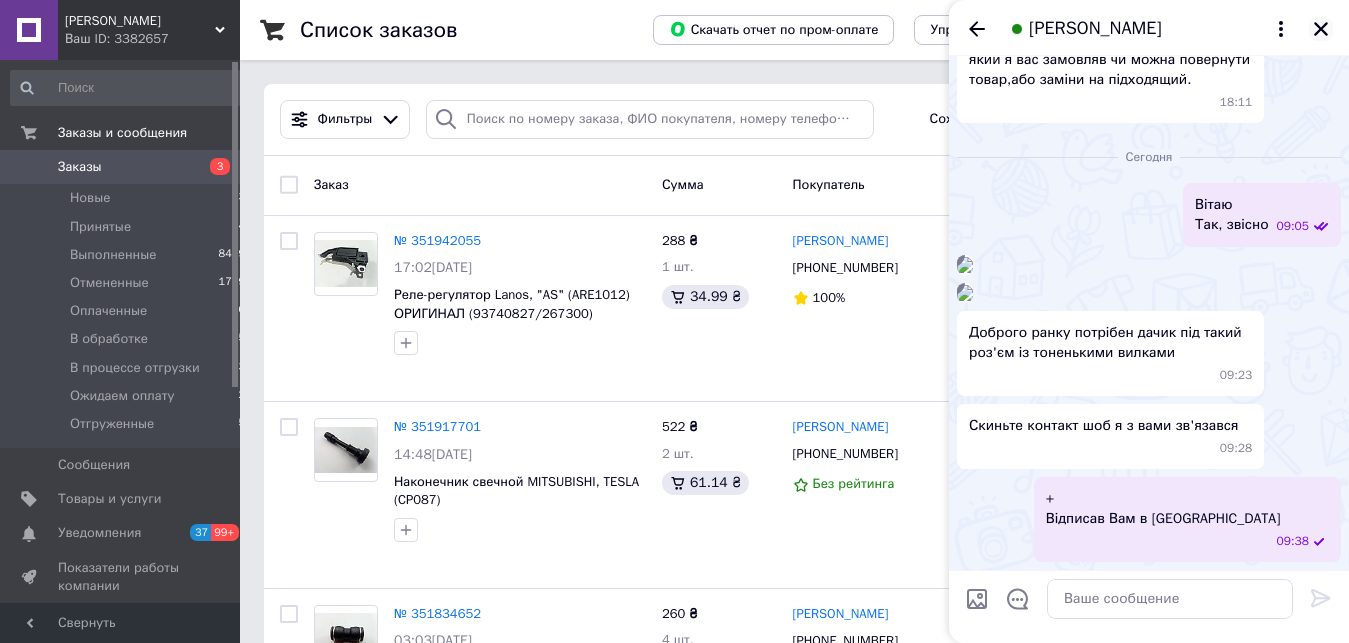 click 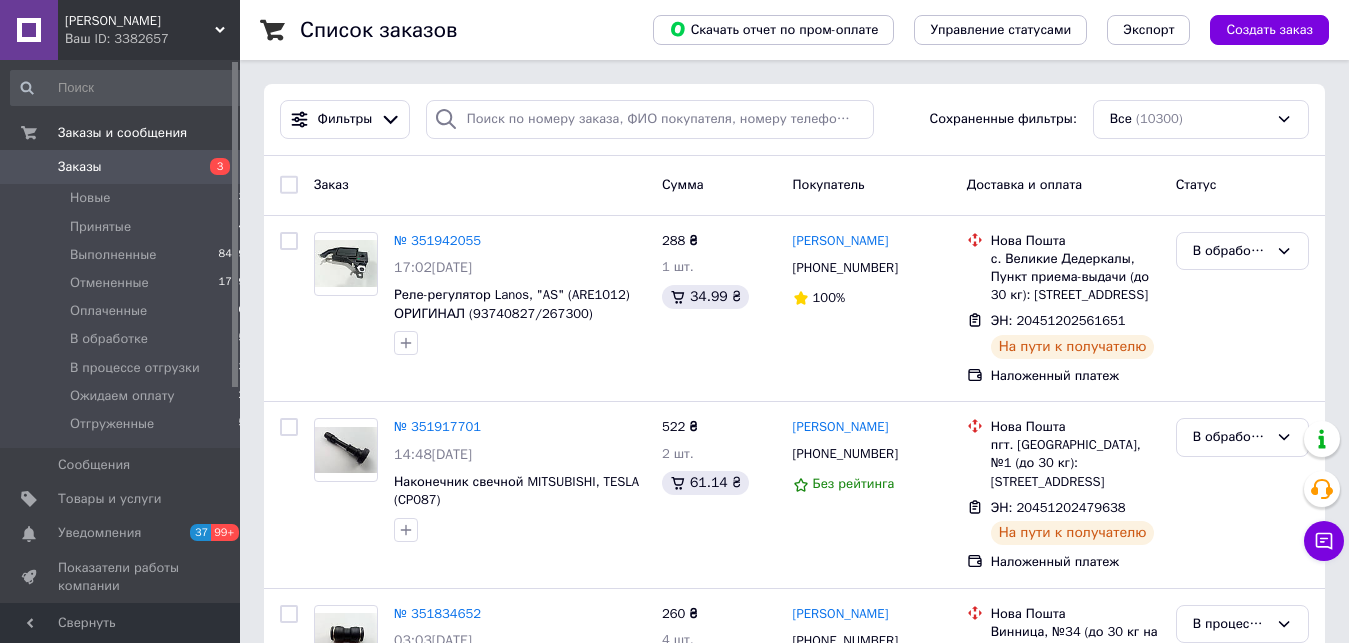 click on "[PERSON_NAME]" at bounding box center (140, 21) 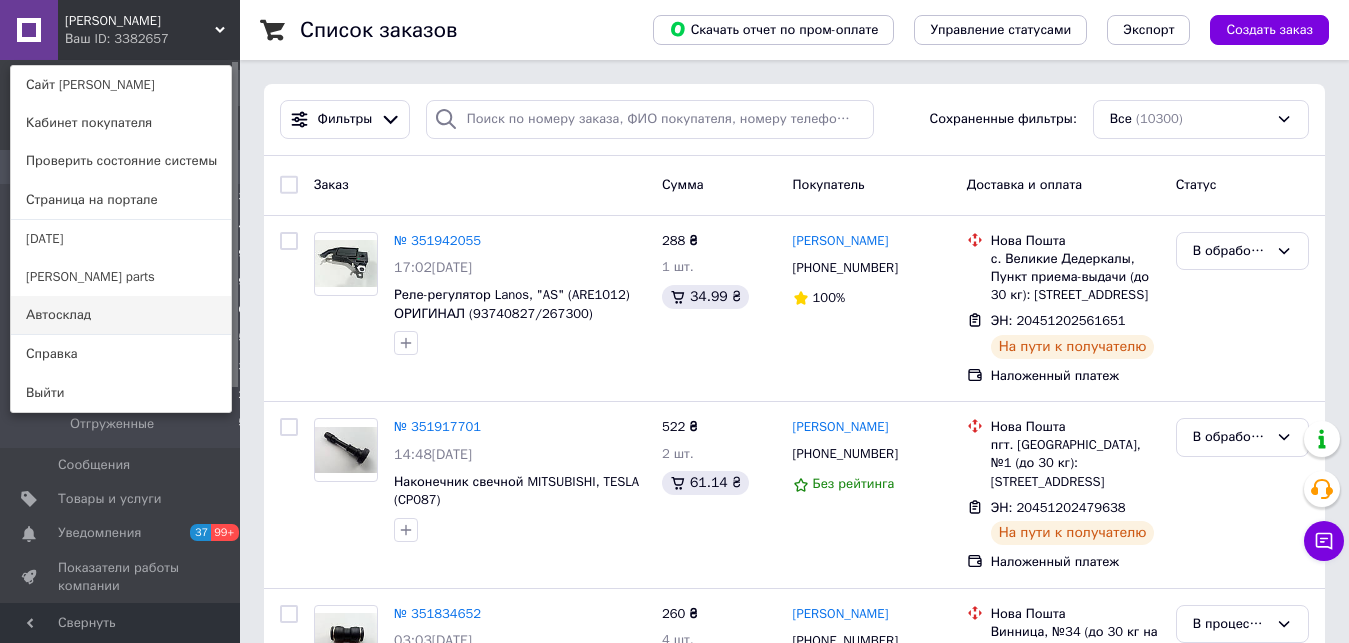 click on "Автосклад" at bounding box center [121, 315] 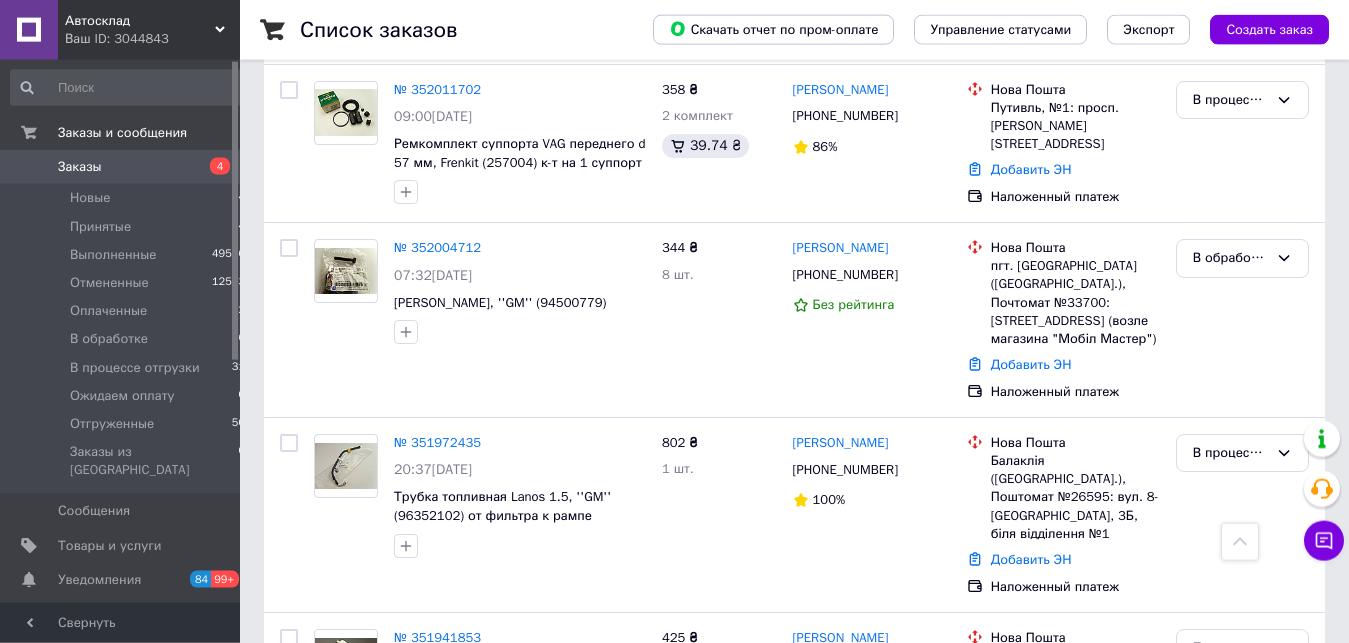 scroll, scrollTop: 816, scrollLeft: 0, axis: vertical 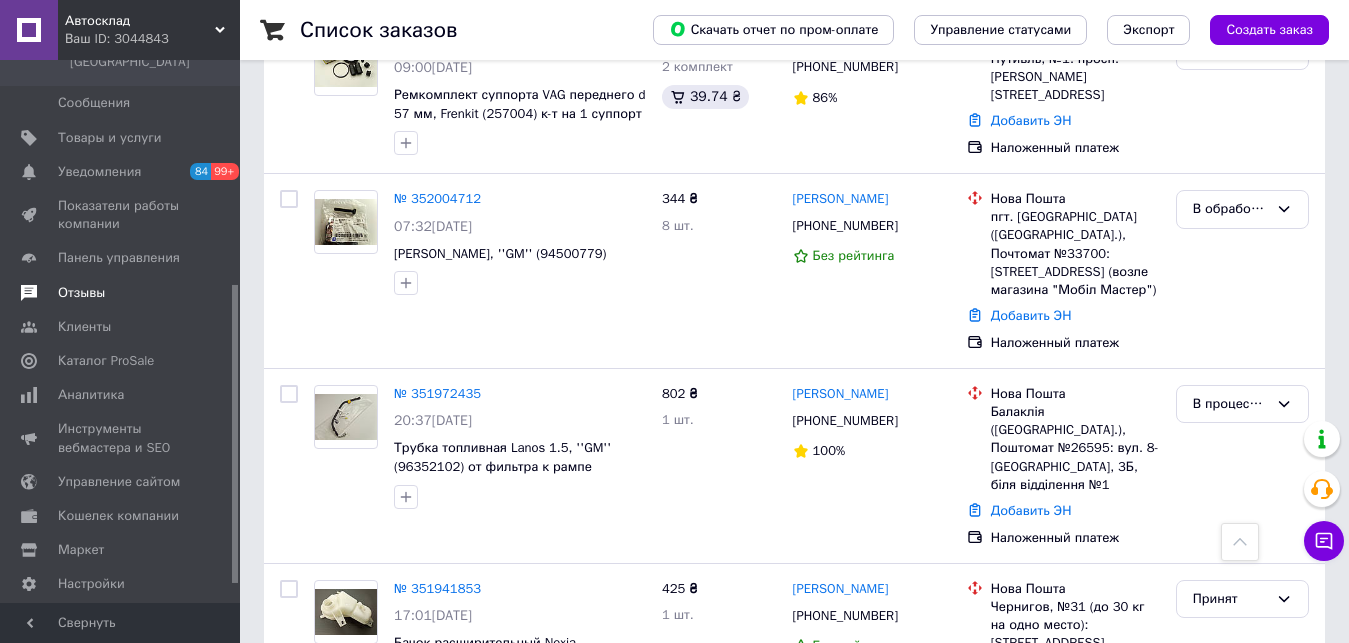 click on "Отзывы" at bounding box center [81, 293] 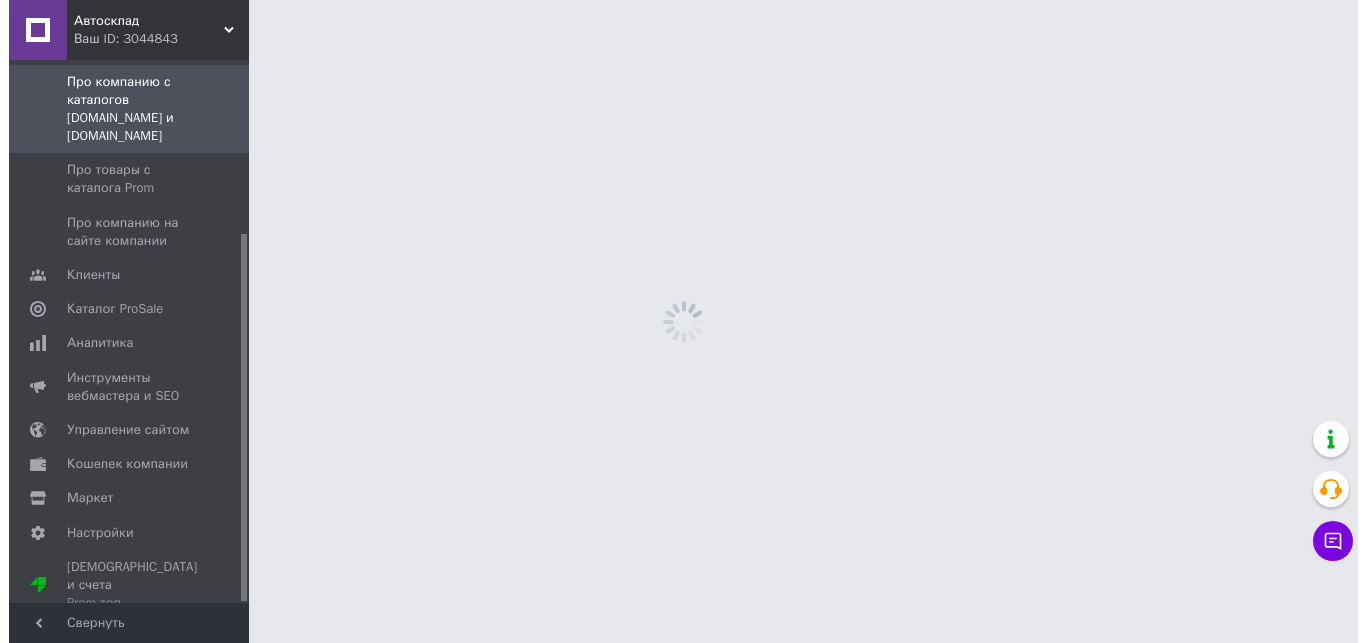 scroll, scrollTop: 0, scrollLeft: 0, axis: both 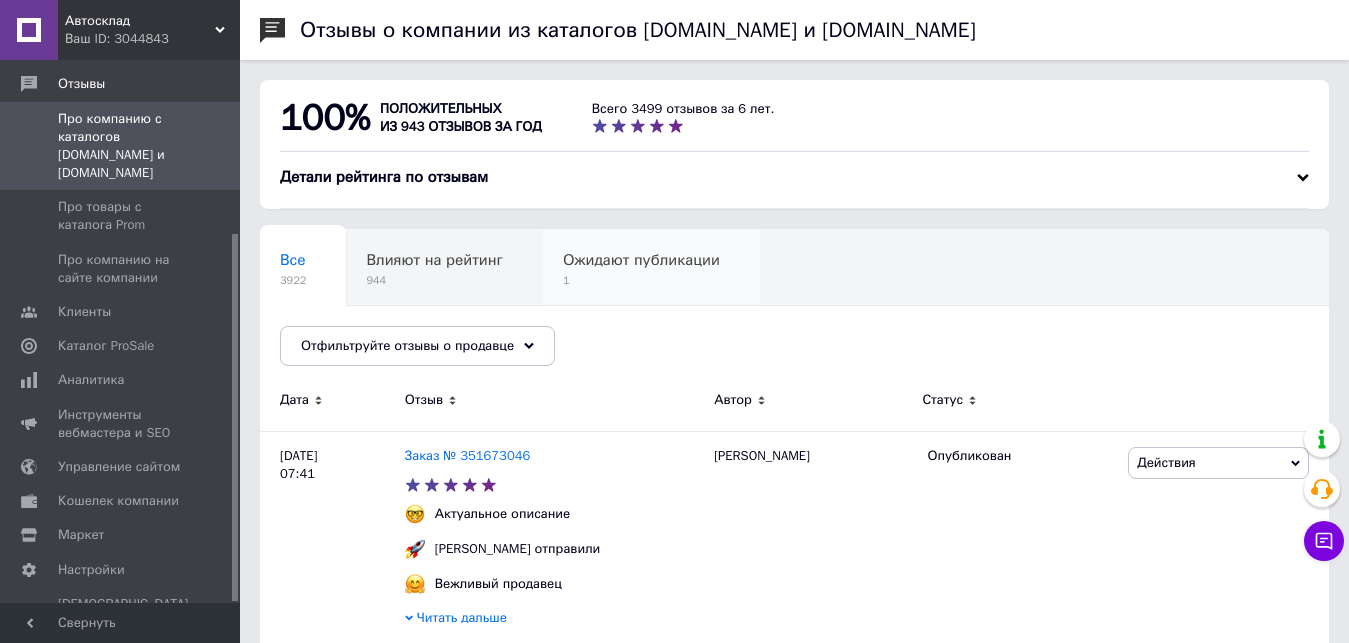 click on "Ожидают публикации 1" at bounding box center (651, 268) 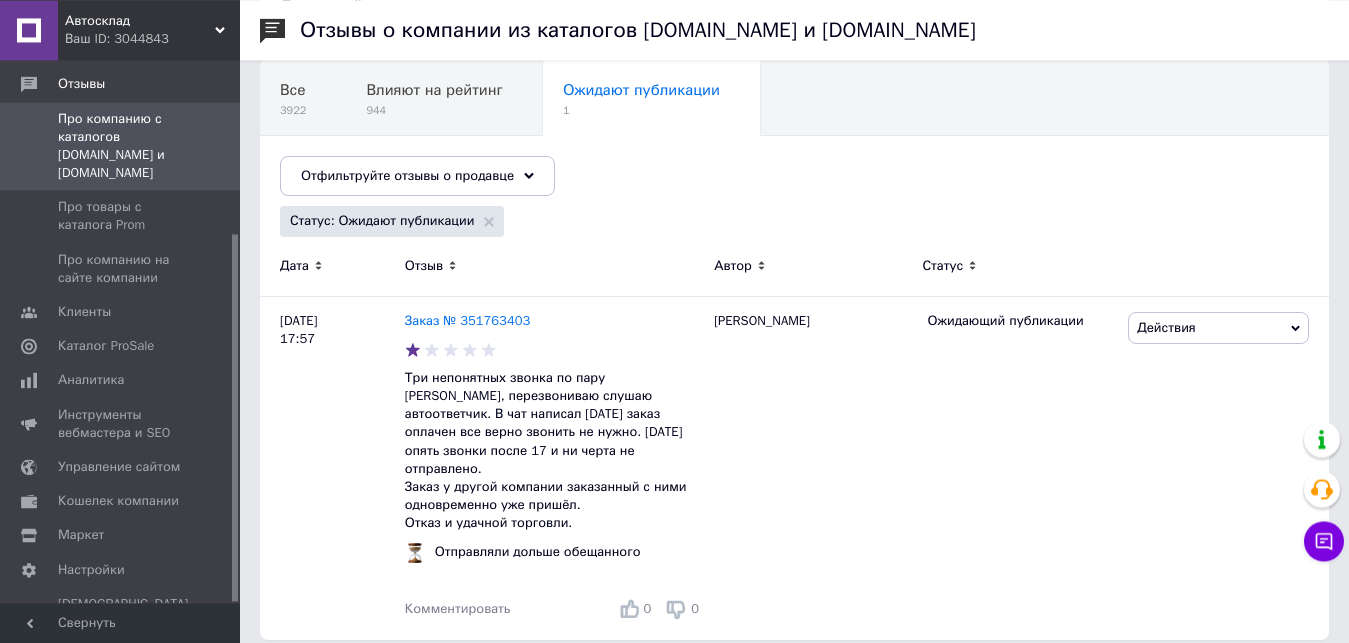 scroll, scrollTop: 171, scrollLeft: 0, axis: vertical 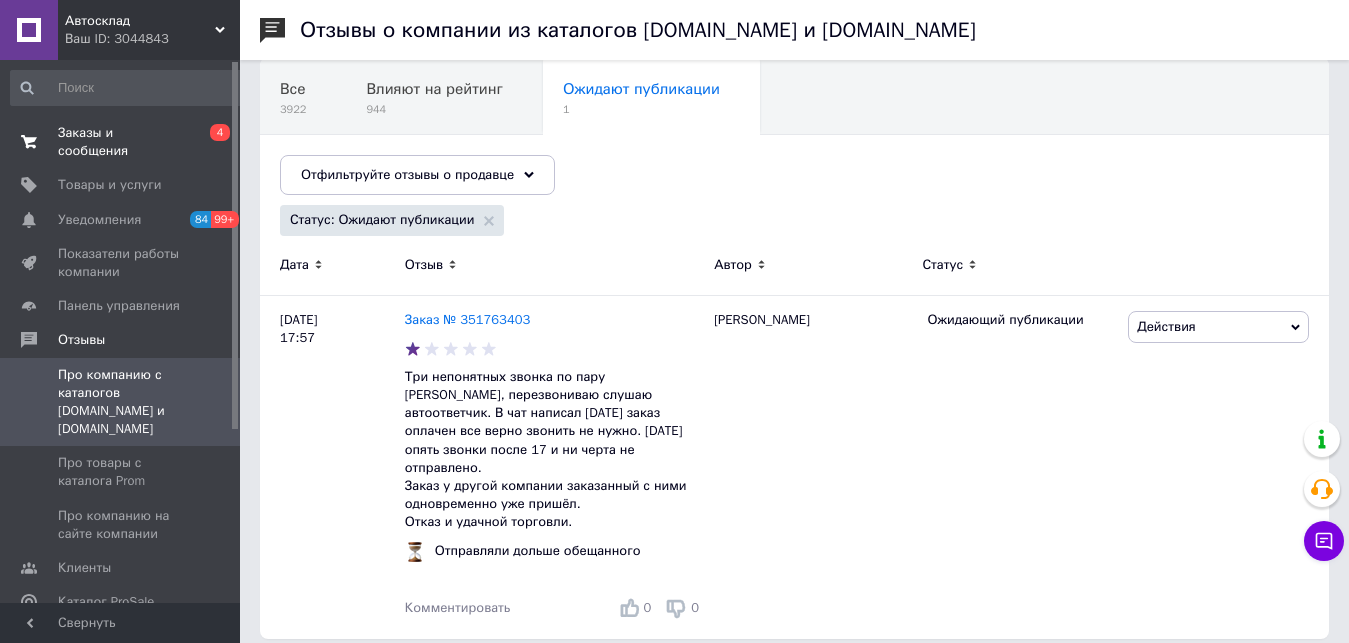 click on "Заказы и сообщения" at bounding box center (121, 142) 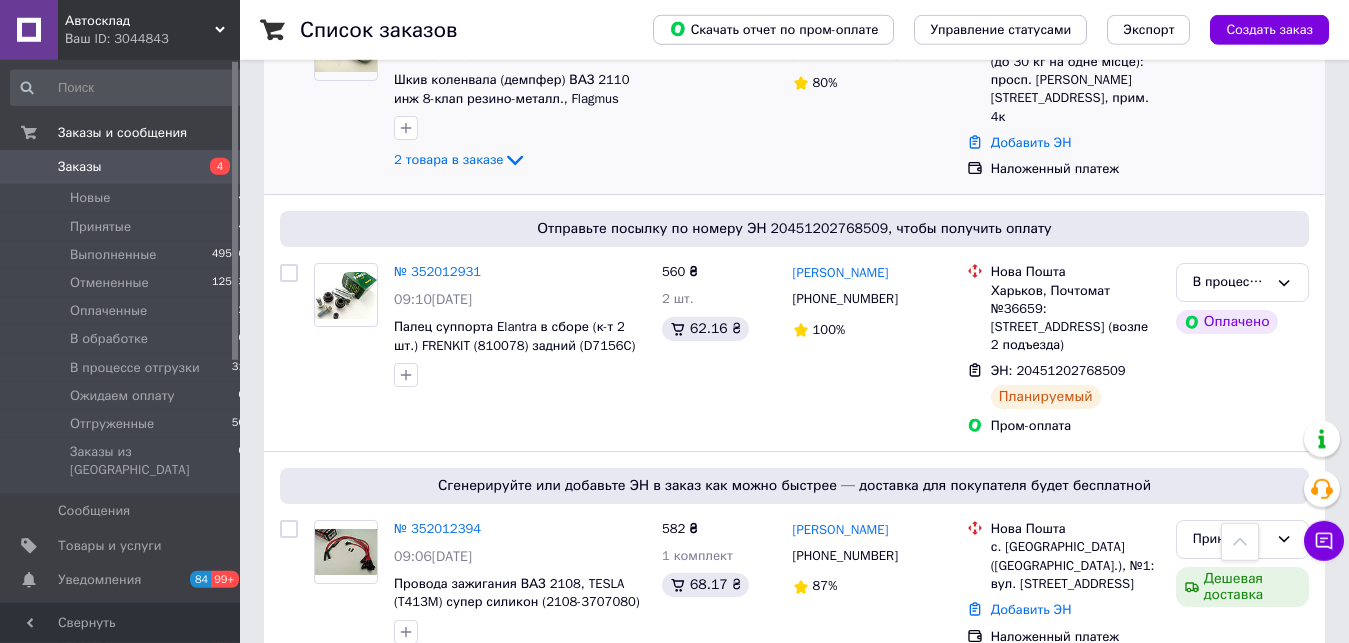 scroll, scrollTop: 204, scrollLeft: 0, axis: vertical 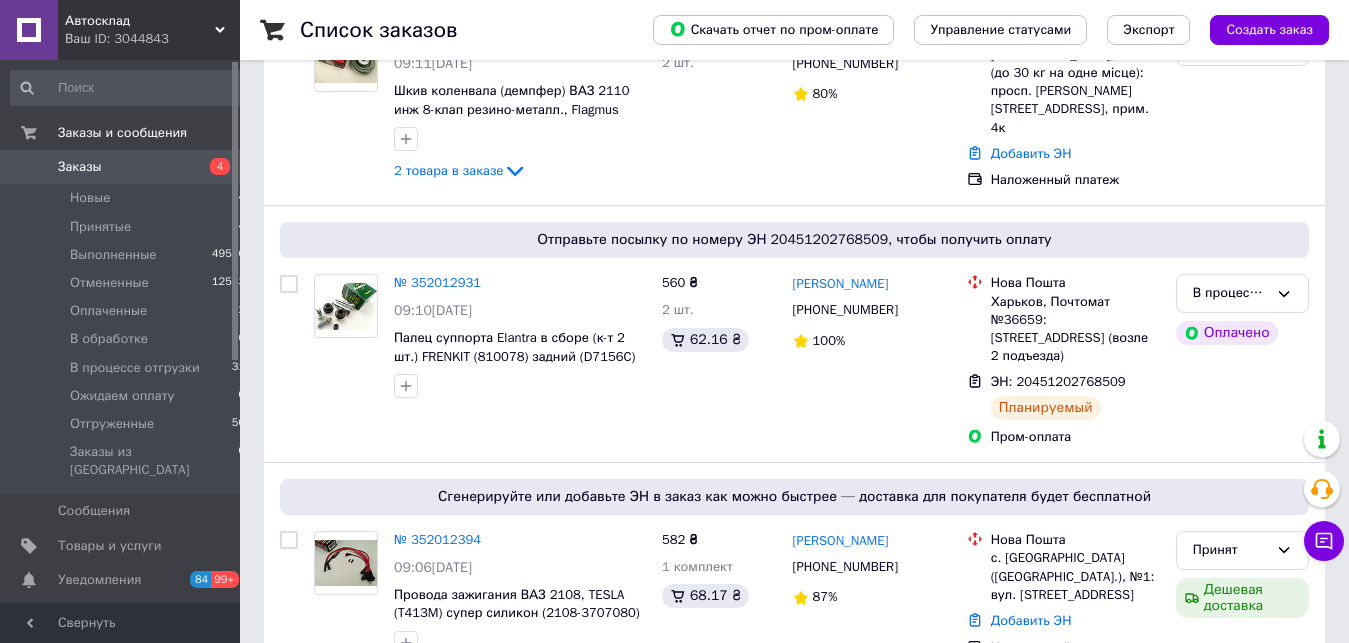 click on "Автосклад" at bounding box center (140, 21) 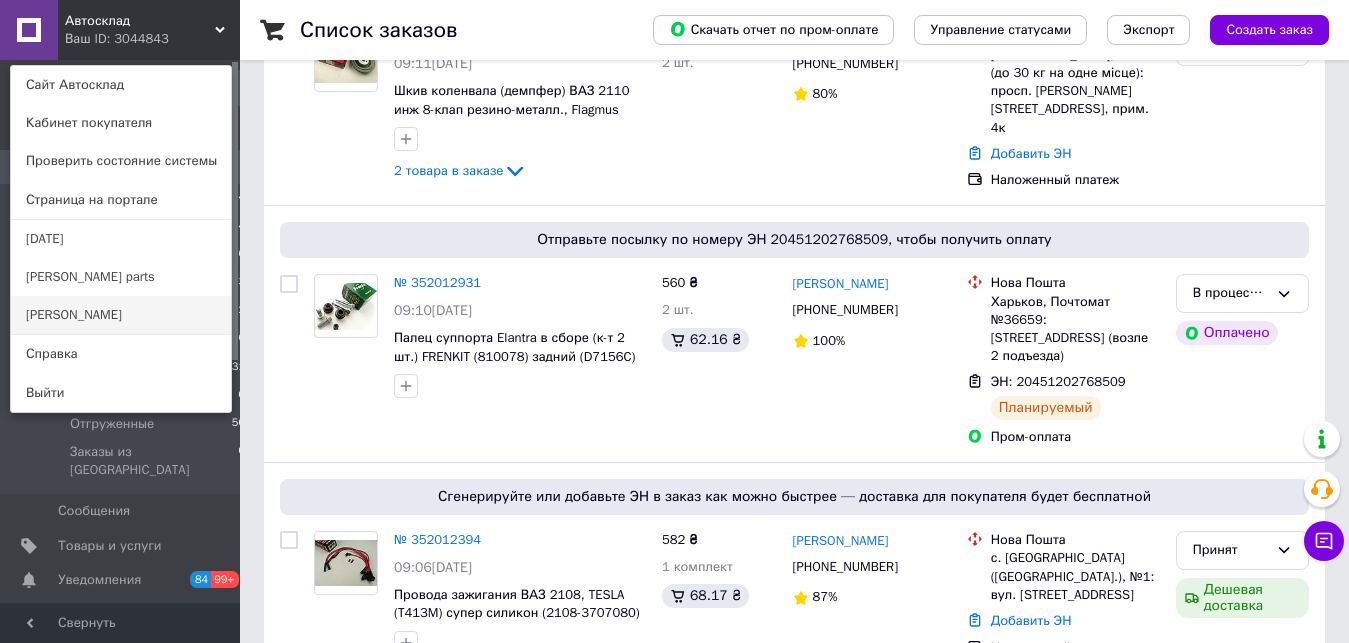 click on "[PERSON_NAME]" at bounding box center [121, 315] 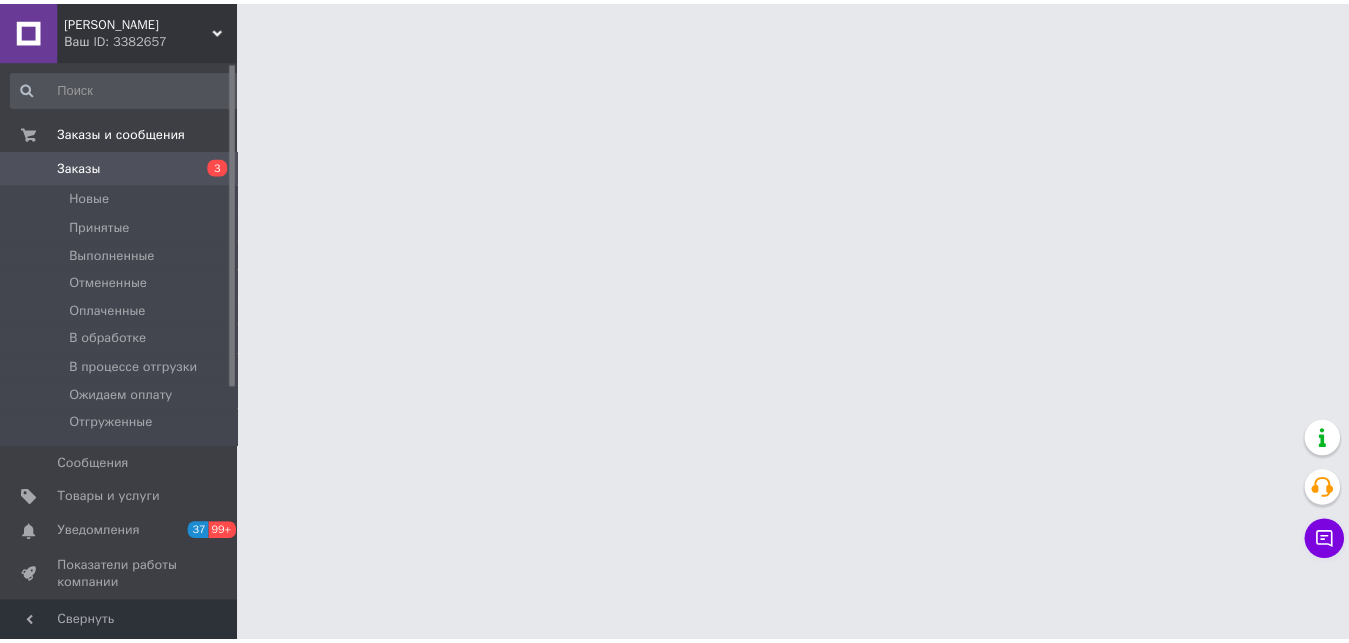 scroll, scrollTop: 0, scrollLeft: 0, axis: both 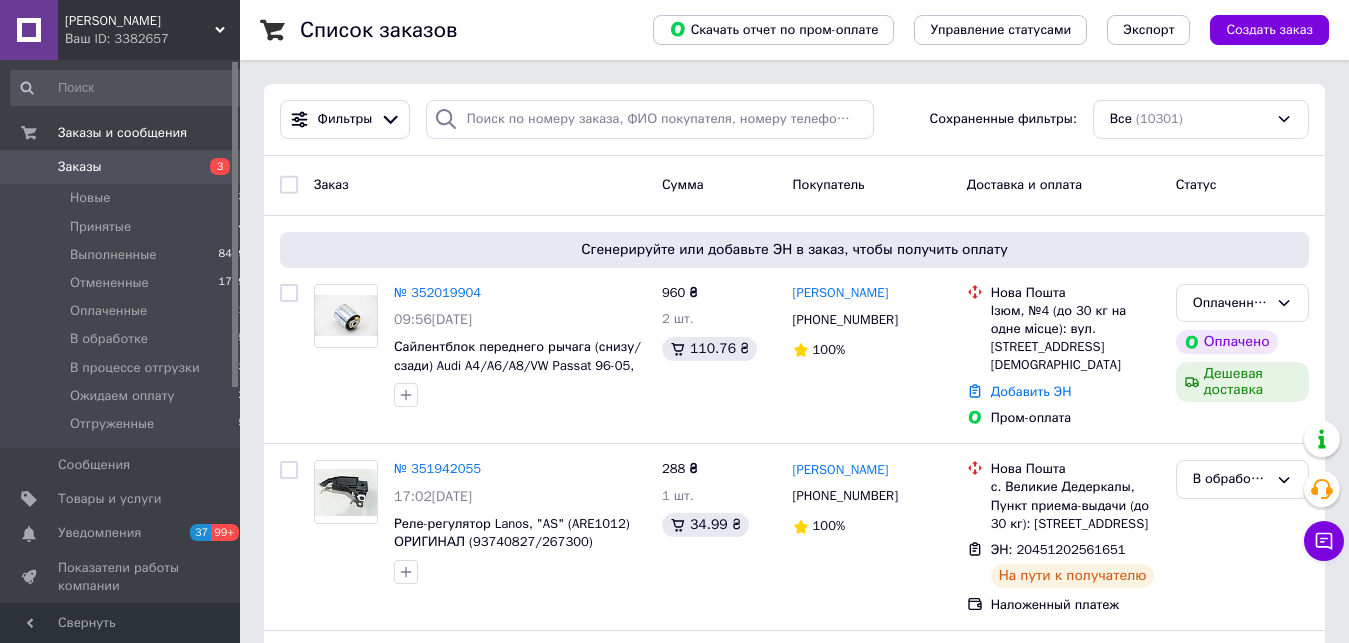 click on "Ваш ID: 3382657" at bounding box center (152, 39) 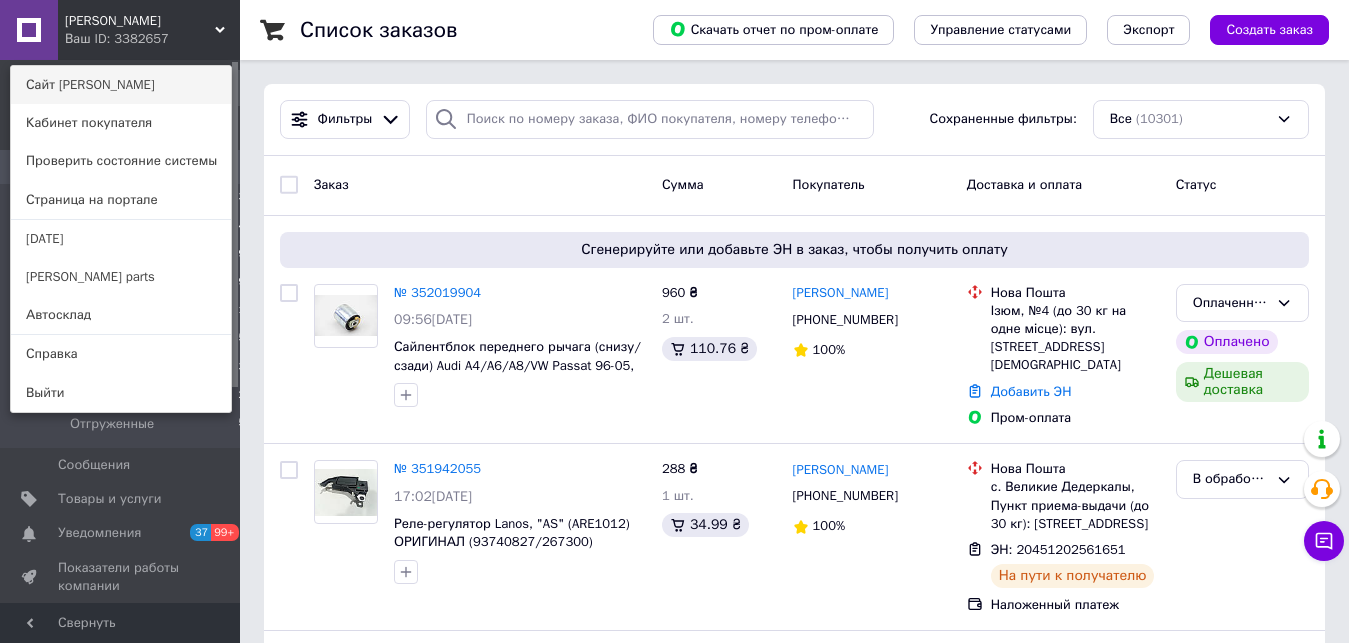 click on "Сайт Авто Партс" at bounding box center (121, 85) 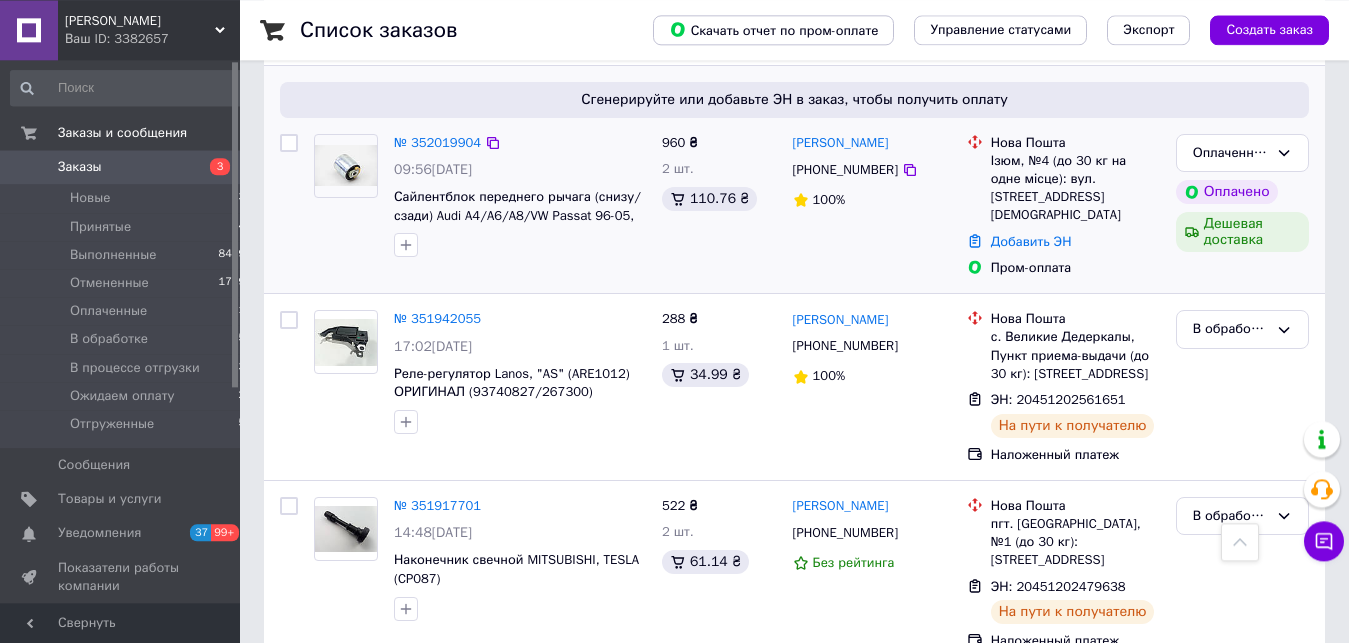 scroll, scrollTop: 0, scrollLeft: 0, axis: both 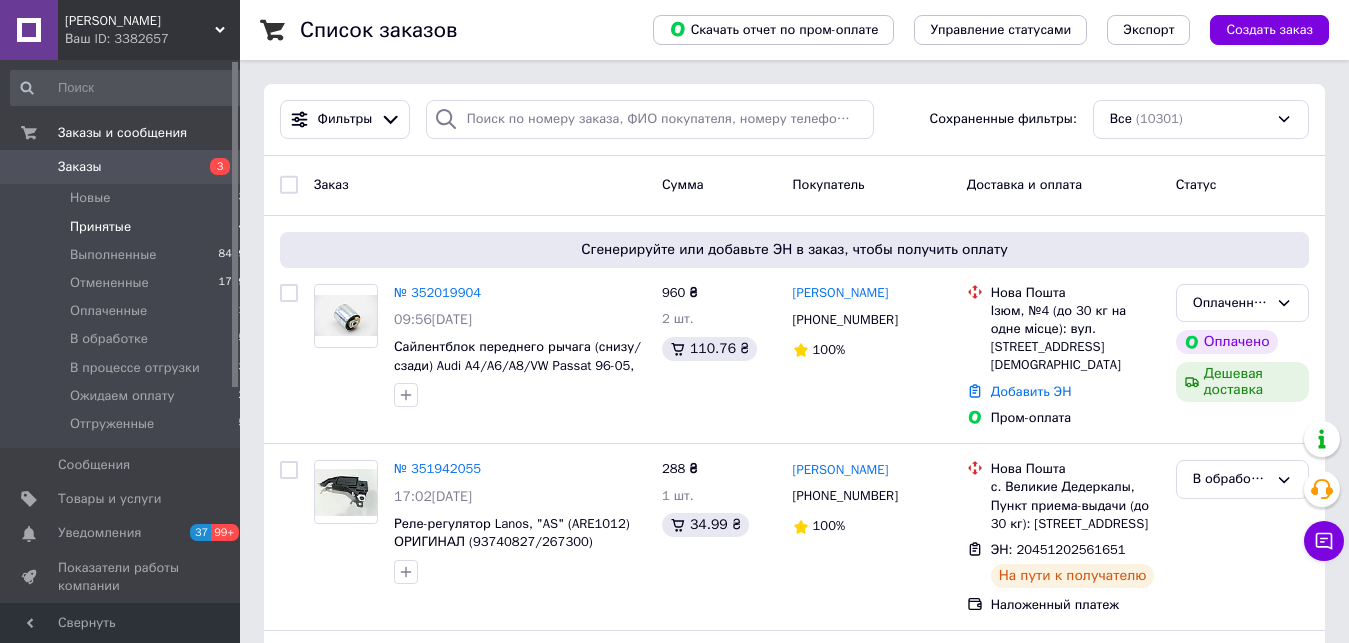 click on "Принятые" at bounding box center [100, 227] 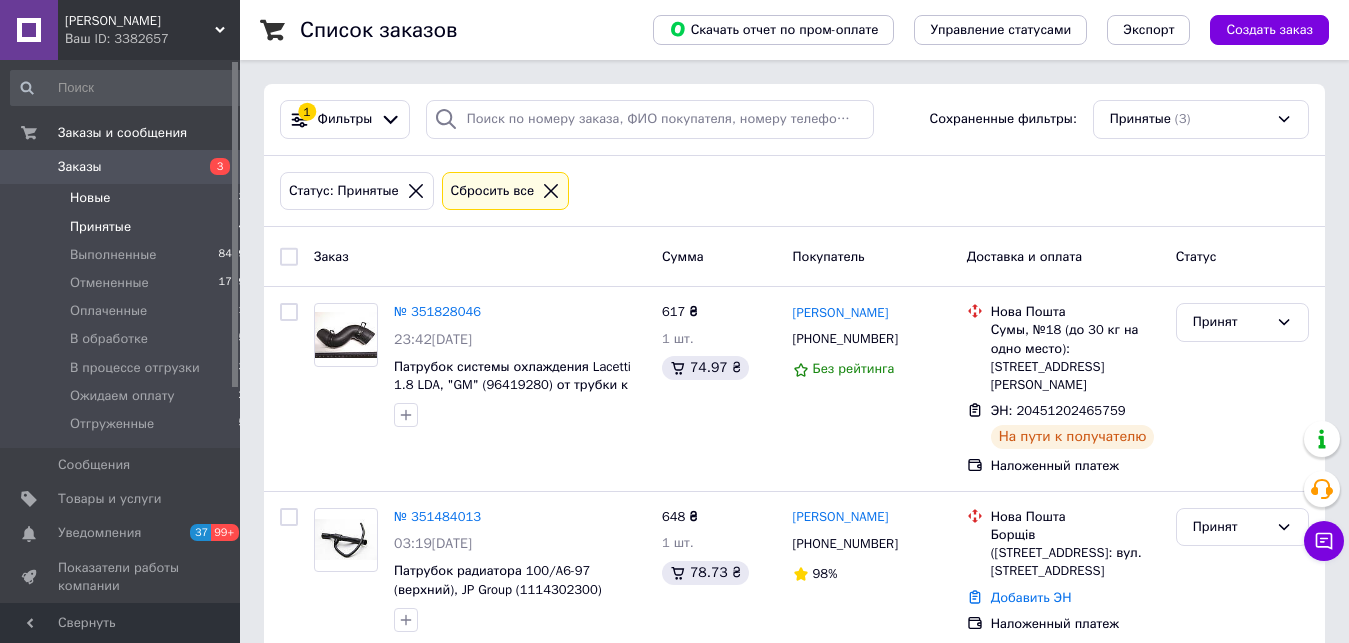 click on "Новые" at bounding box center [90, 198] 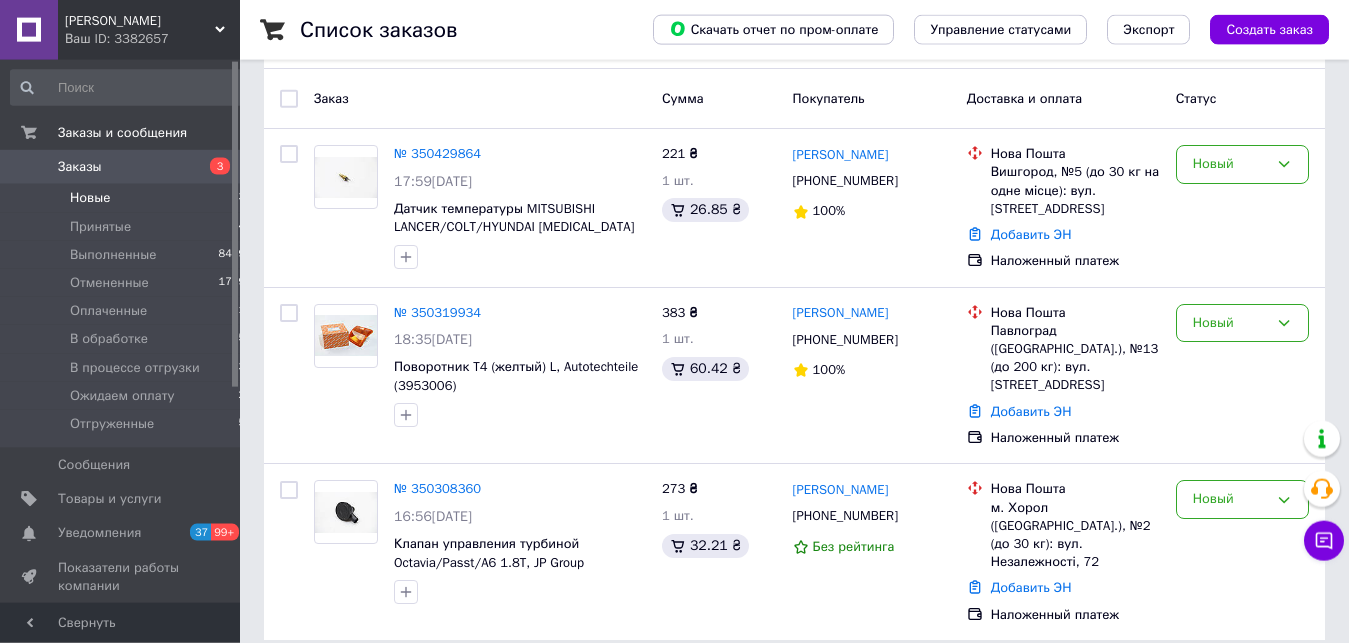 scroll, scrollTop: 161, scrollLeft: 0, axis: vertical 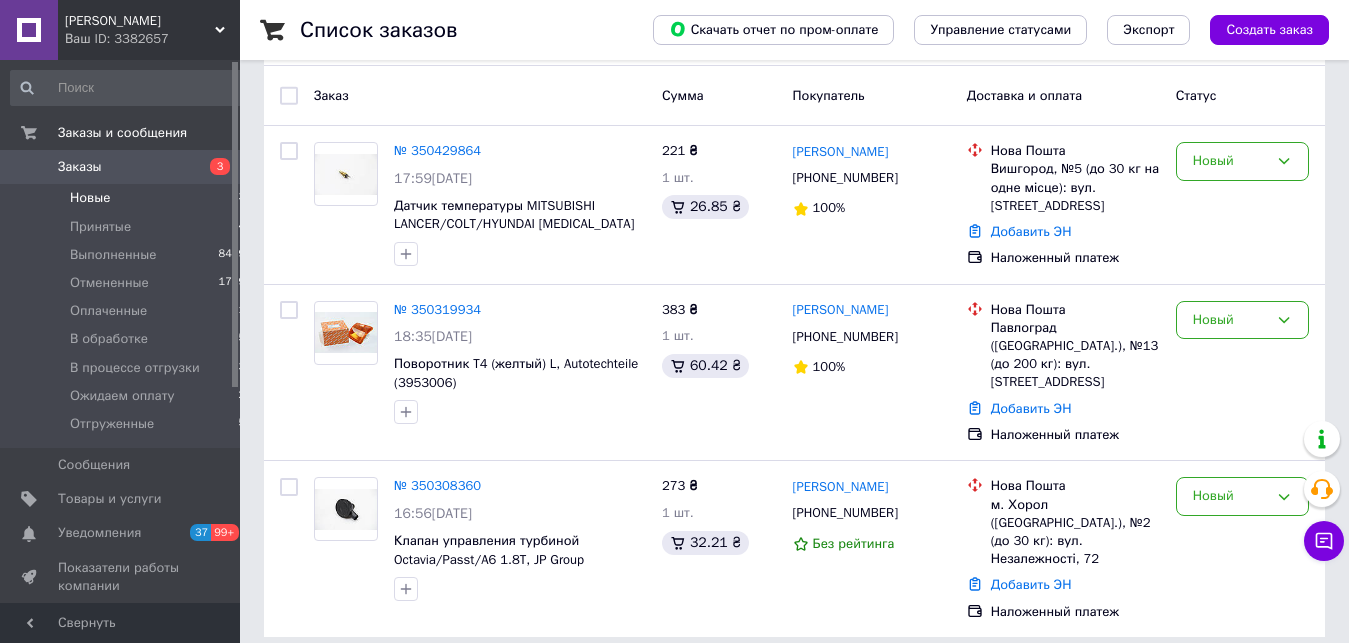 click on "Ваш ID: 3382657" at bounding box center (152, 39) 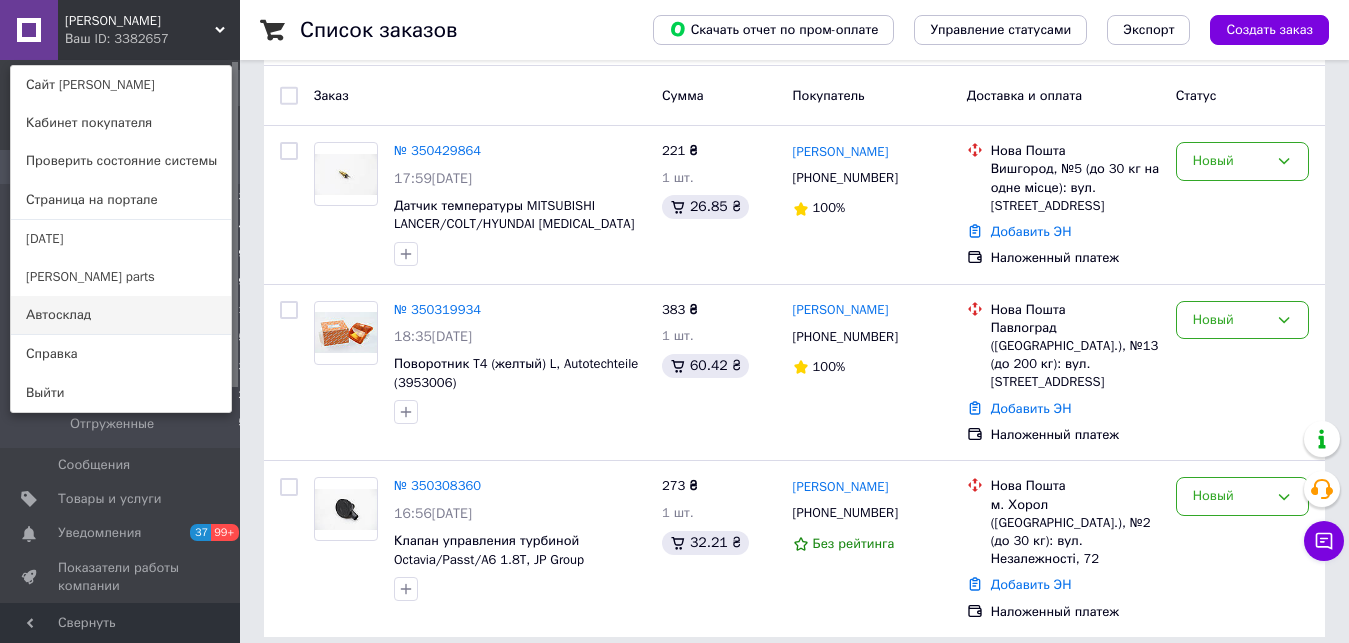 click on "Автосклад" at bounding box center (121, 315) 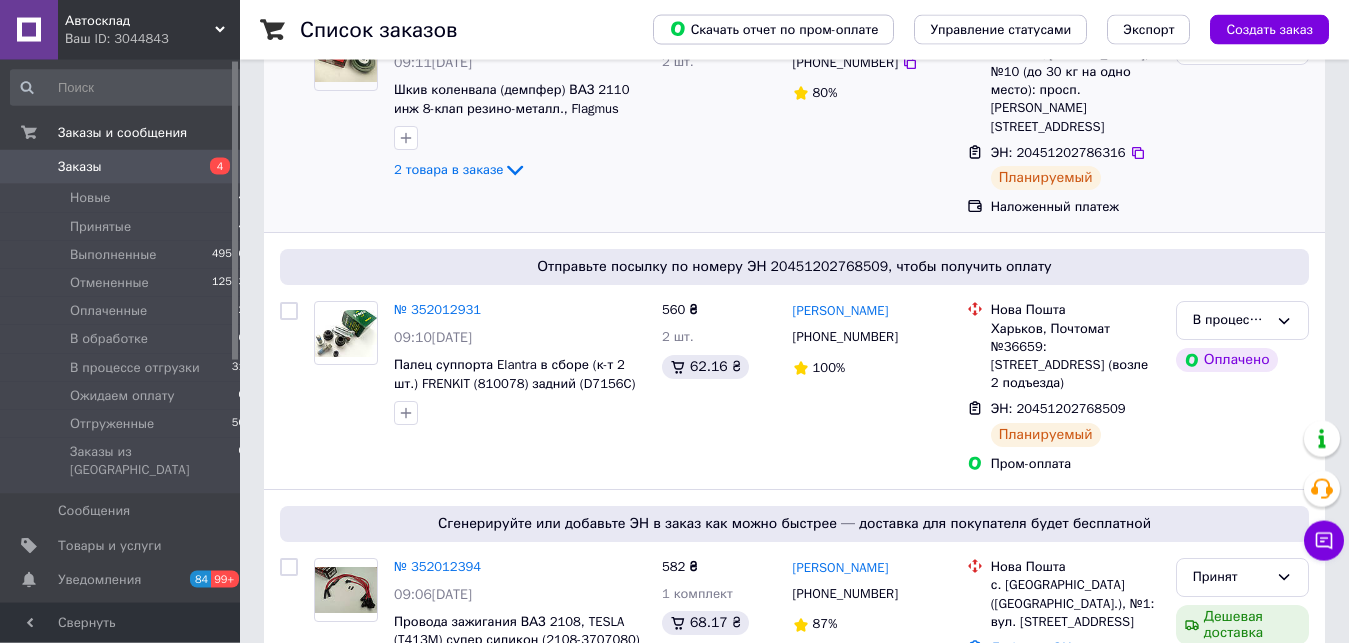 scroll, scrollTop: 306, scrollLeft: 0, axis: vertical 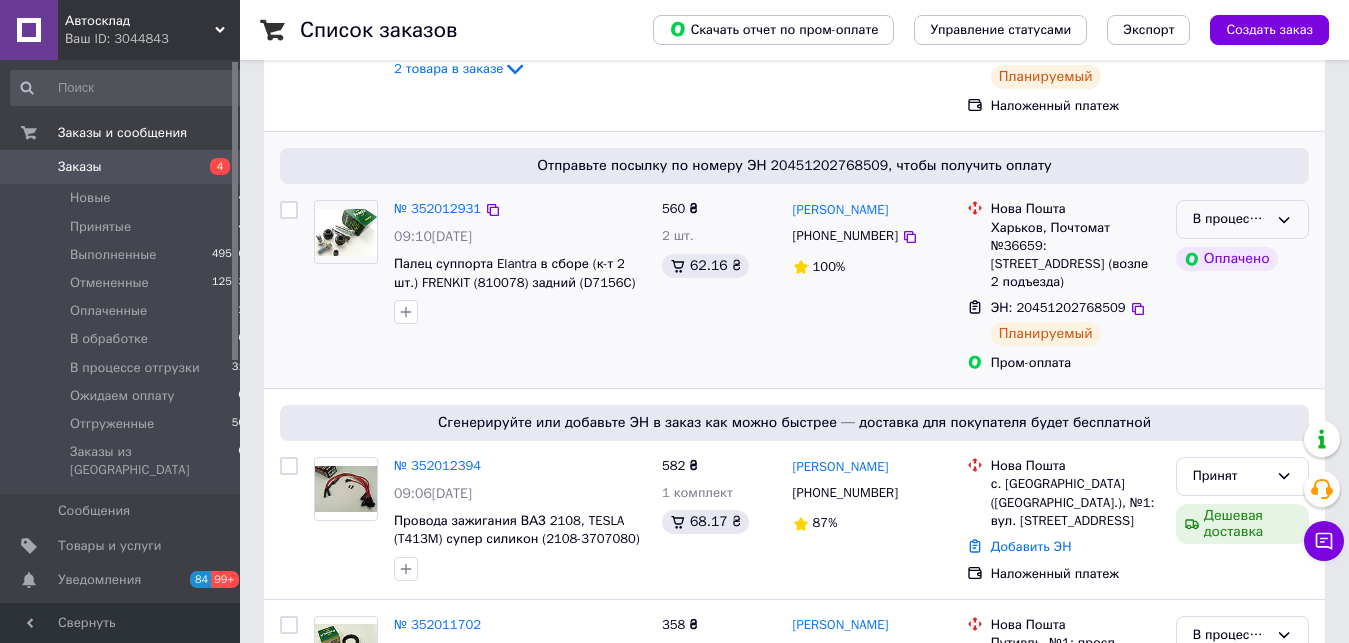 click on "В процессе отгрузки" at bounding box center [1230, 219] 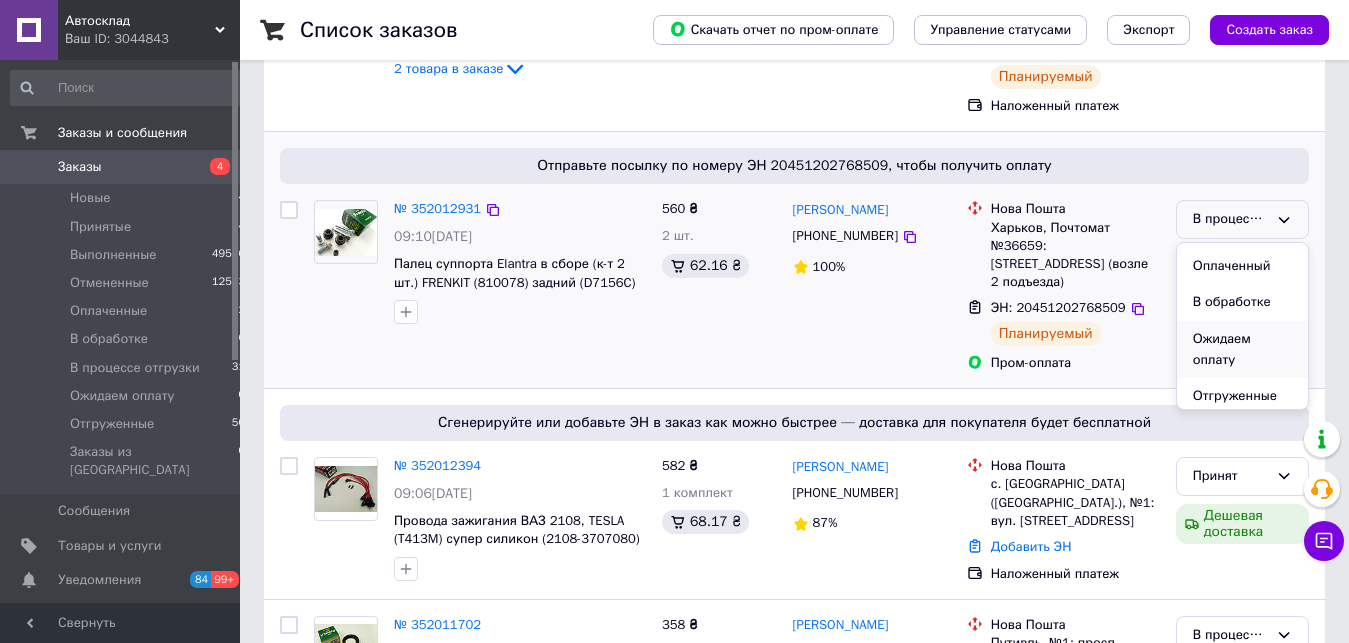 scroll, scrollTop: 111, scrollLeft: 0, axis: vertical 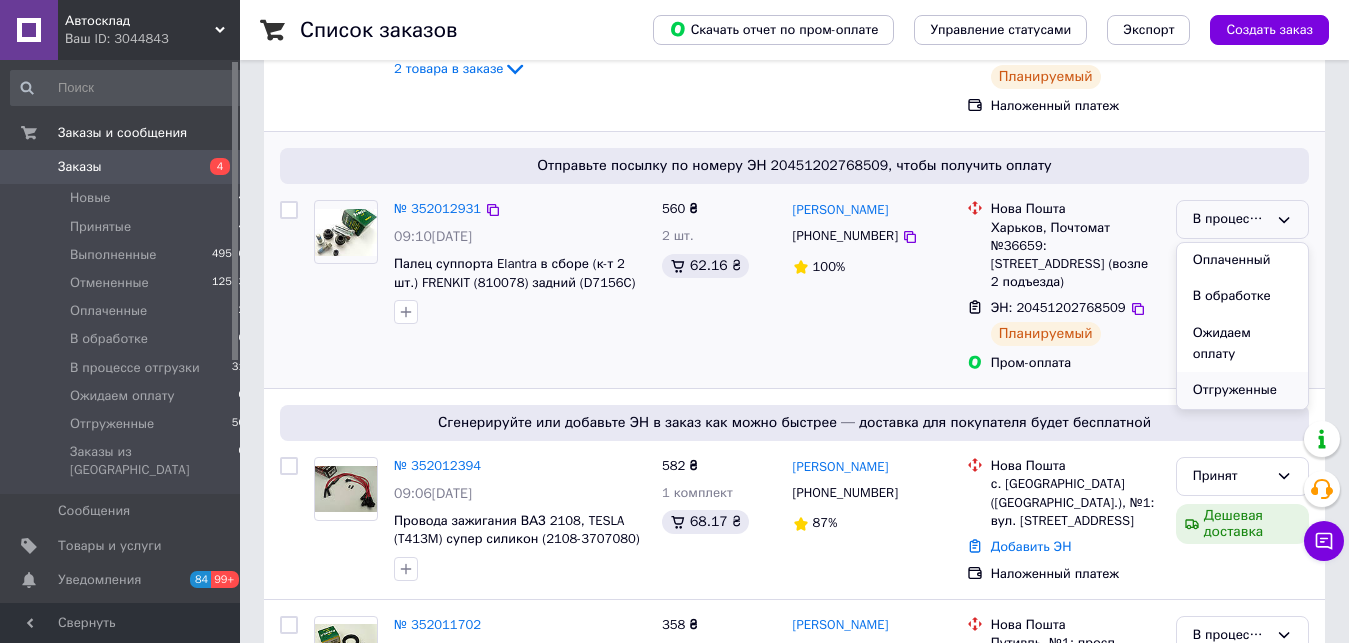 click on "Отгруженные" at bounding box center (1242, 390) 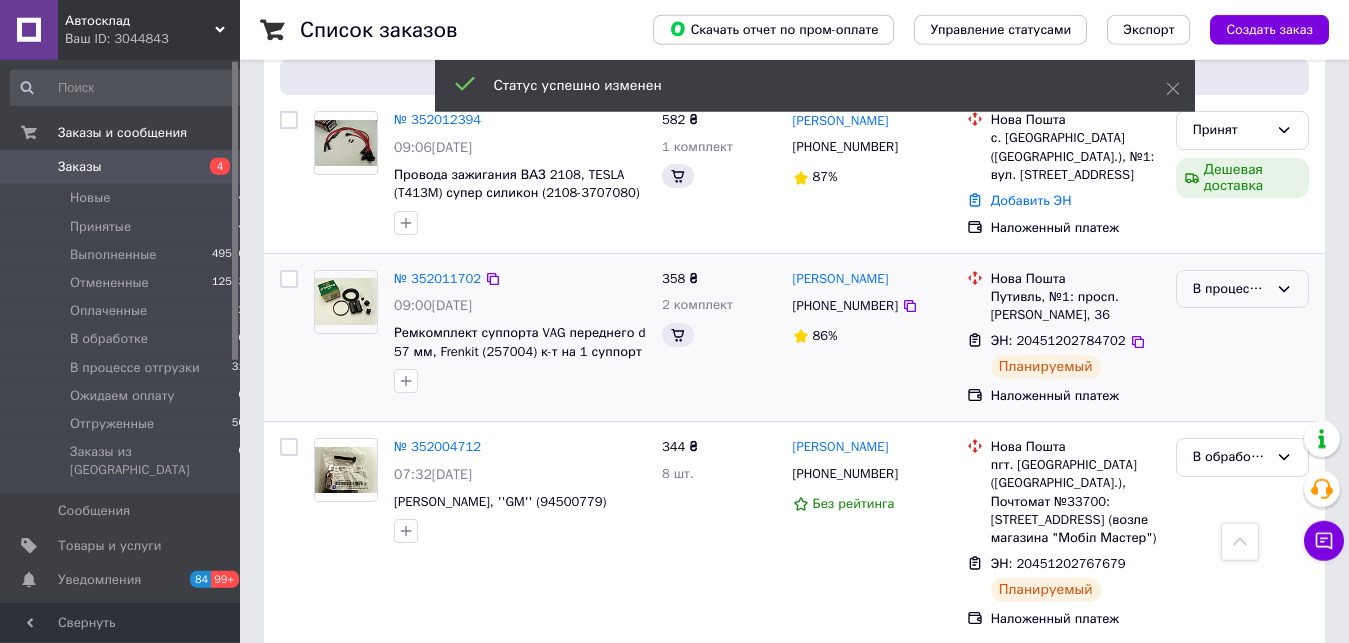 scroll, scrollTop: 612, scrollLeft: 0, axis: vertical 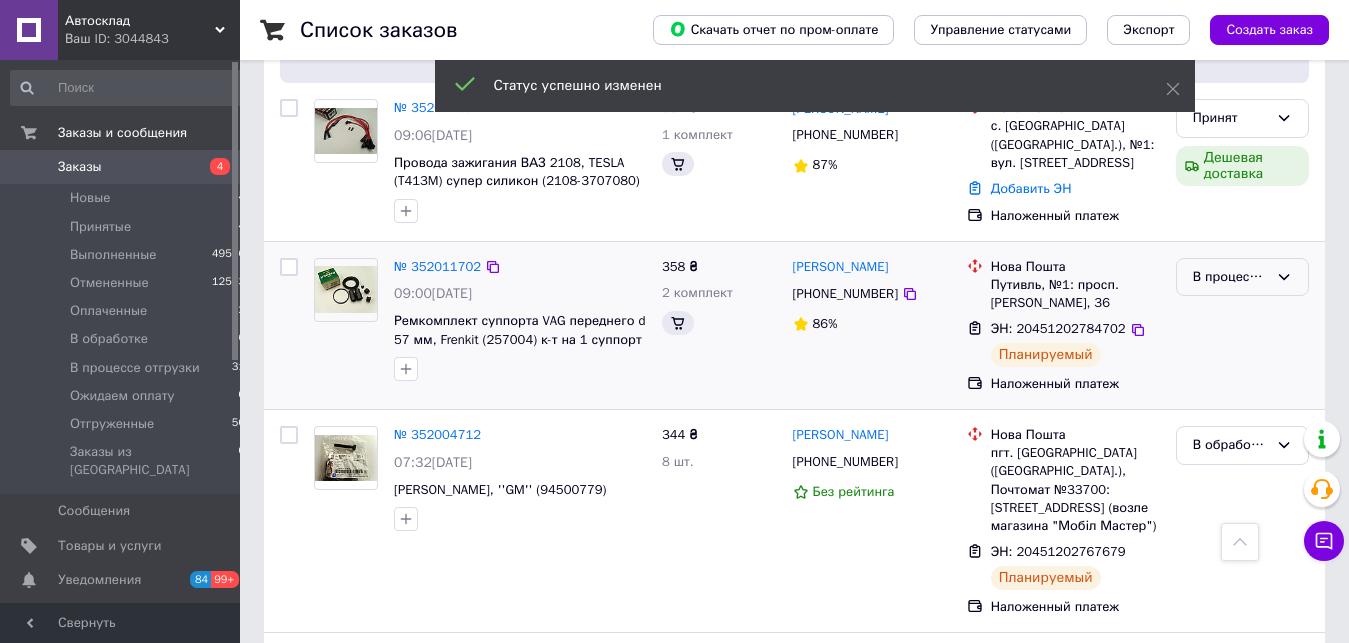 click on "В процессе отгрузки" at bounding box center (1230, 277) 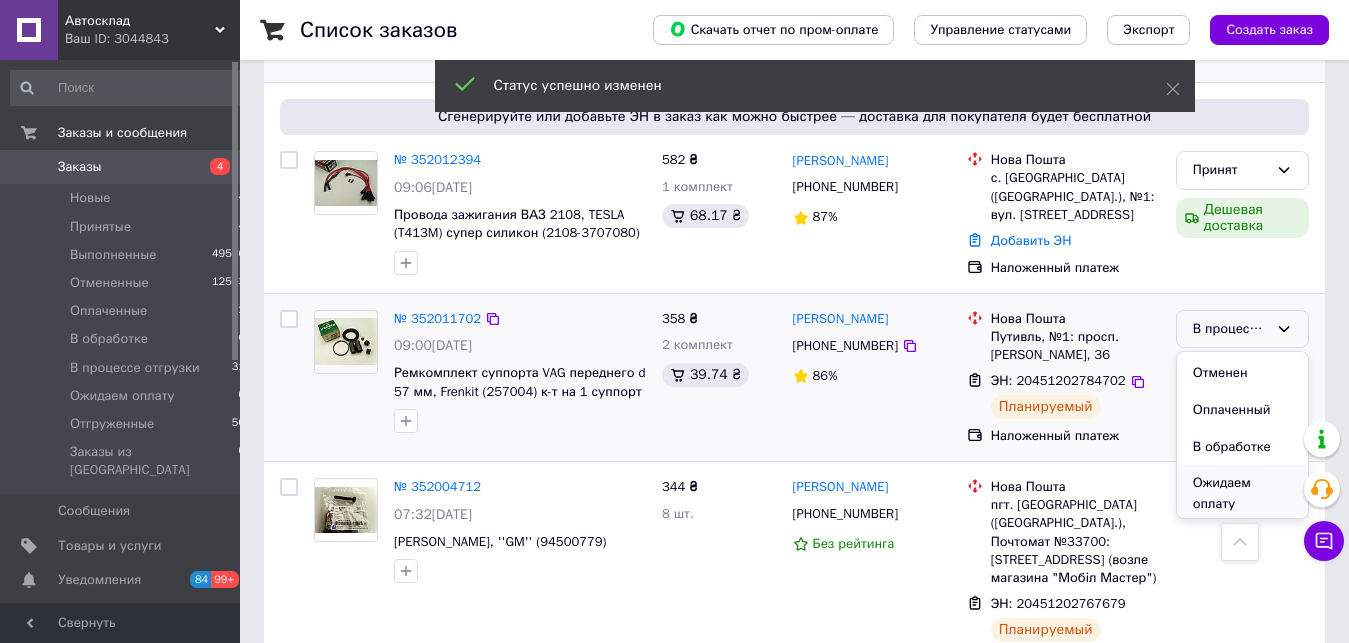 scroll, scrollTop: 111, scrollLeft: 0, axis: vertical 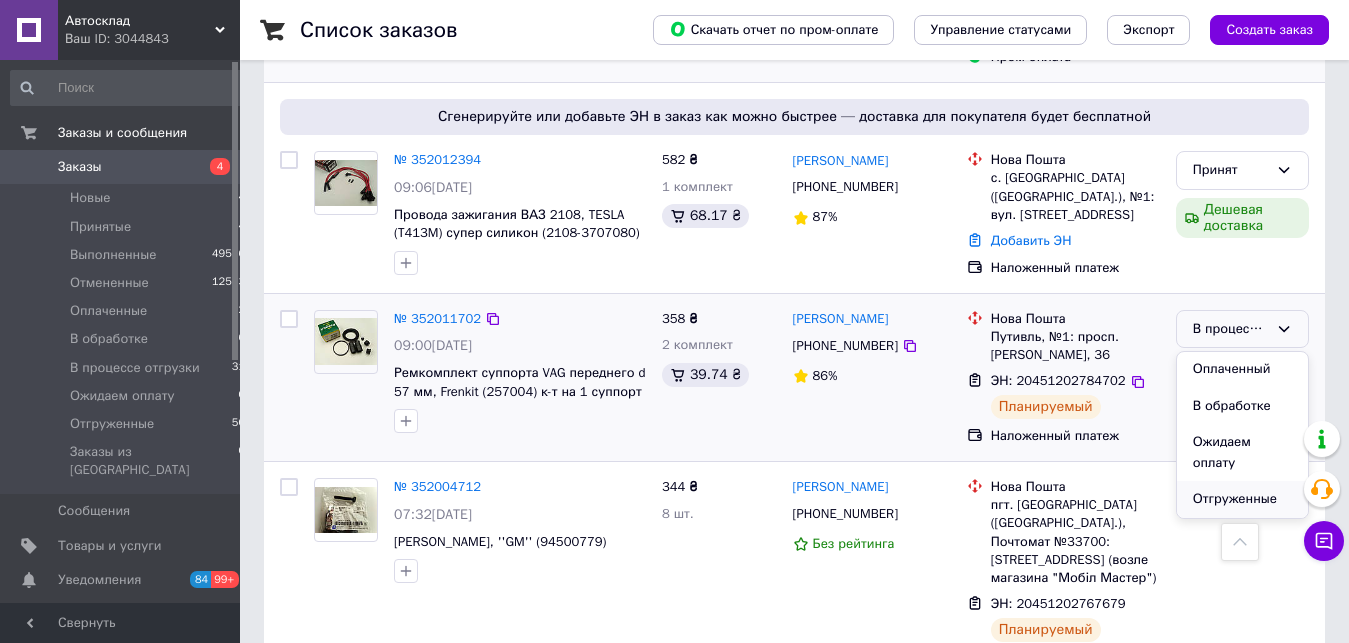 click on "Отгруженные" at bounding box center [1242, 499] 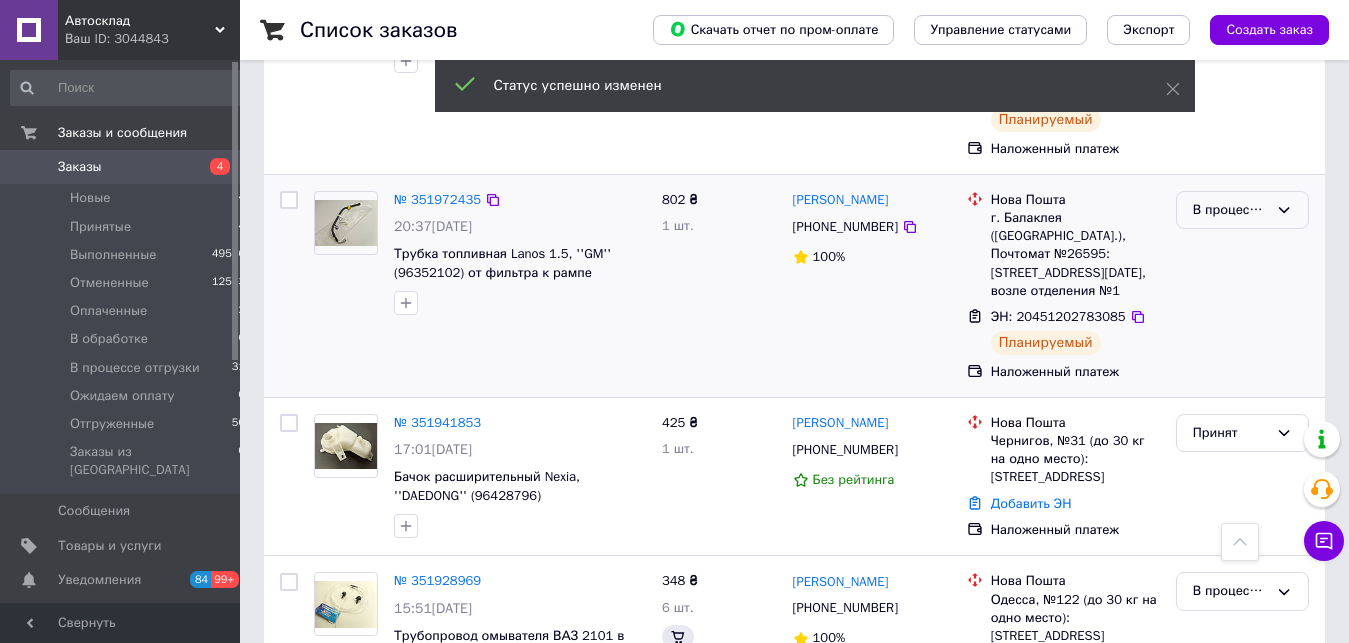 scroll, scrollTop: 1122, scrollLeft: 0, axis: vertical 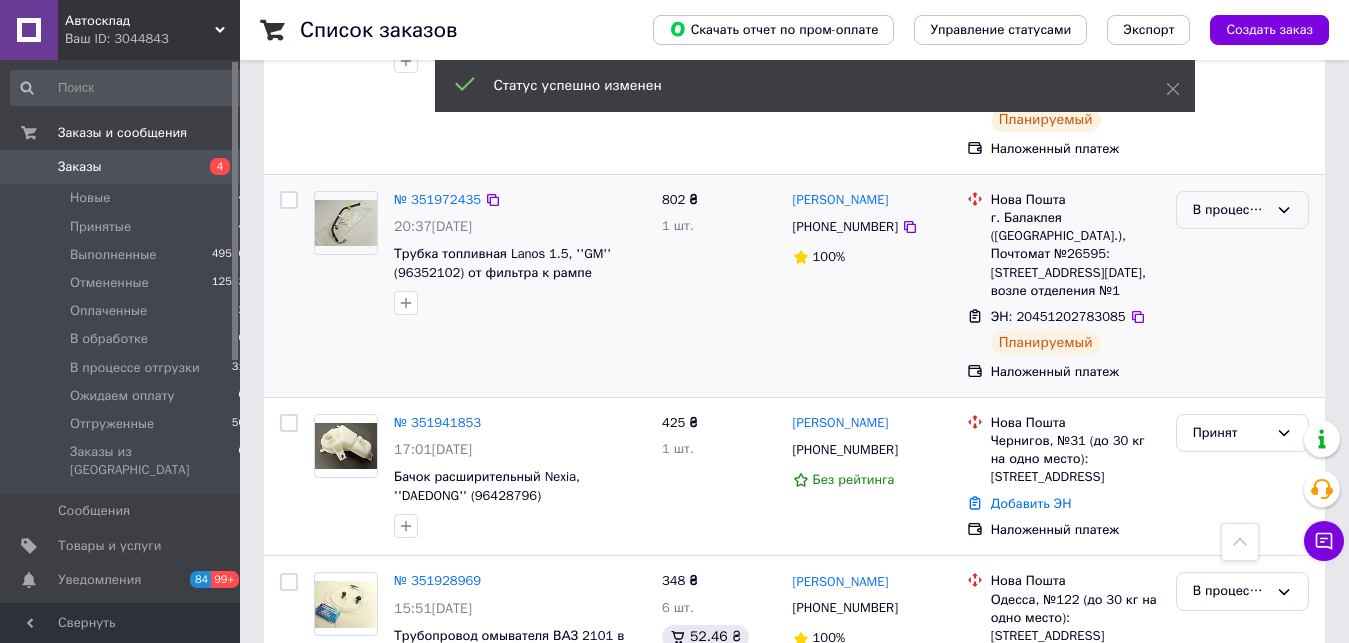 click on "В процессе отгрузки" at bounding box center (1230, 210) 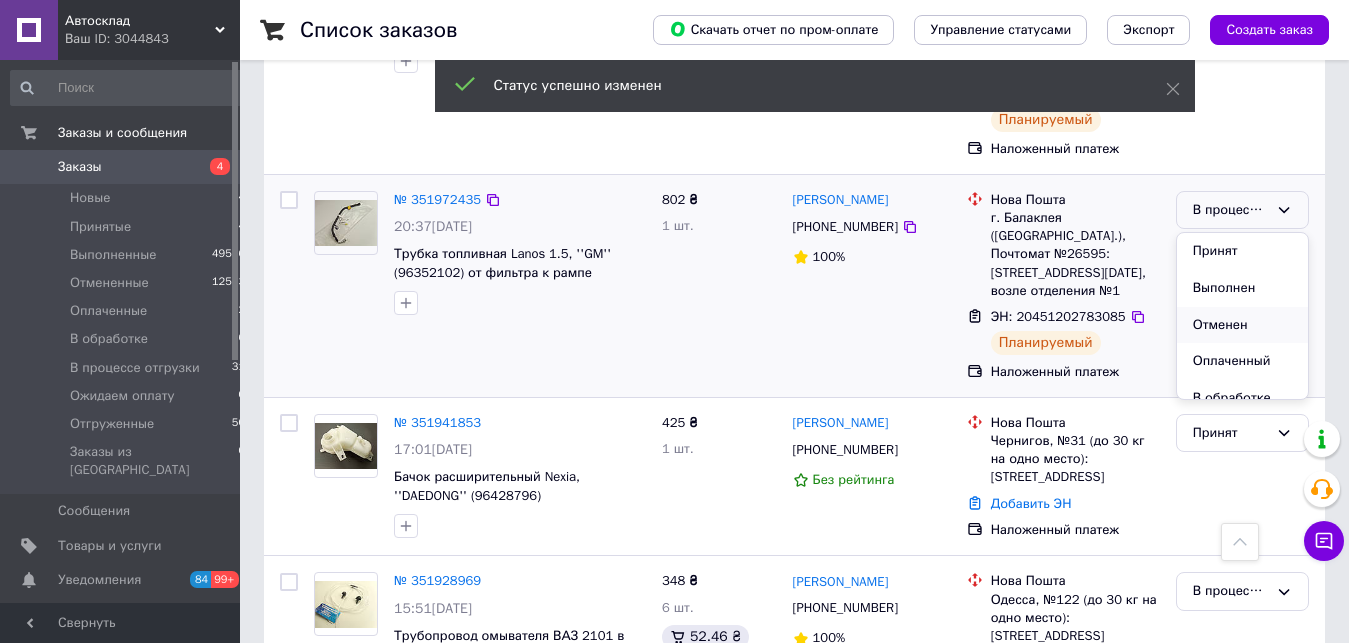 scroll, scrollTop: 111, scrollLeft: 0, axis: vertical 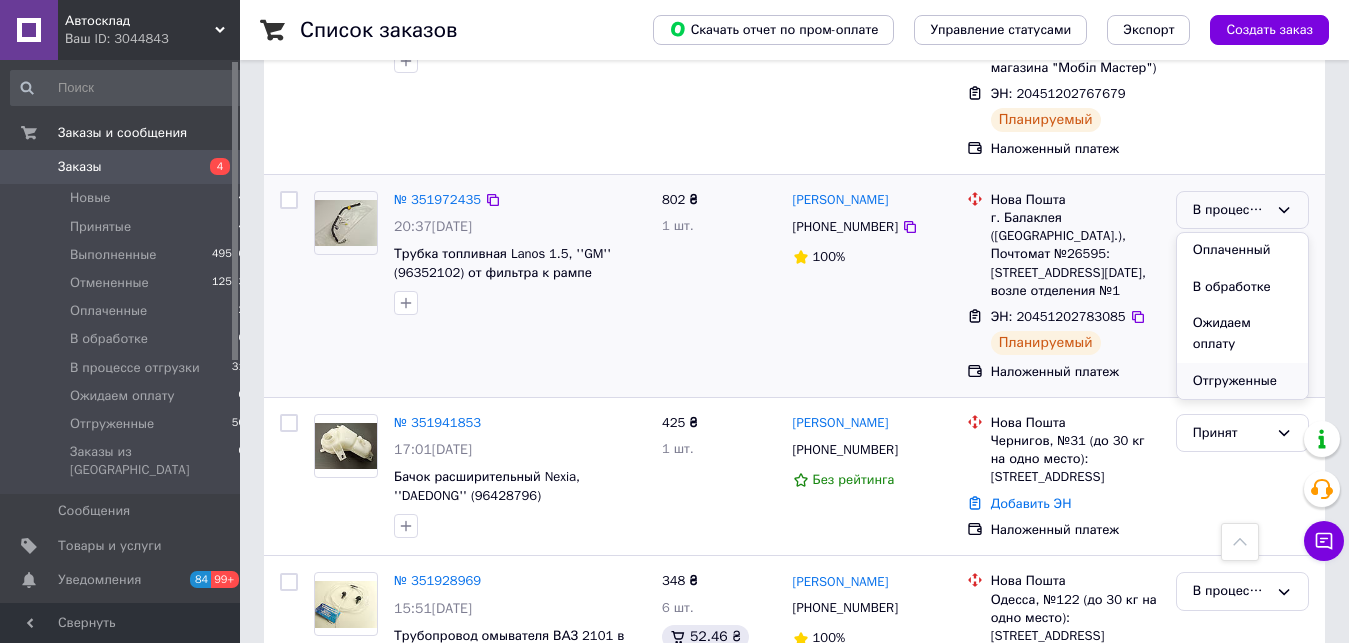 click on "Отгруженные" at bounding box center [1242, 381] 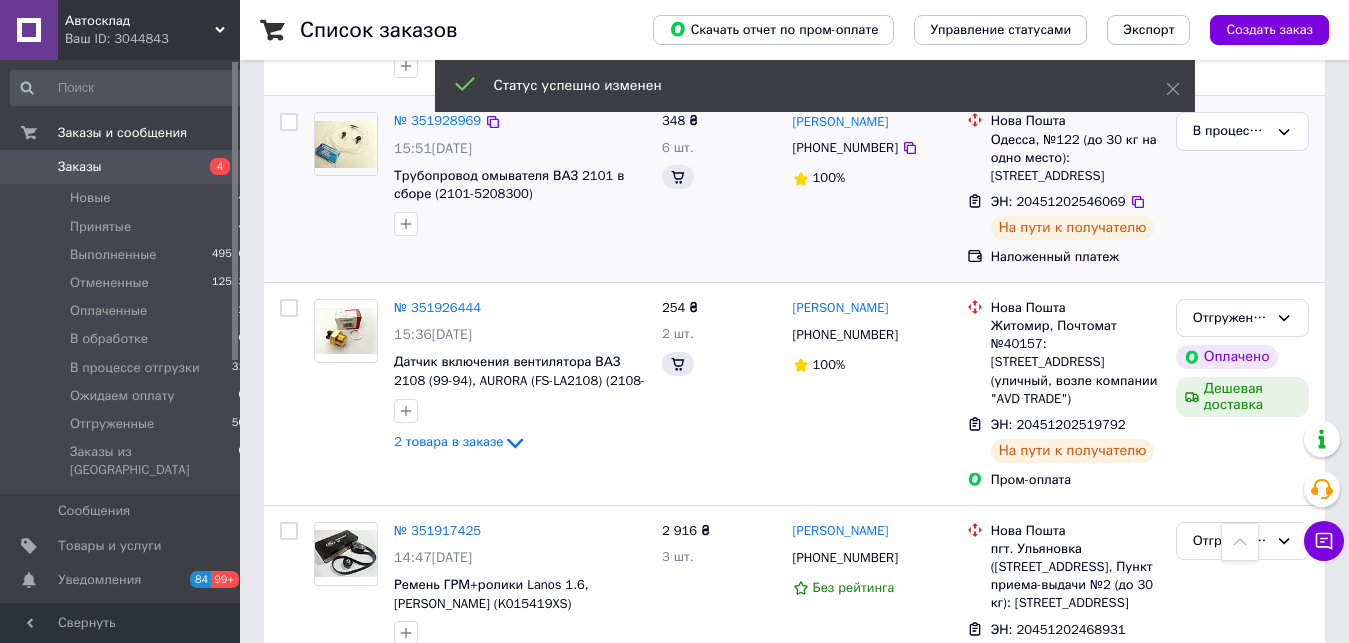 scroll, scrollTop: 1530, scrollLeft: 0, axis: vertical 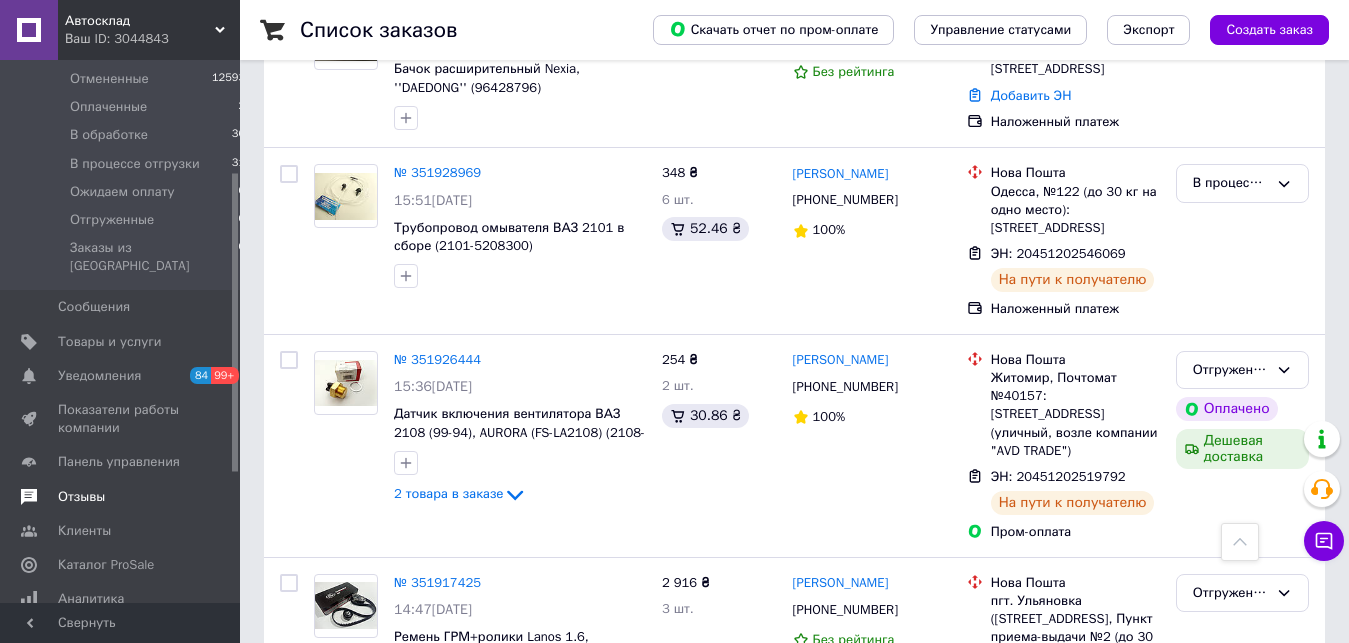 click on "Отзывы" at bounding box center [81, 497] 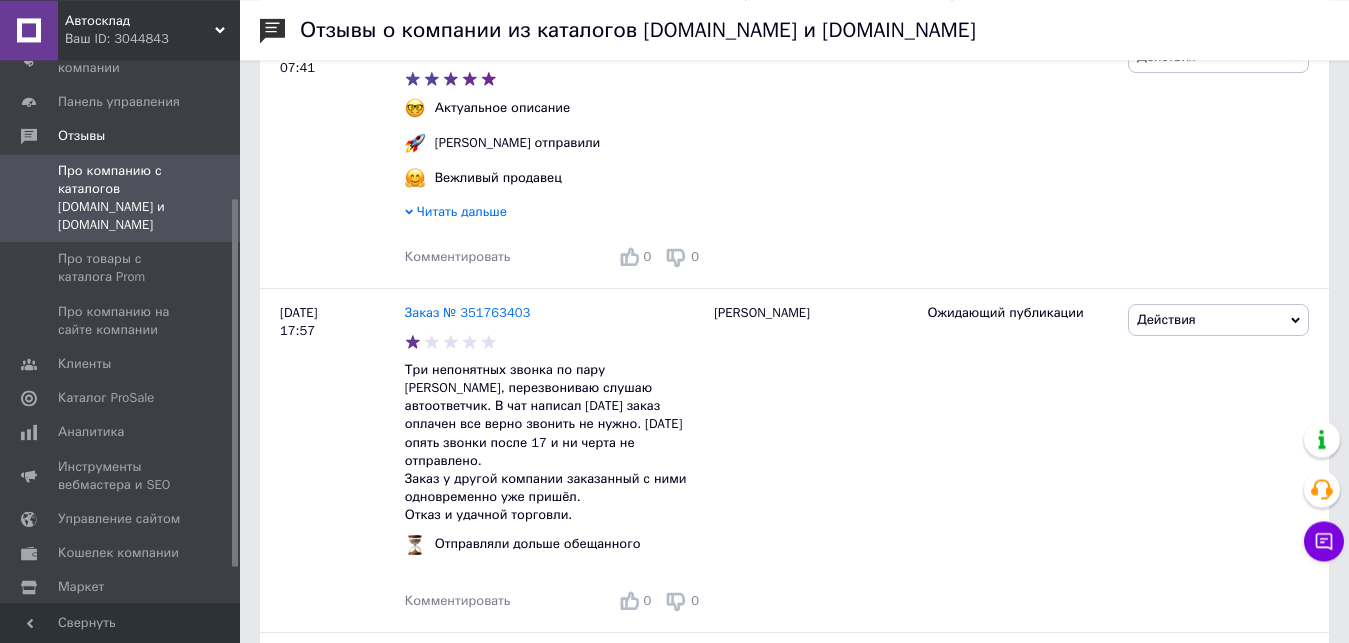 scroll, scrollTop: 408, scrollLeft: 0, axis: vertical 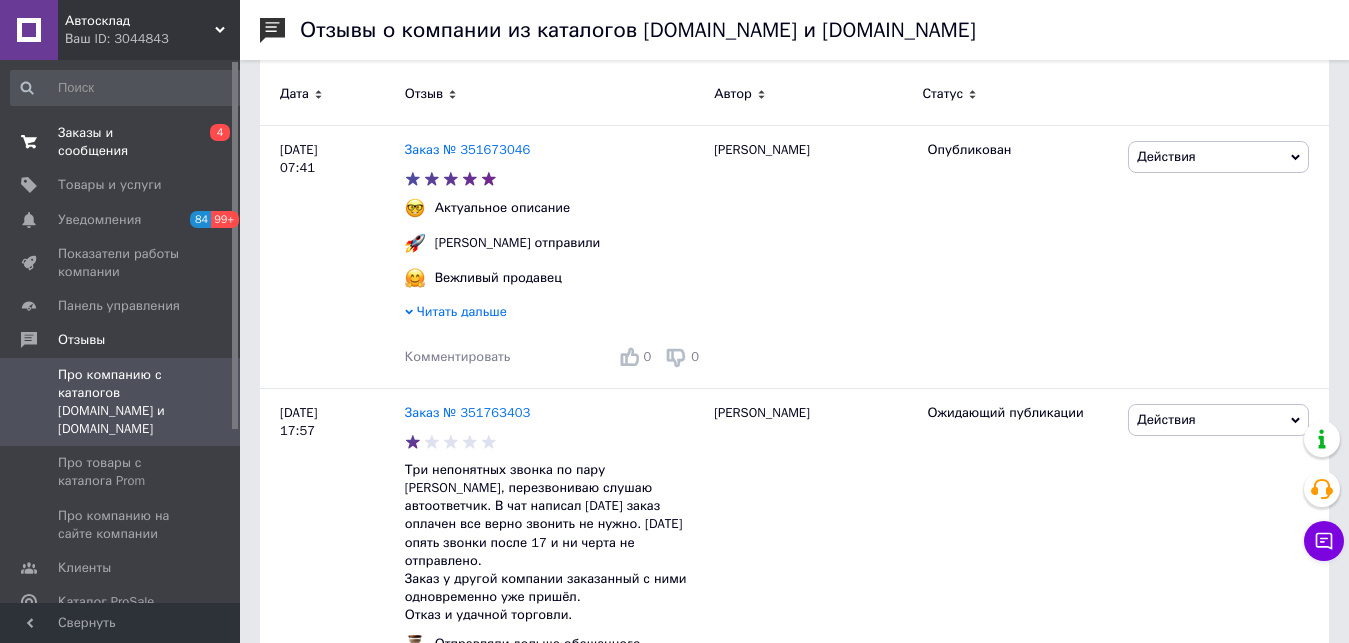 click on "Заказы и сообщения" at bounding box center (121, 142) 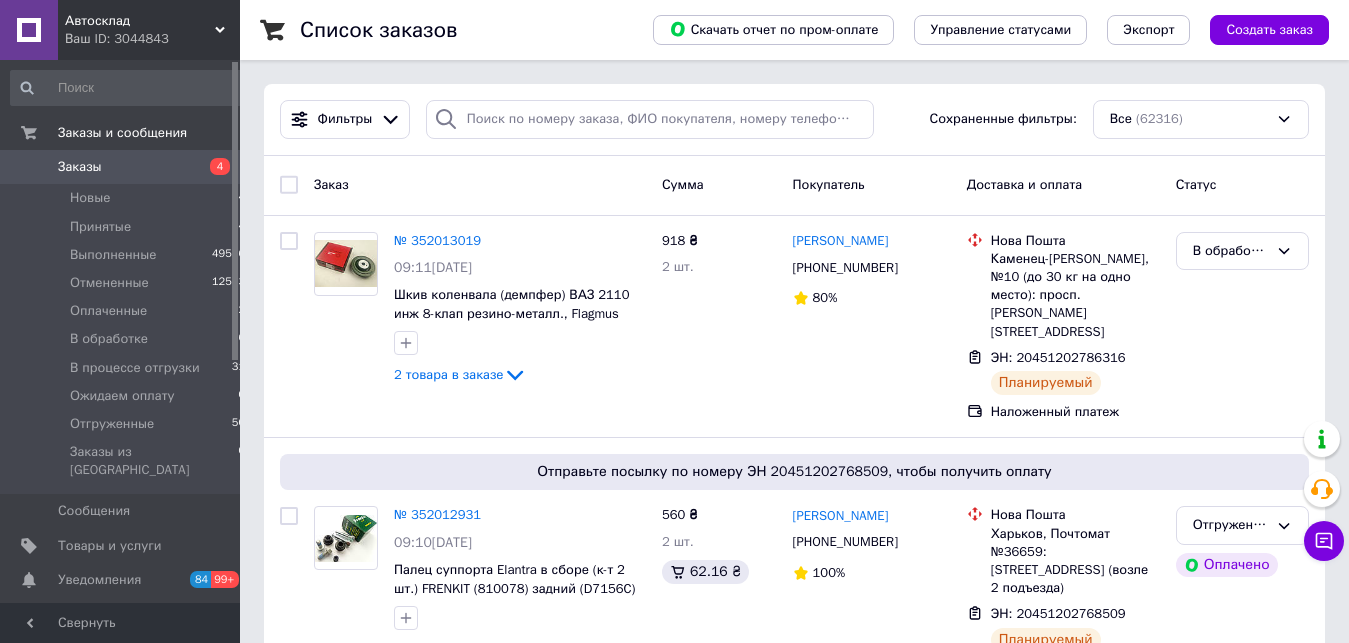 click on "Ваш ID: 3044843" at bounding box center (152, 39) 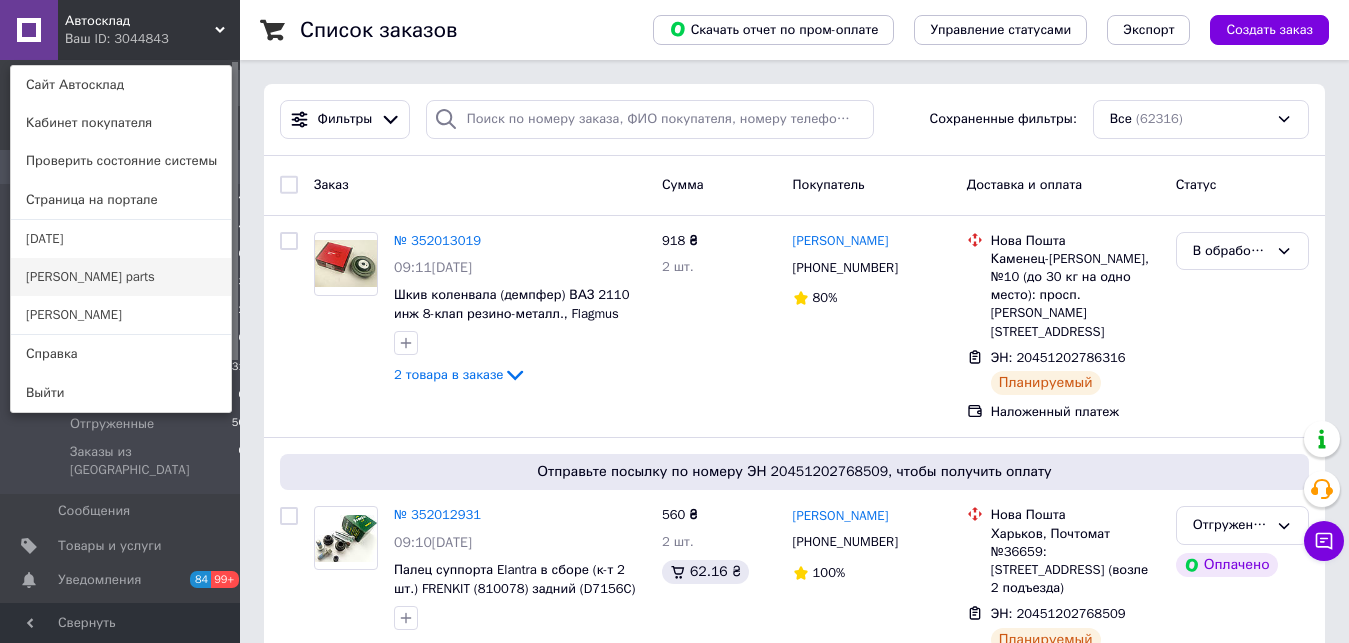 click on "[PERSON_NAME] parts" at bounding box center (121, 277) 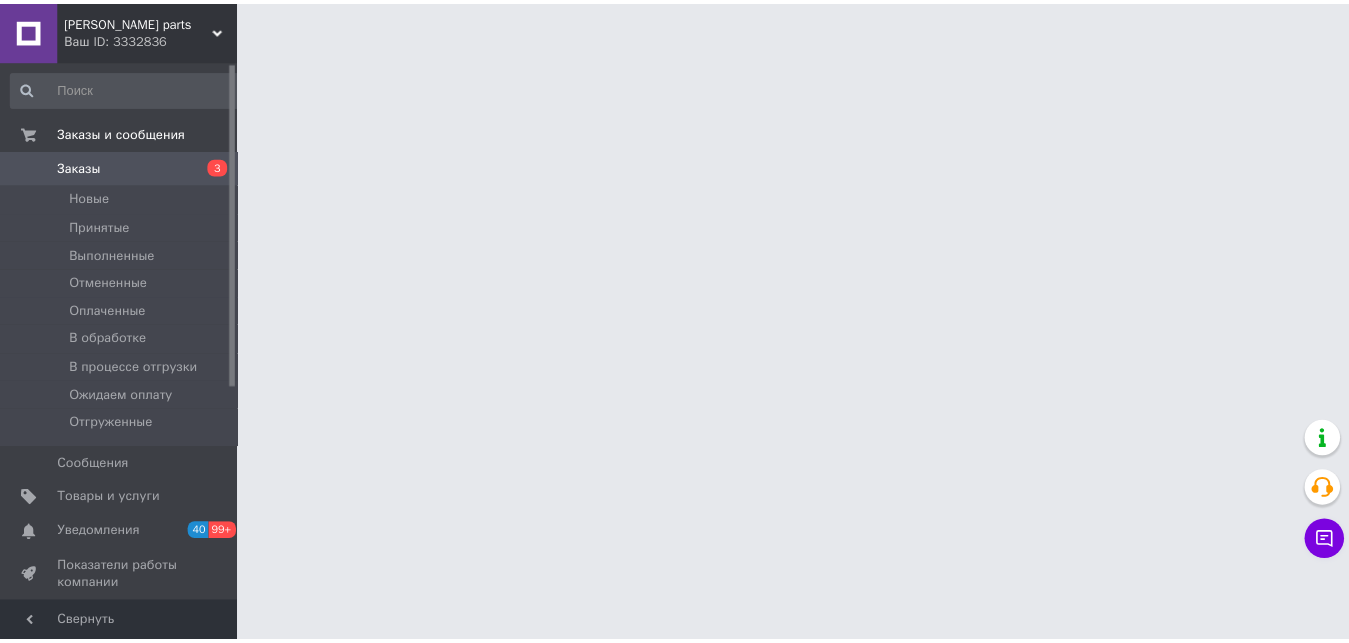 scroll, scrollTop: 0, scrollLeft: 0, axis: both 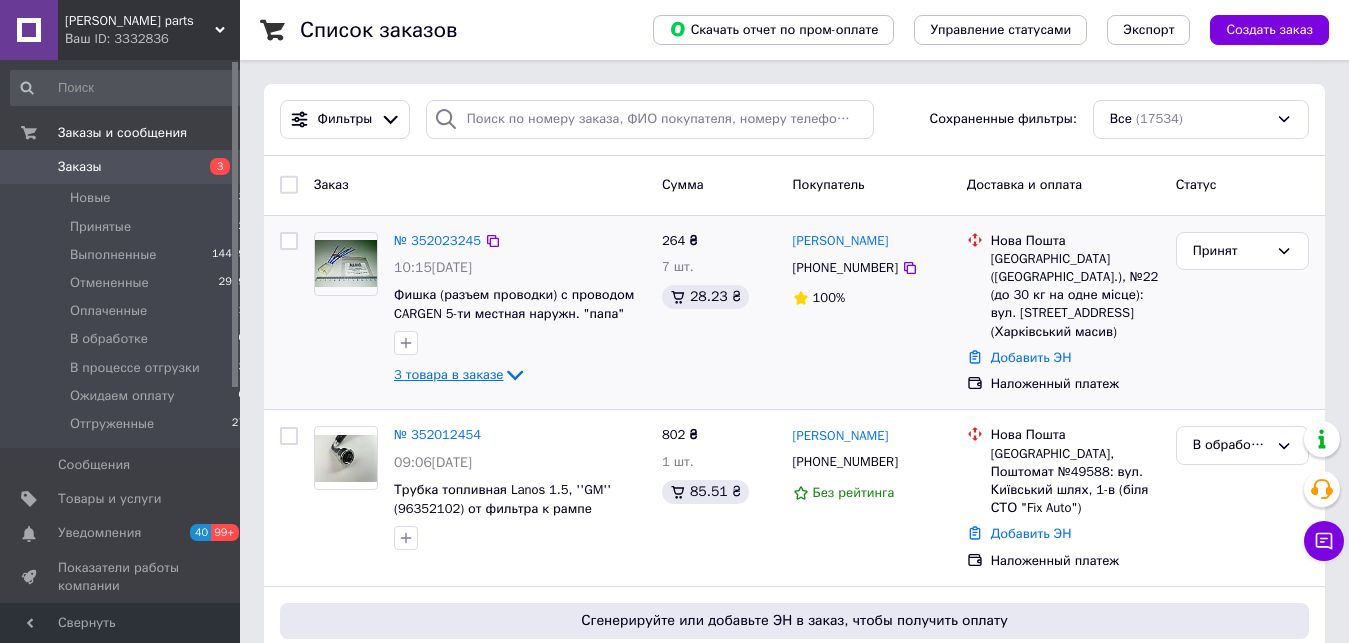 click 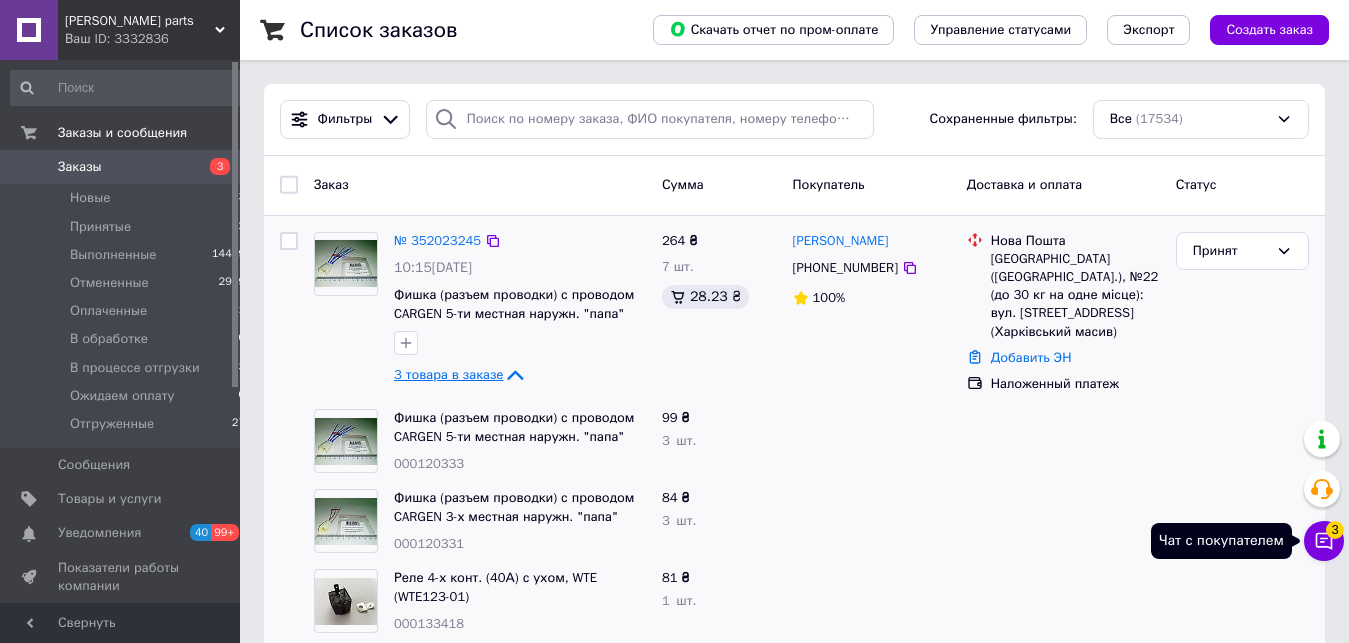 click 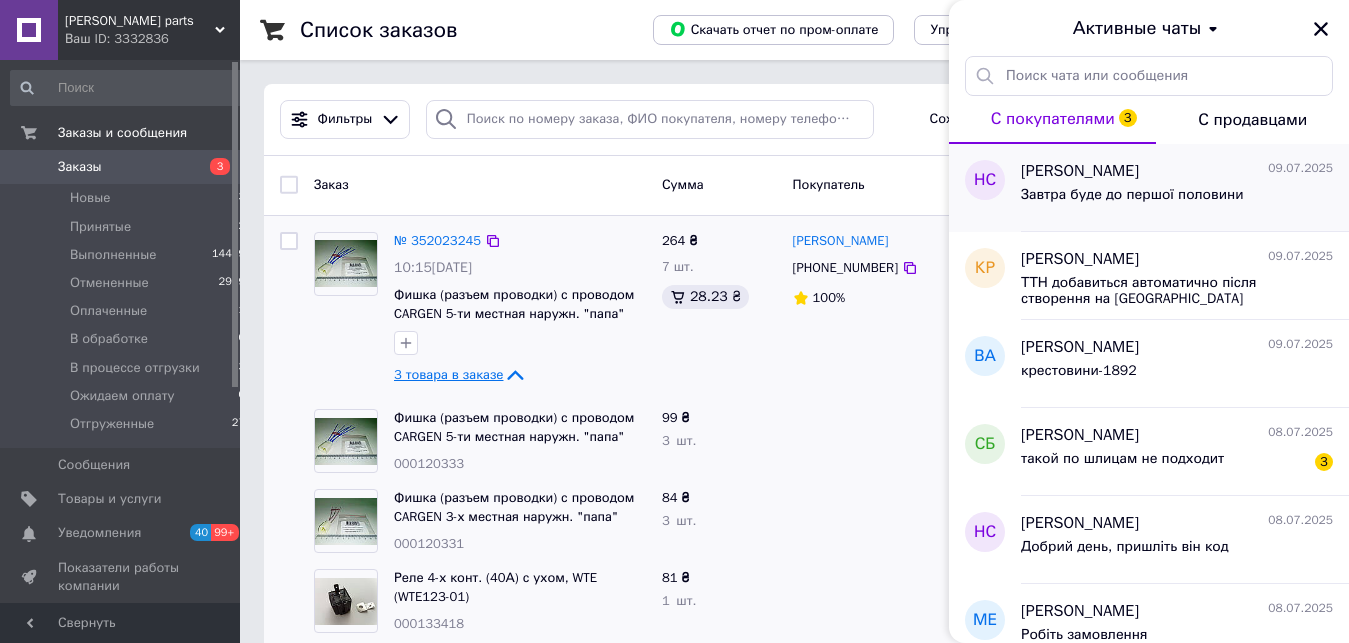 click on "[PERSON_NAME] [DATE]" at bounding box center (1177, 171) 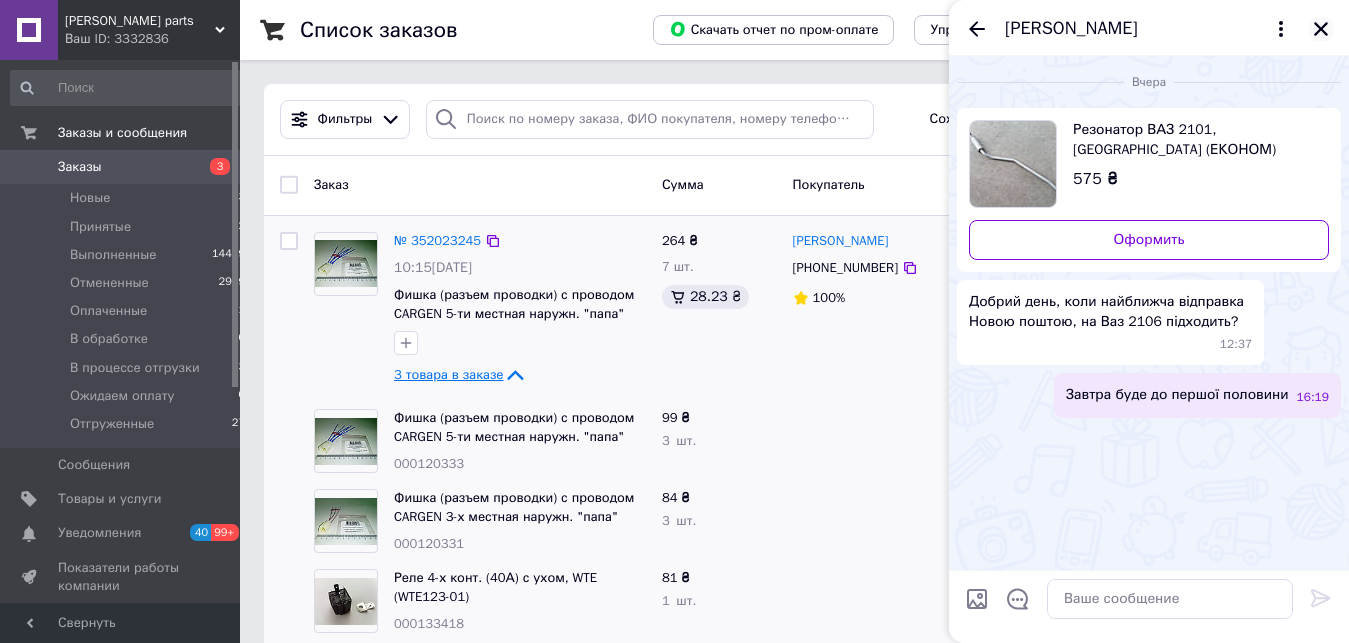 click 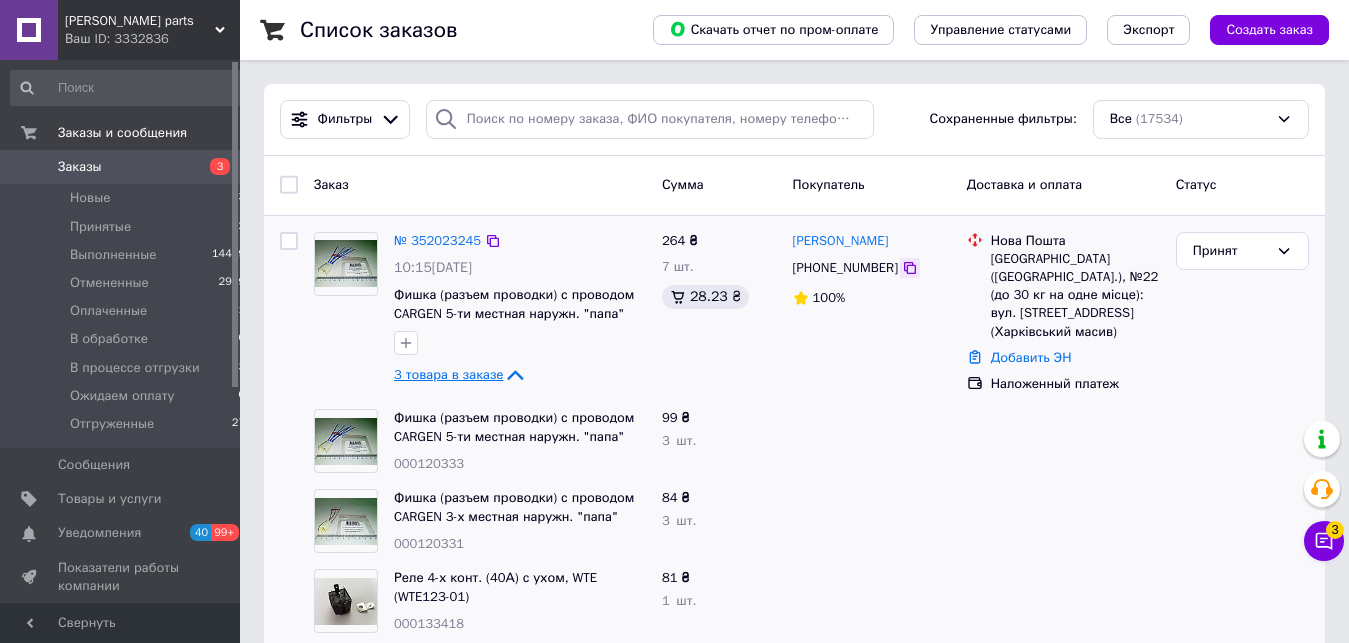 click 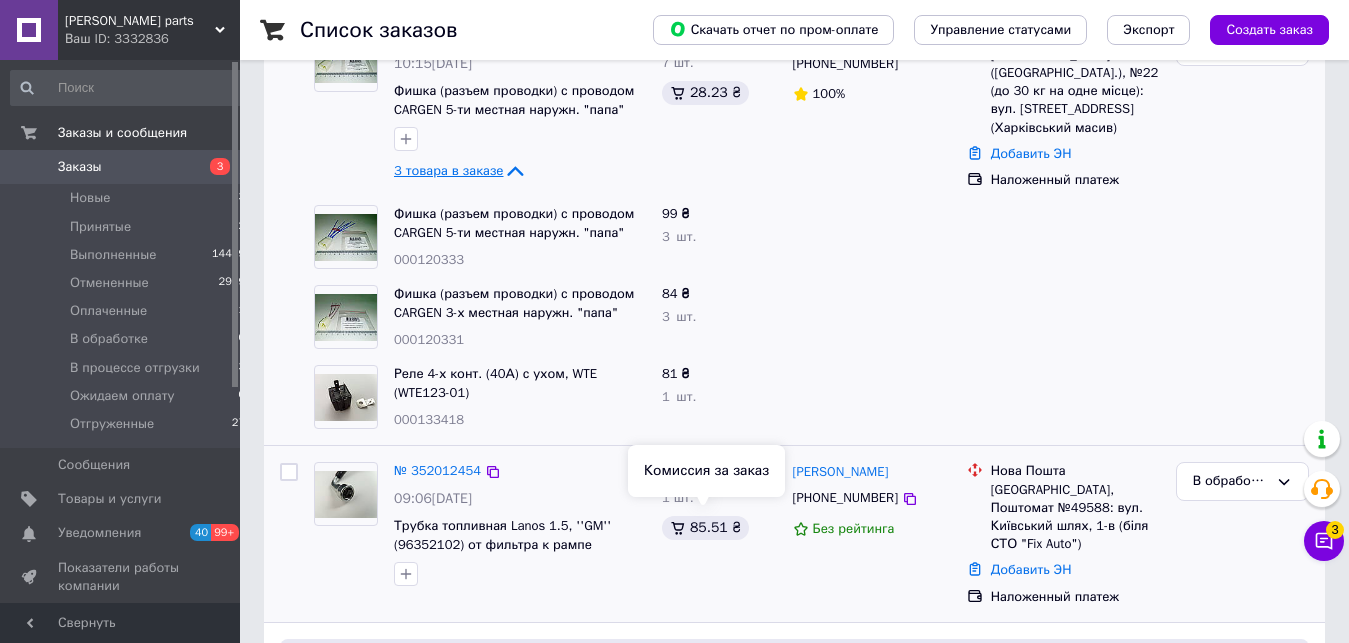scroll, scrollTop: 0, scrollLeft: 0, axis: both 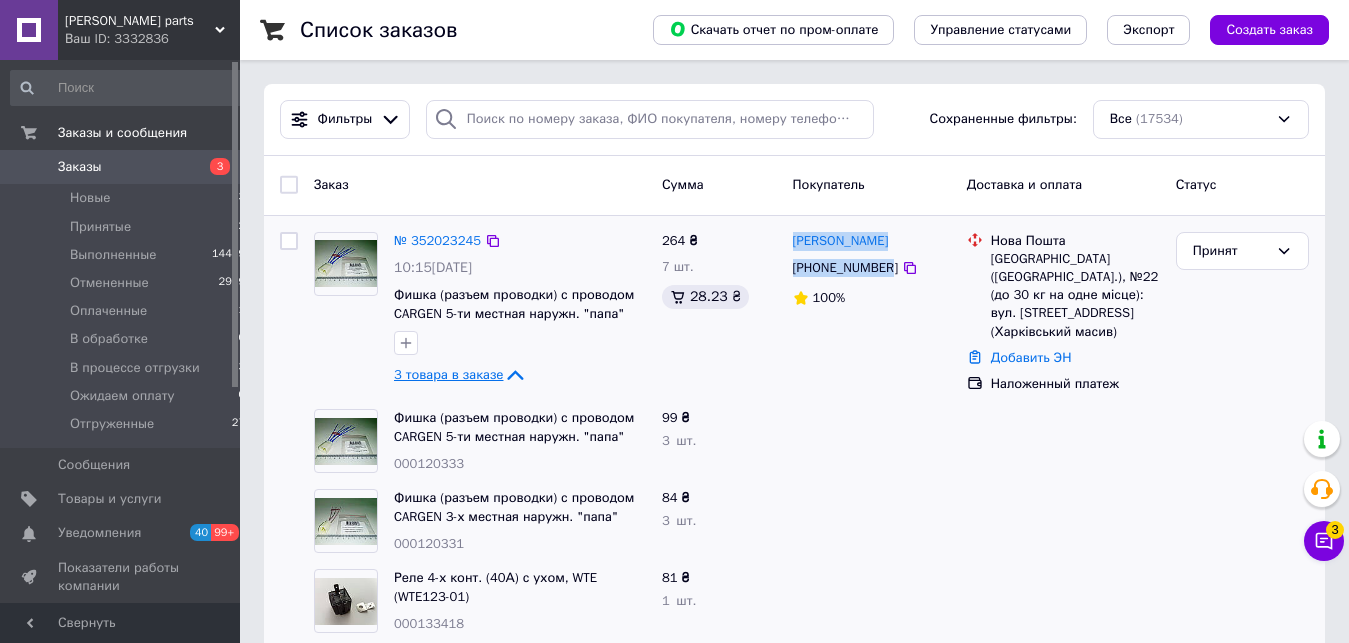 drag, startPoint x: 794, startPoint y: 223, endPoint x: 885, endPoint y: 274, distance: 104.316826 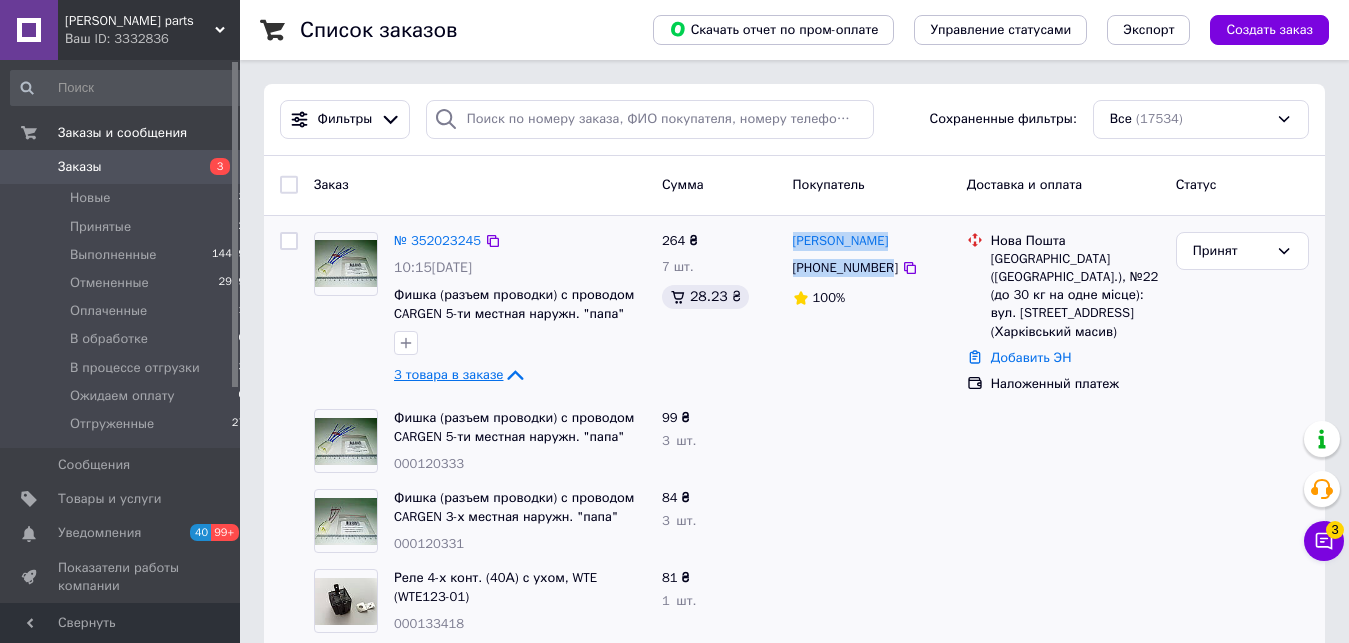 click on "№ 352023245 10:15[DATE] Фишка (разъем проводки) с проводом   CARGEN 5-ти местная наружн. "папа" (АХ-344-02) 3 товара в заказе 264 ₴ 7 шт. 28.23 ₴ [PERSON_NAME] [PHONE_NUMBER] 100% [GEOGRAPHIC_DATA] ([GEOGRAPHIC_DATA].), №22 (до 30 кг на одне місце): вул. [PERSON_NAME][STREET_ADDRESS] (Харківський масив) Добавить ЭН Наложенный платеж Принят" at bounding box center (794, 313) 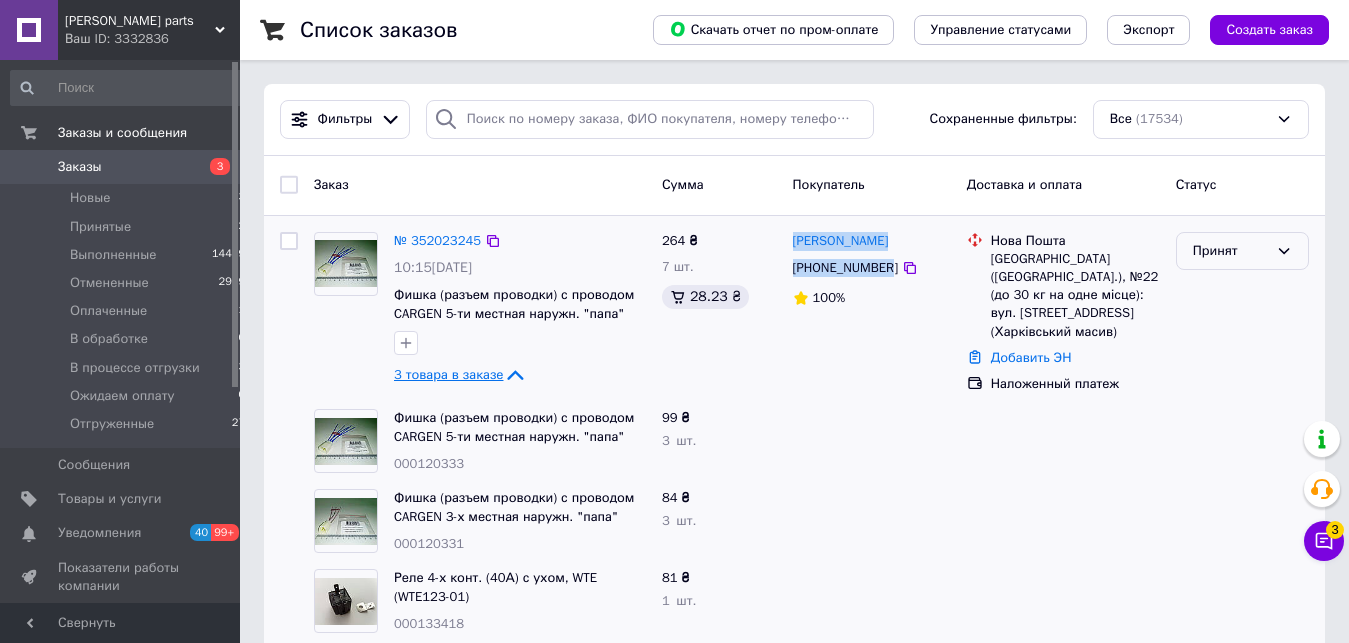 click on "Принят" at bounding box center [1230, 251] 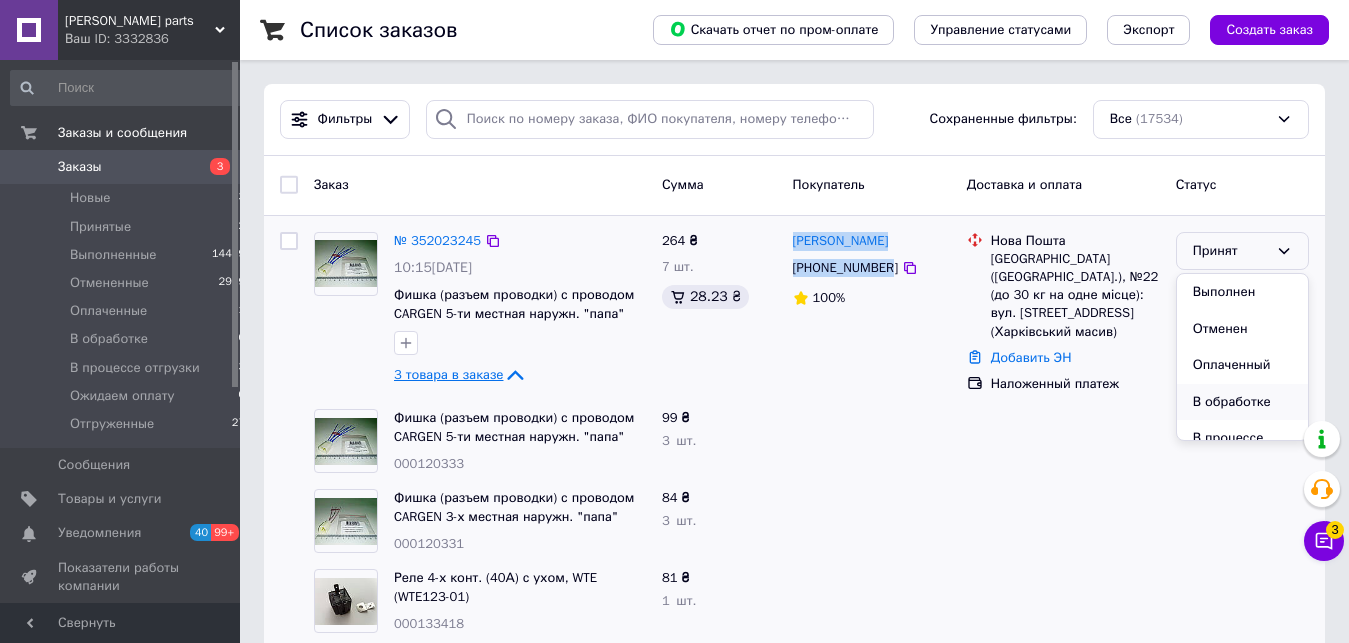 click on "В обработке" at bounding box center [1242, 402] 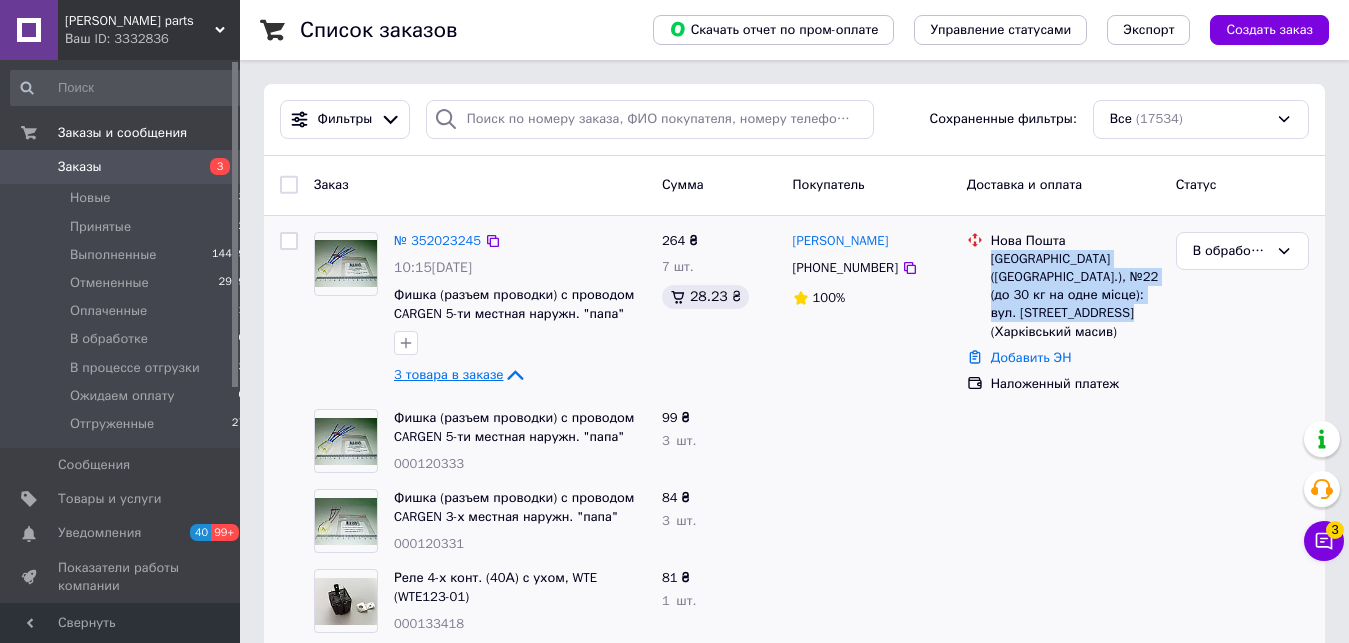 drag, startPoint x: 990, startPoint y: 254, endPoint x: 1112, endPoint y: 318, distance: 137.76791 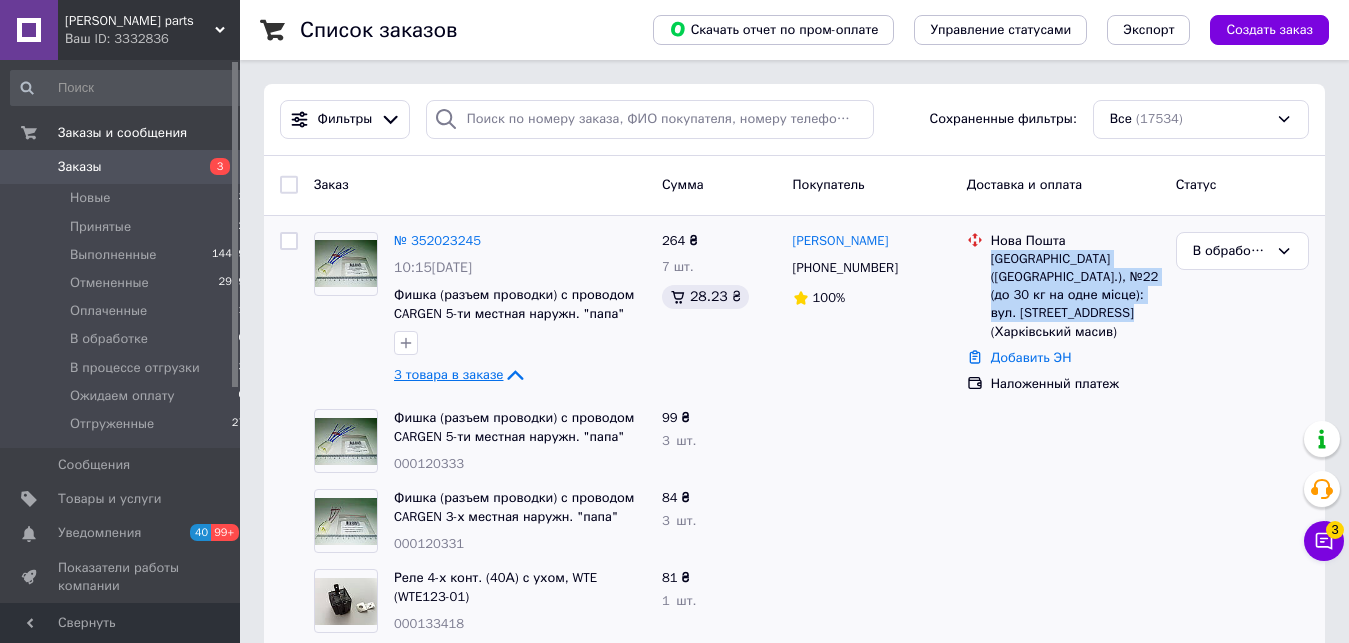 copy on "[GEOGRAPHIC_DATA] ([GEOGRAPHIC_DATA].), №22 (до 30 кг на одне місце): вул. [STREET_ADDRESS] (Харківський масив)" 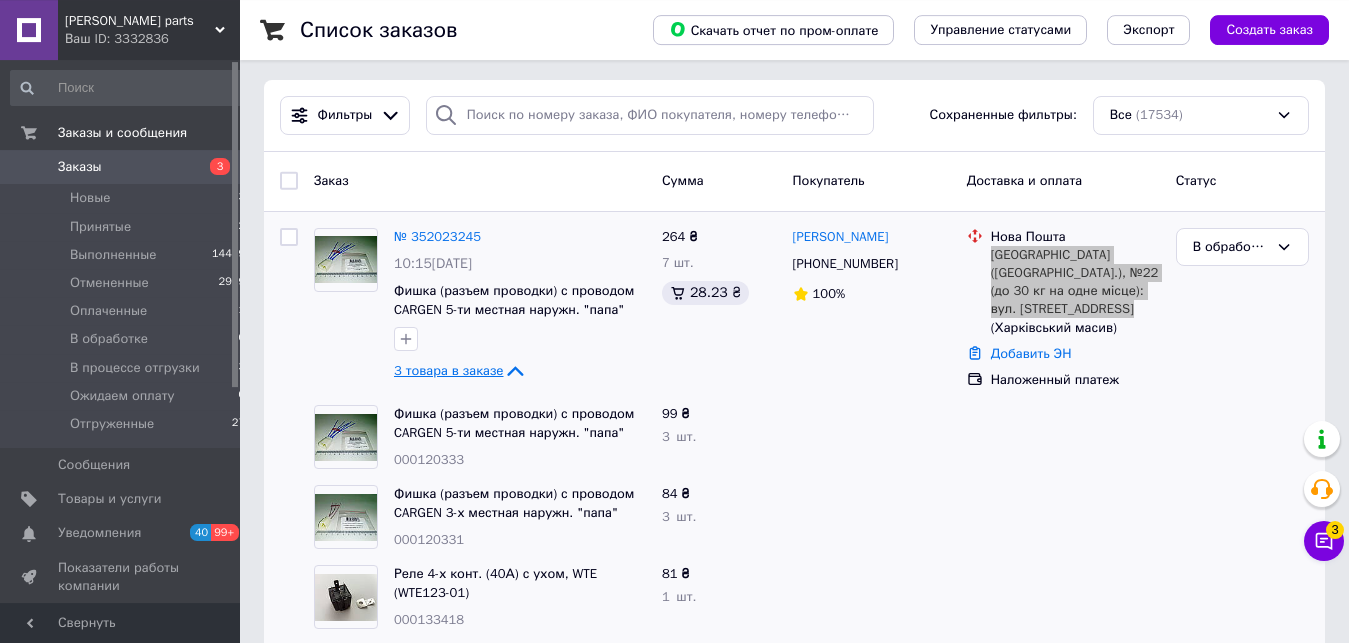 scroll, scrollTop: 0, scrollLeft: 0, axis: both 